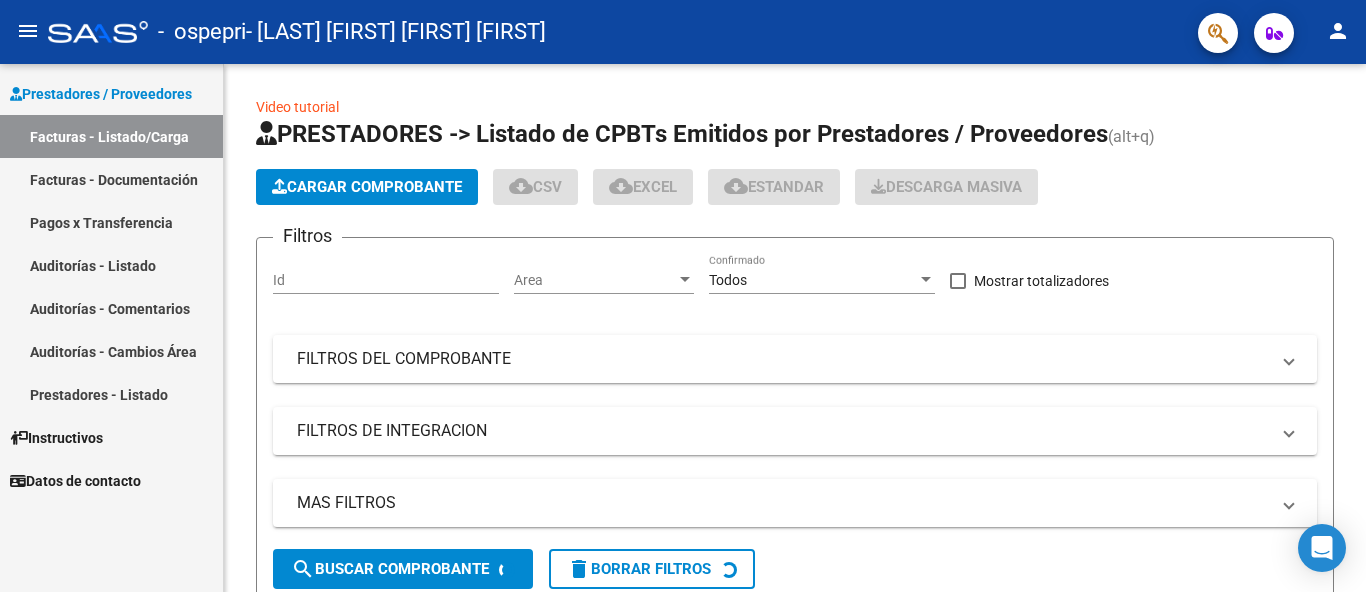 scroll, scrollTop: 0, scrollLeft: 0, axis: both 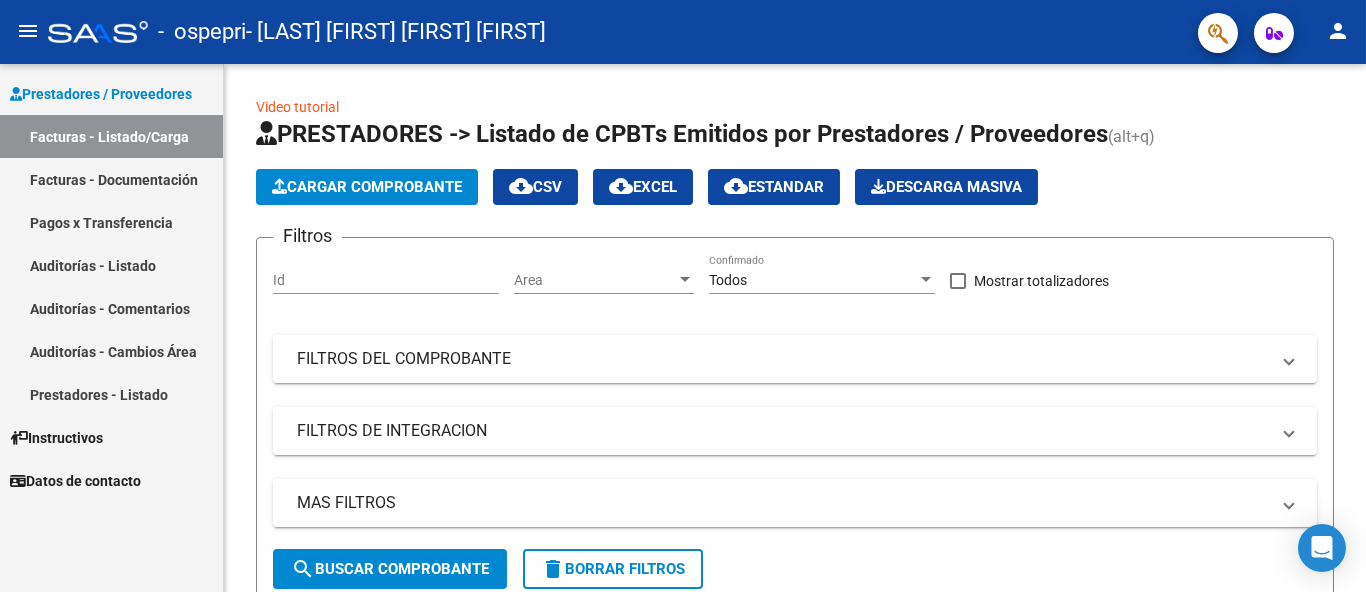 click on "Facturas - Listado/Carga" at bounding box center [111, 136] 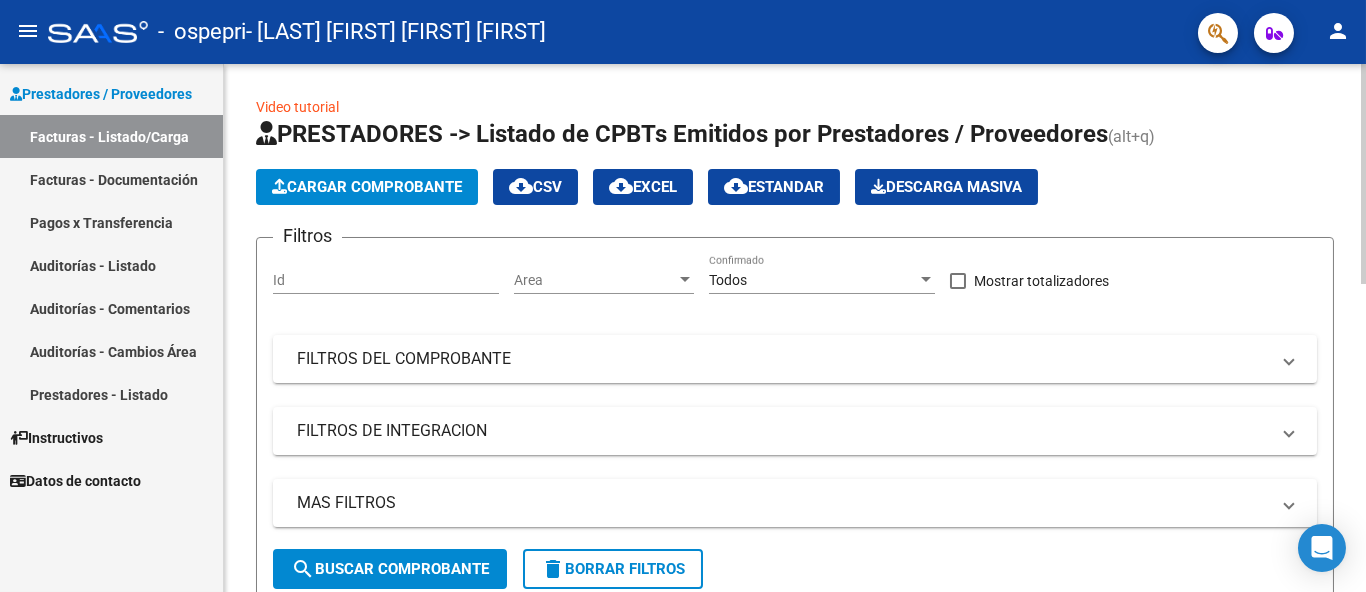 click on "Cargar Comprobante" 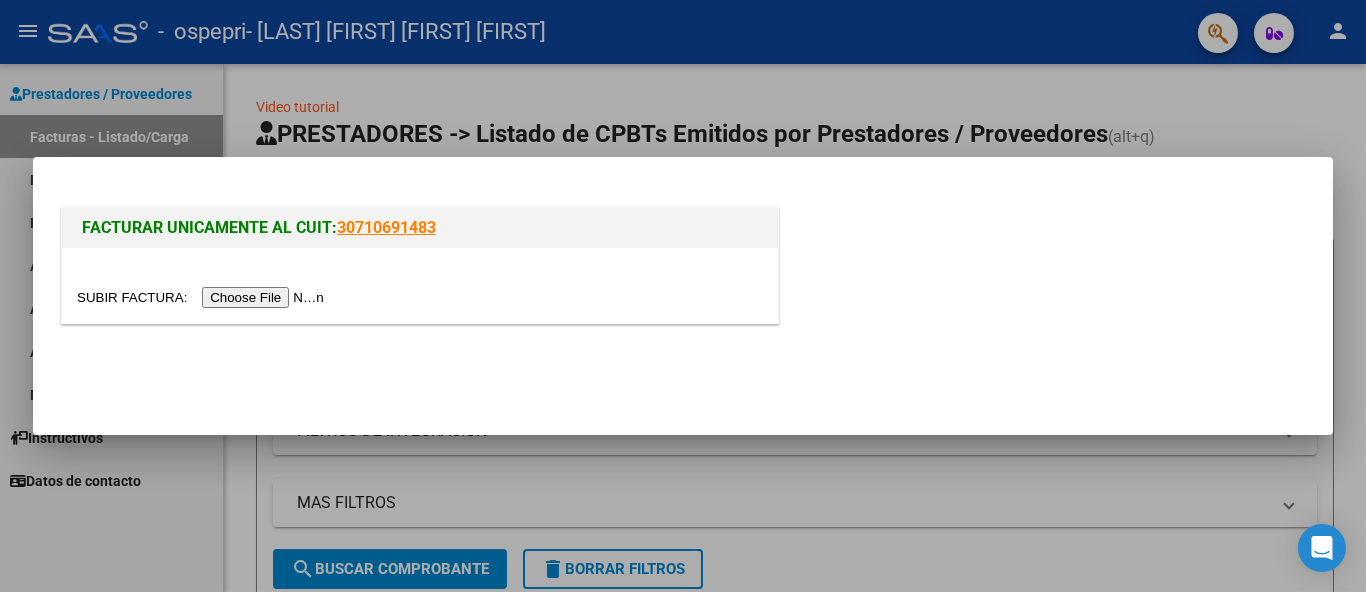 click at bounding box center (683, 296) 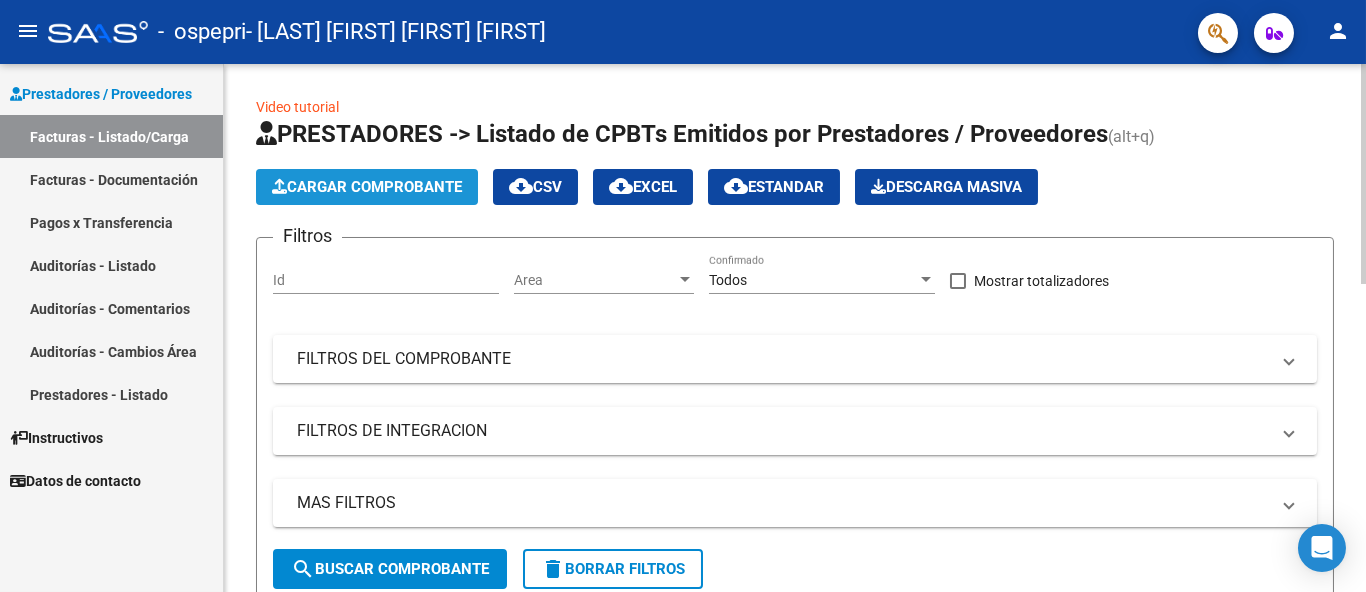 click on "Cargar Comprobante" 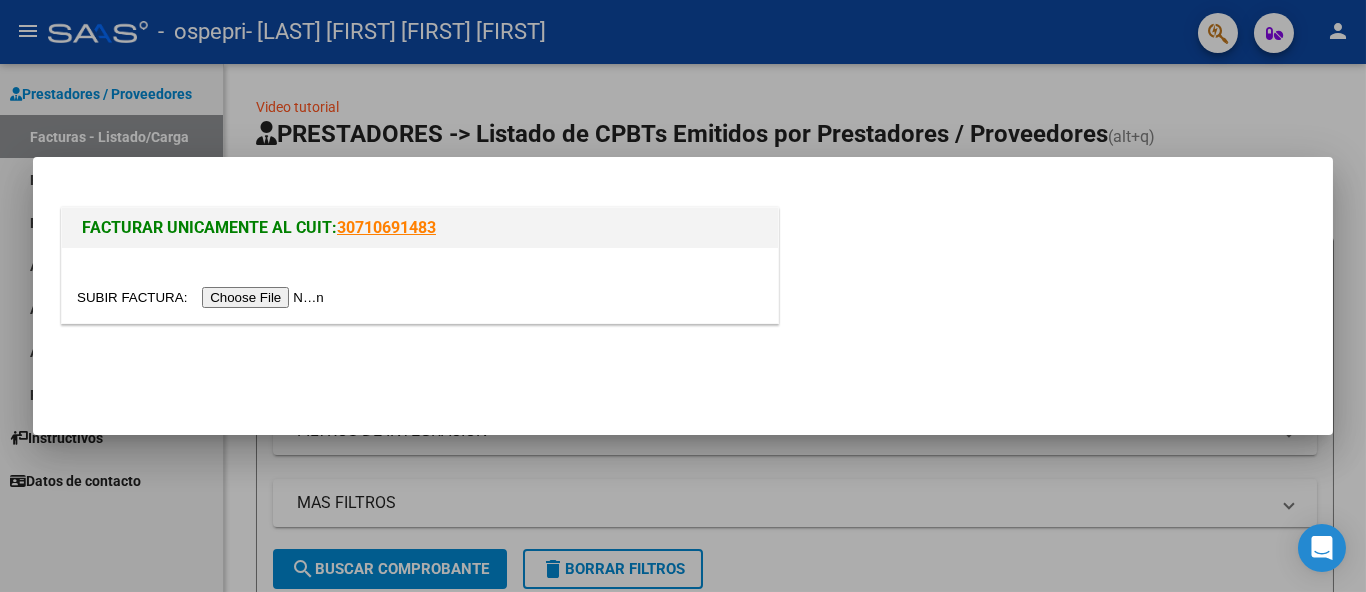 click at bounding box center (203, 297) 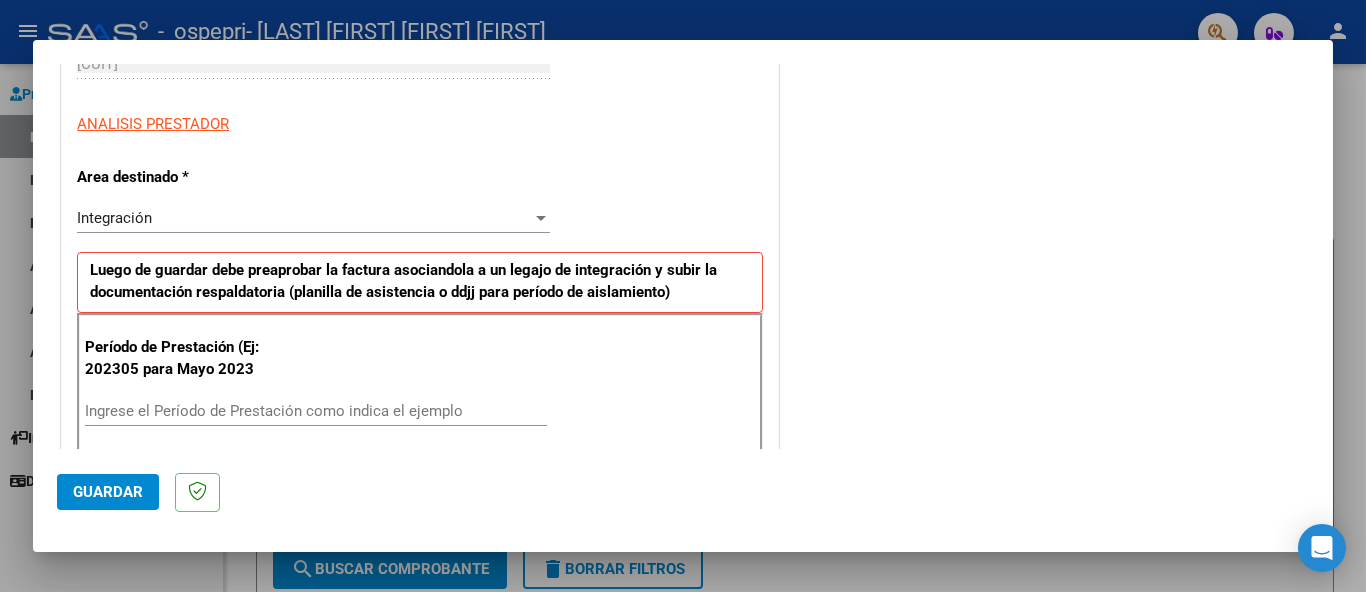 scroll, scrollTop: 444, scrollLeft: 0, axis: vertical 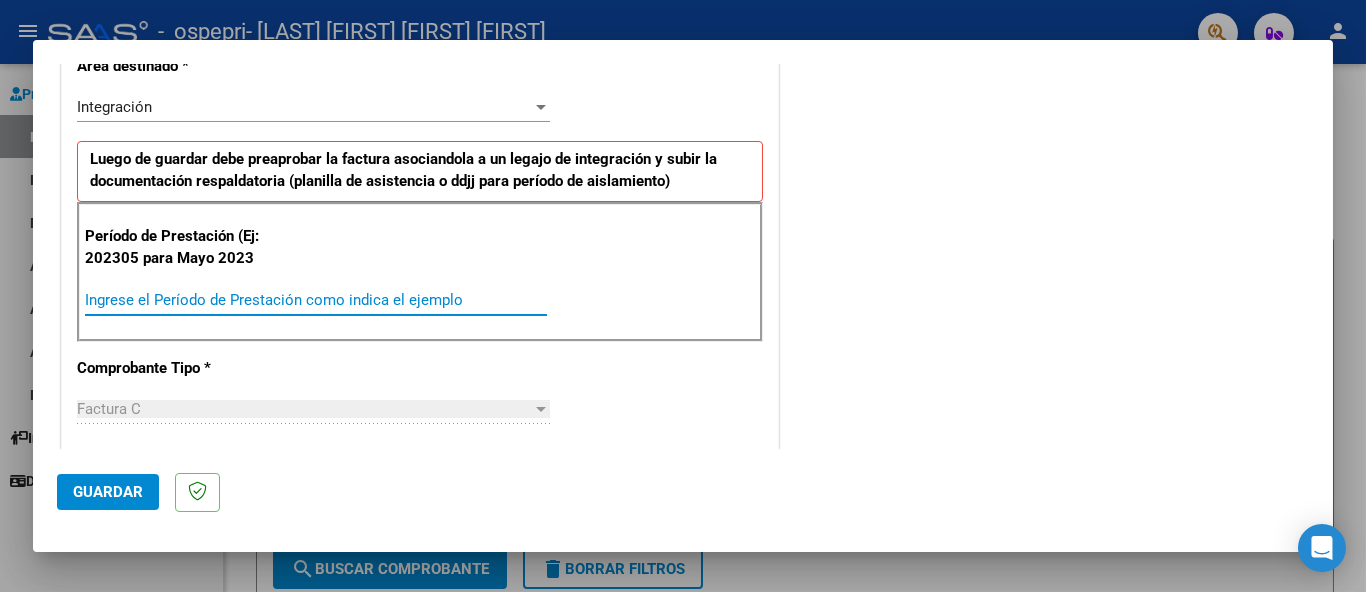 click on "Ingrese el Período de Prestación como indica el ejemplo" at bounding box center (316, 300) 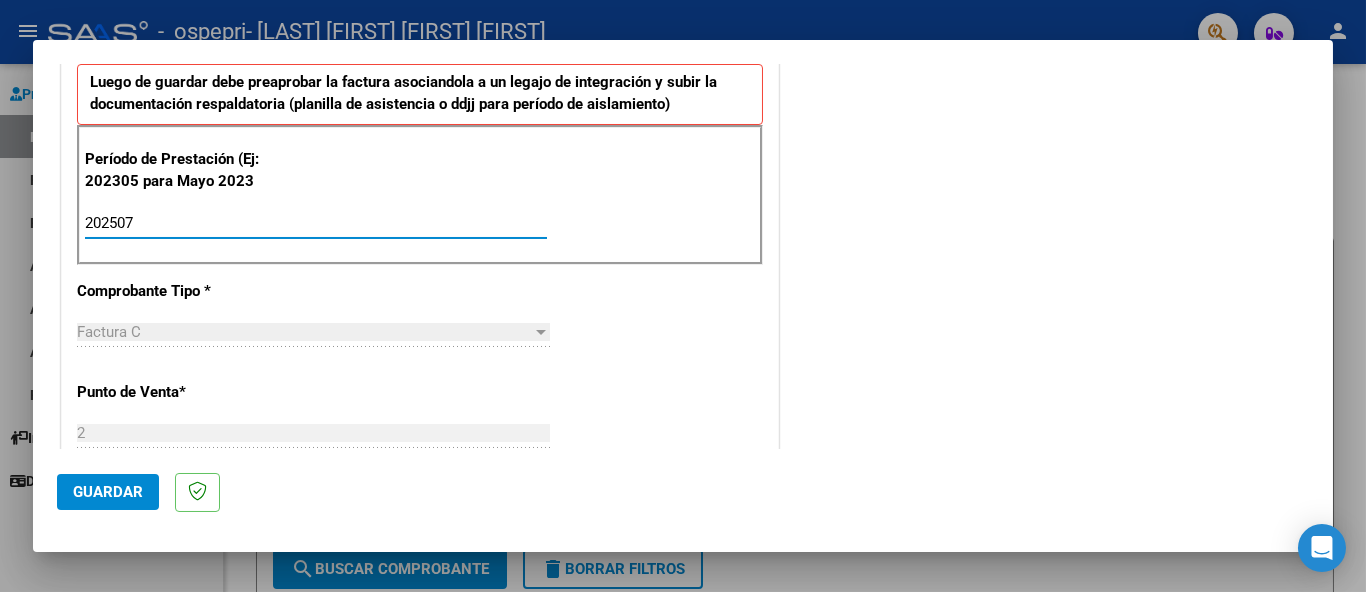 scroll, scrollTop: 555, scrollLeft: 0, axis: vertical 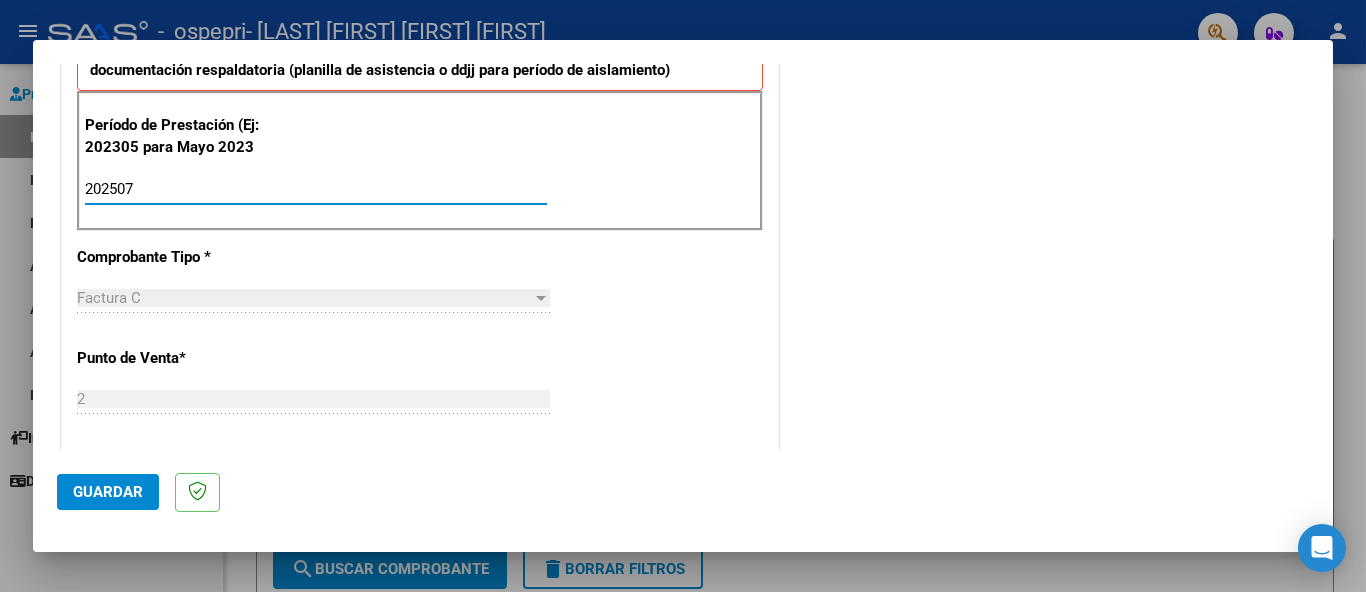 type on "202507" 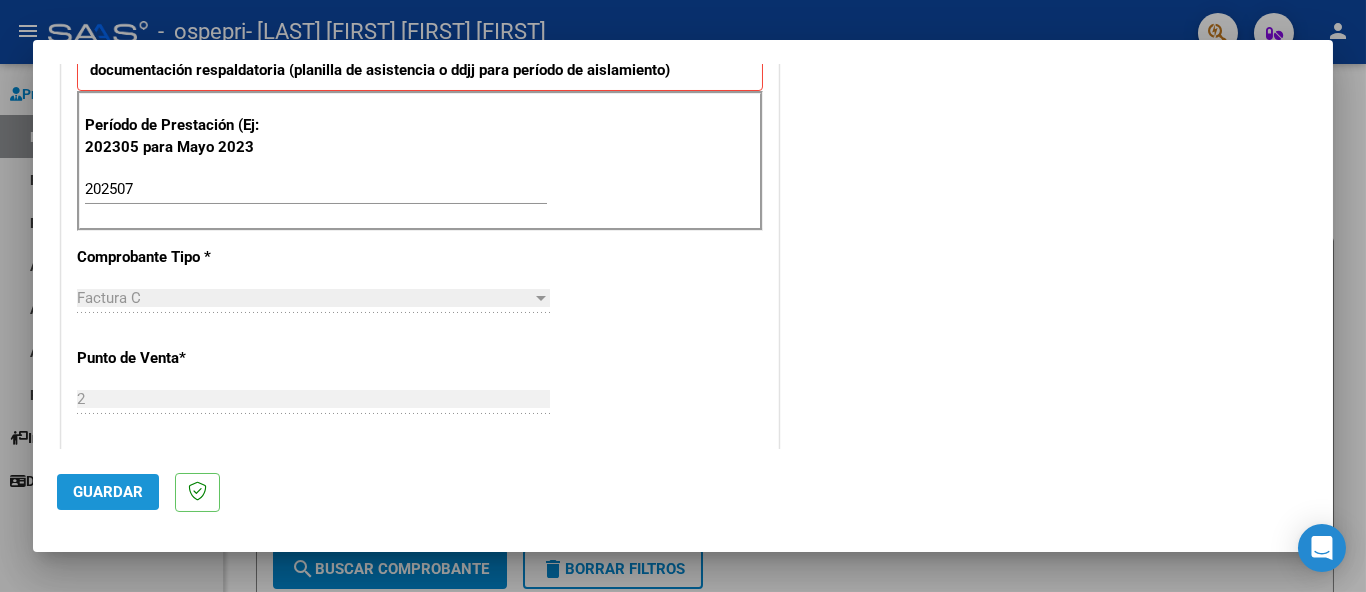 click on "Guardar" 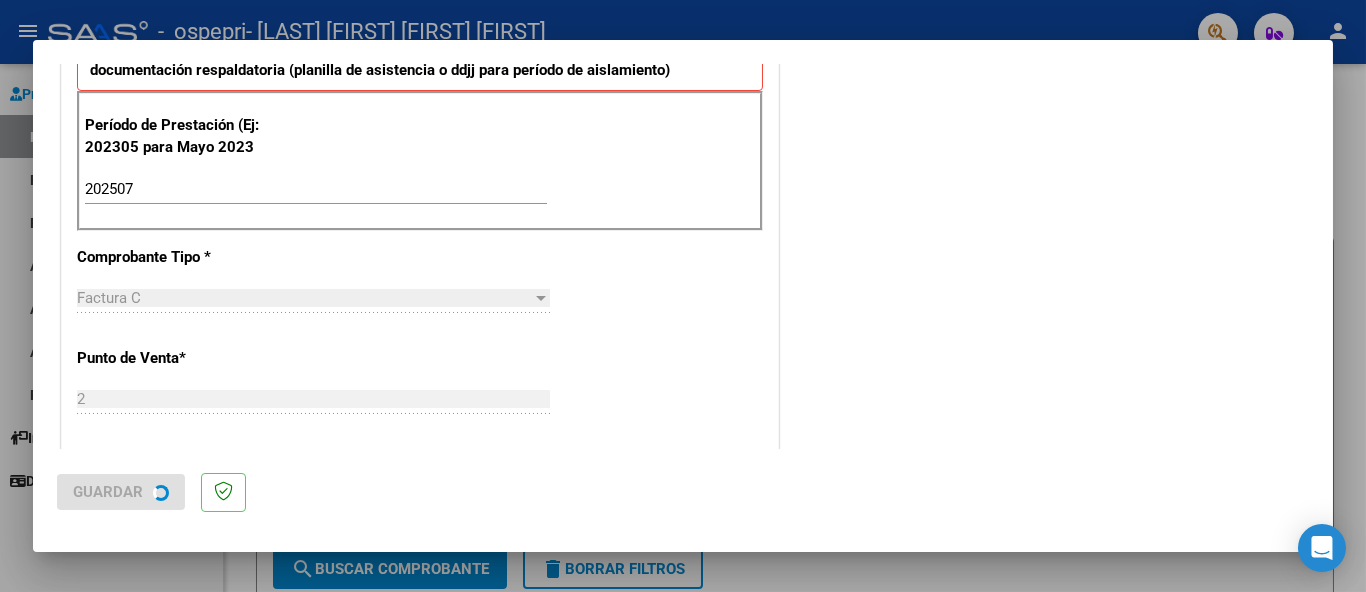 scroll, scrollTop: 0, scrollLeft: 0, axis: both 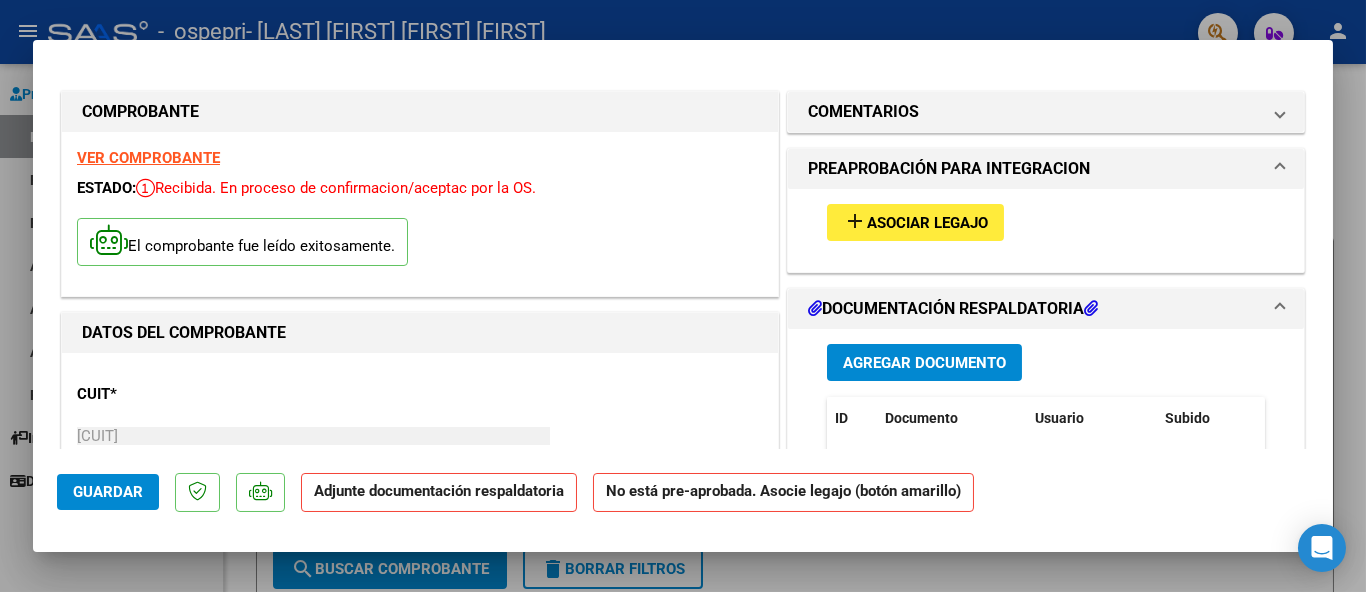 click on "Asociar Legajo" at bounding box center (927, 223) 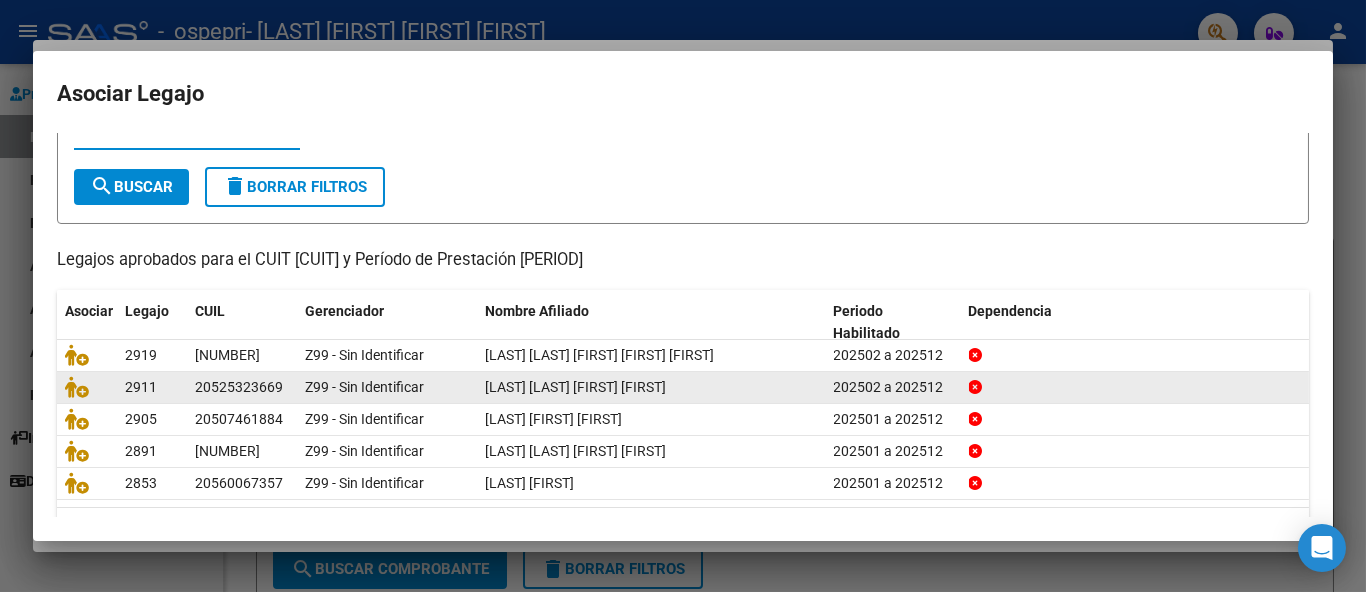 scroll, scrollTop: 110, scrollLeft: 0, axis: vertical 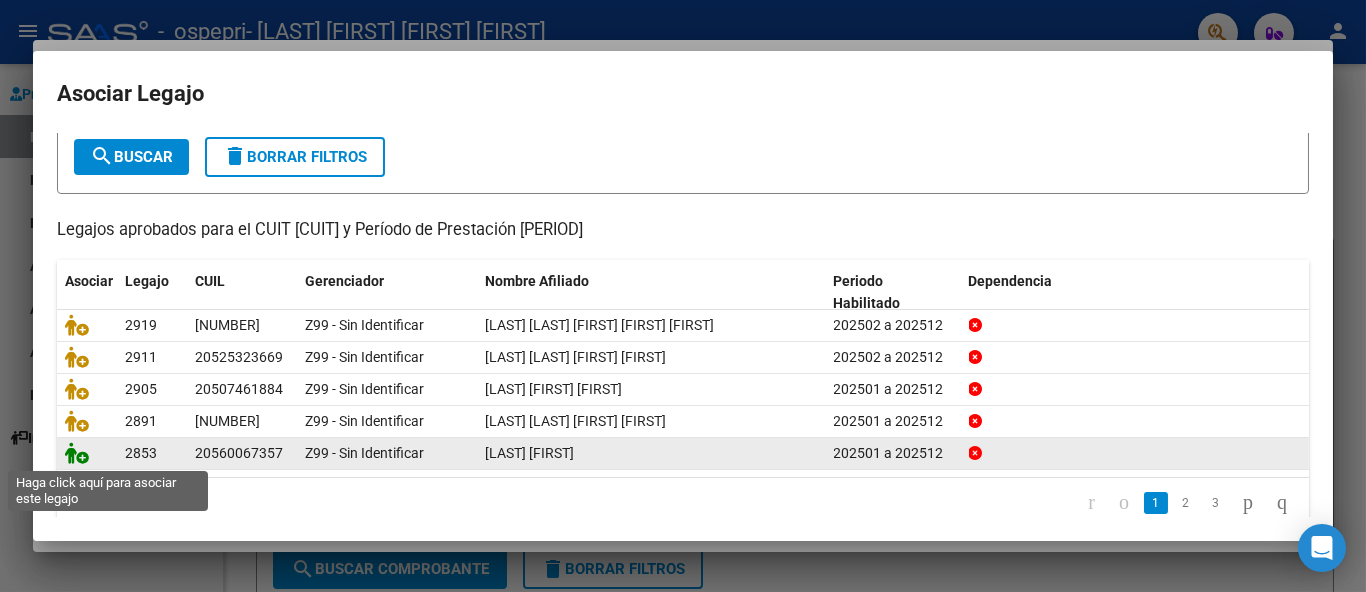 click 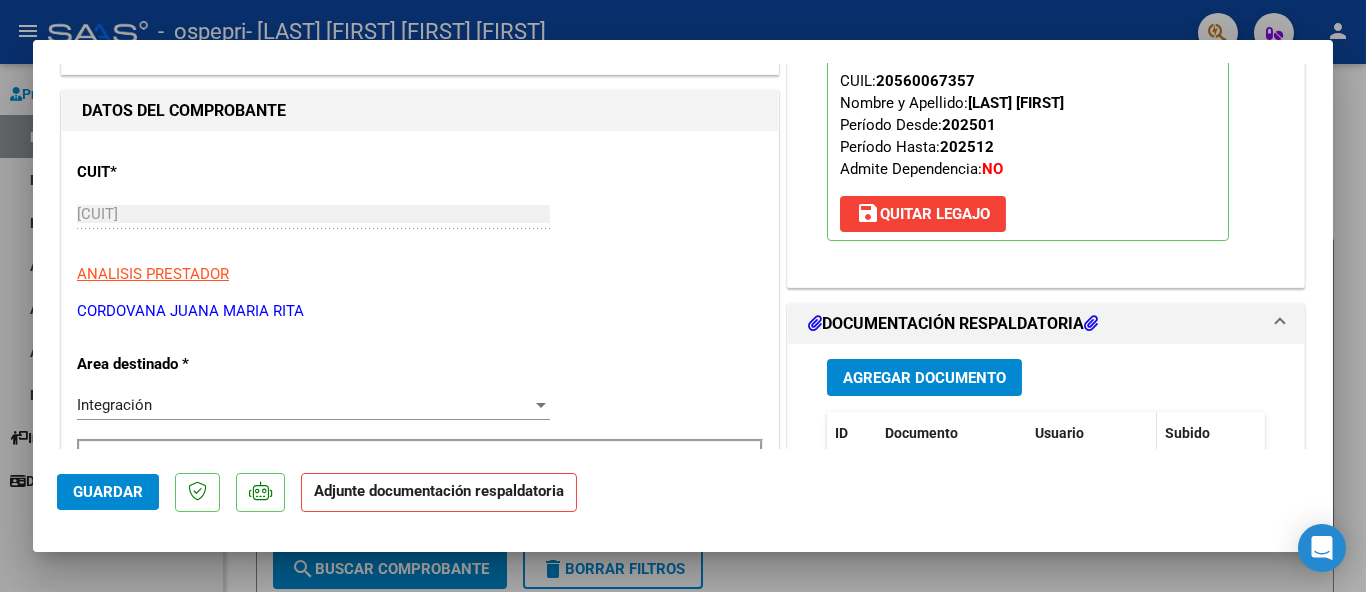 scroll, scrollTop: 333, scrollLeft: 0, axis: vertical 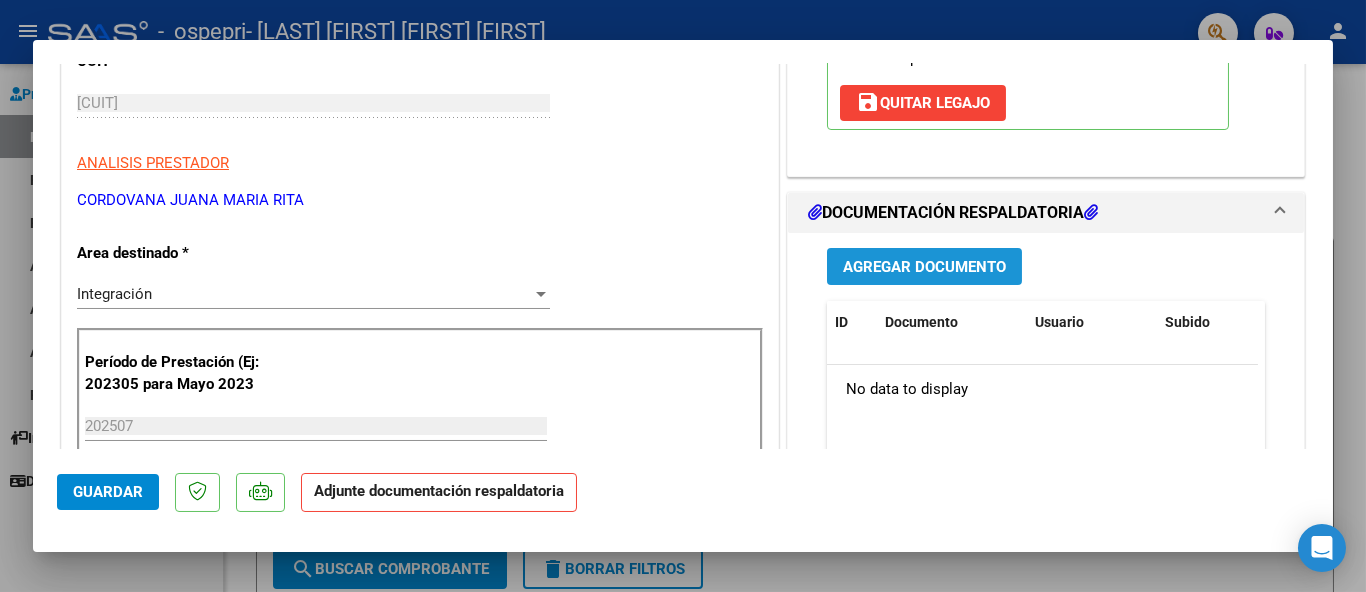 click on "Agregar Documento" at bounding box center (924, 267) 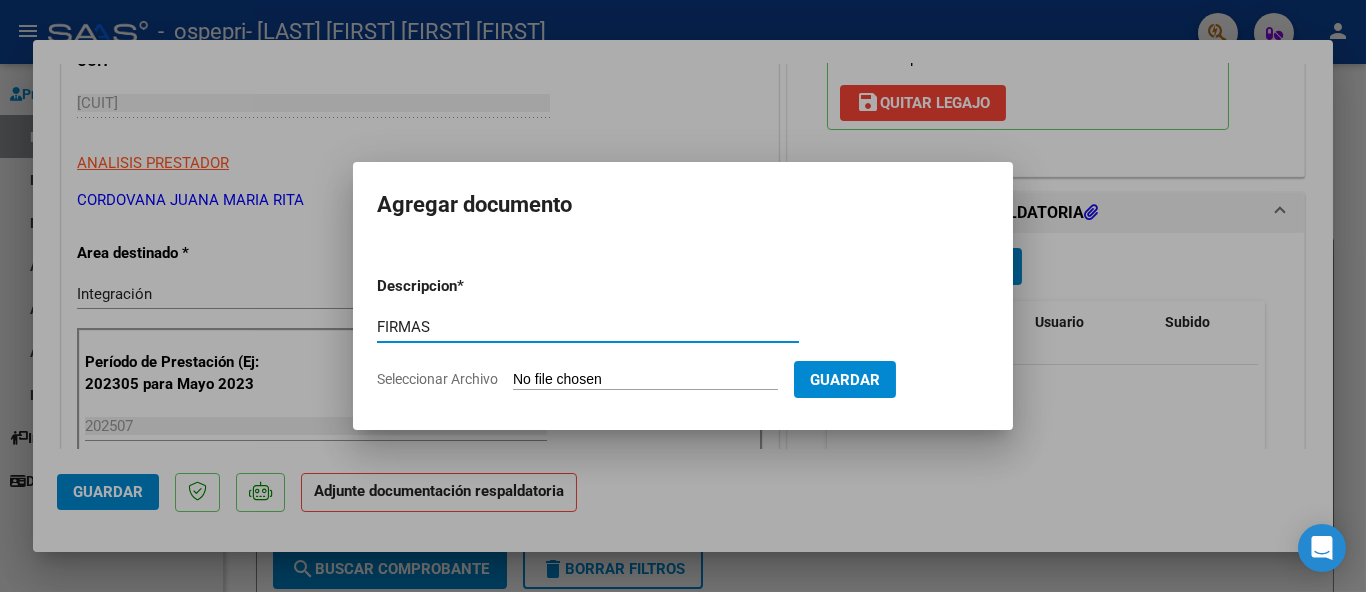 type on "FIRMAS" 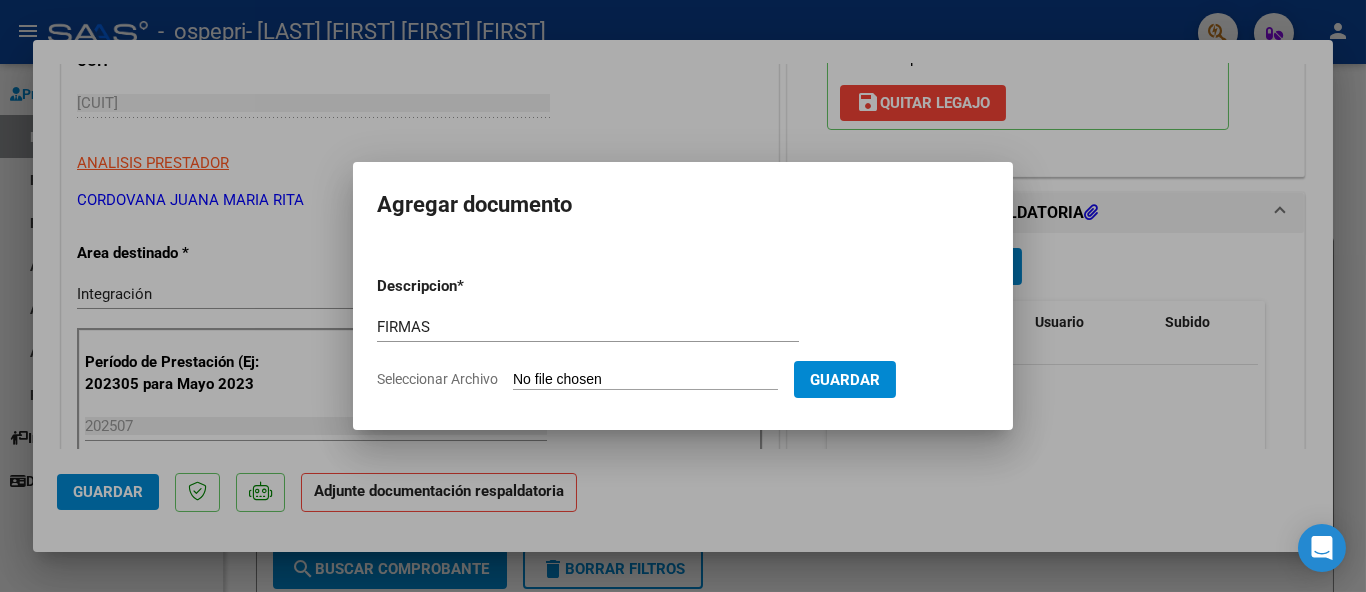 click on "Seleccionar Archivo" at bounding box center (645, 380) 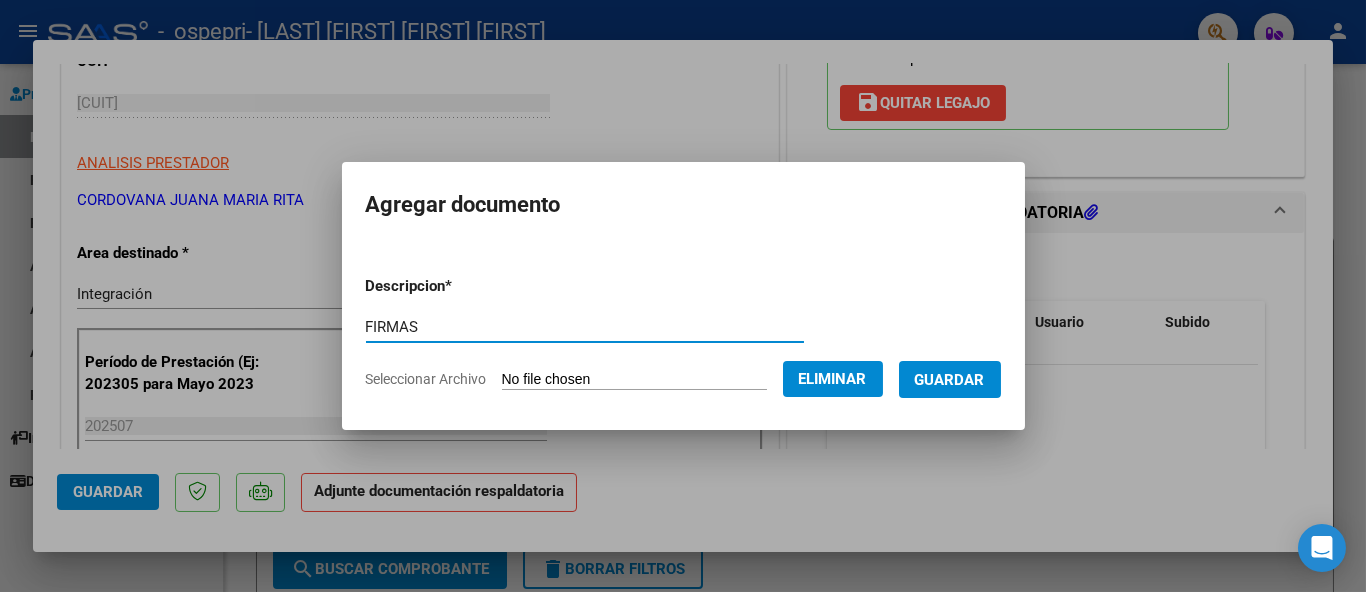 click on "FIRMAS" at bounding box center [585, 327] 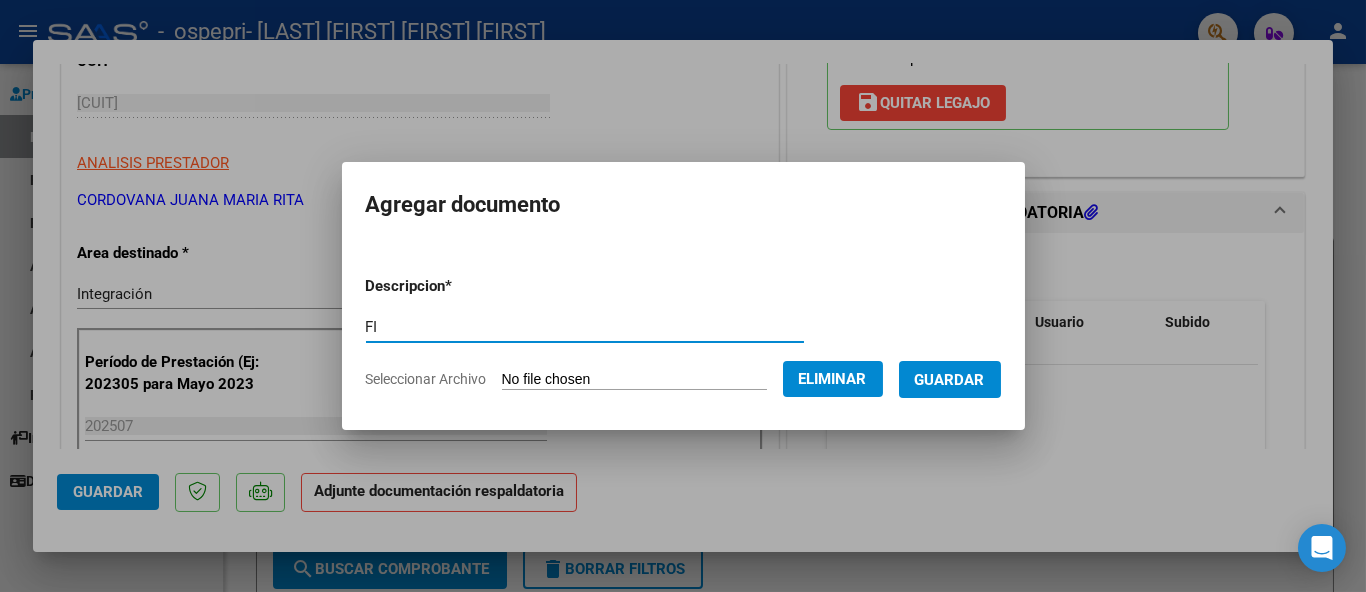 type on "F" 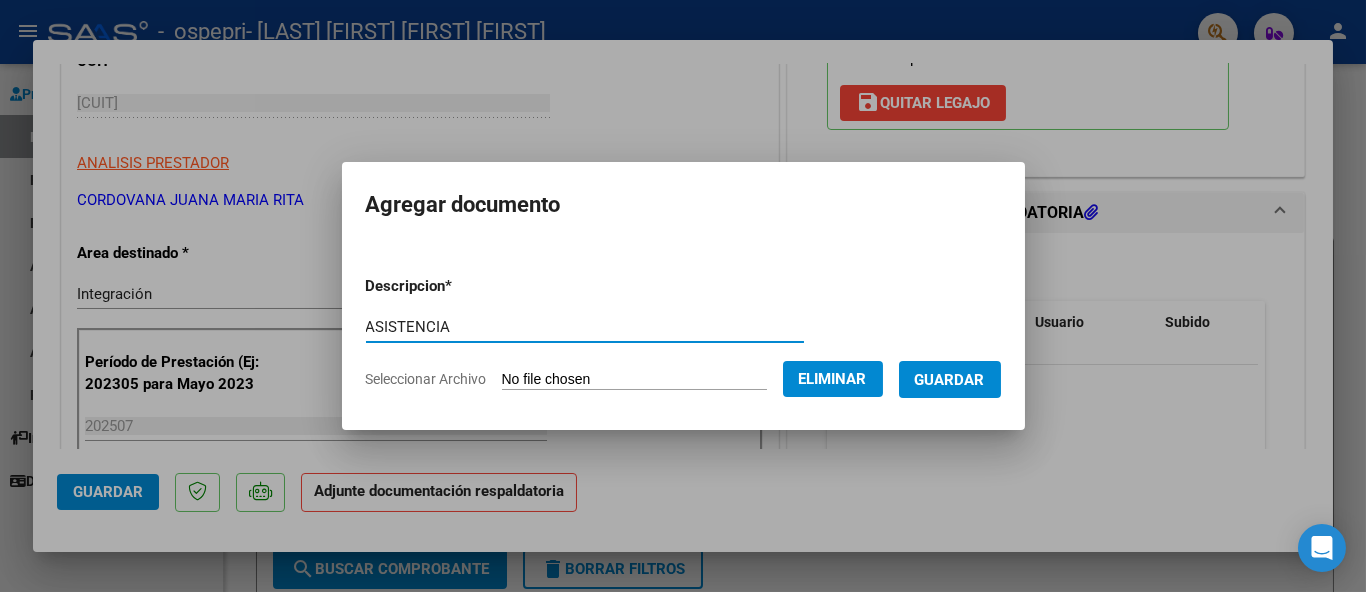 type on "ASISTENCIA" 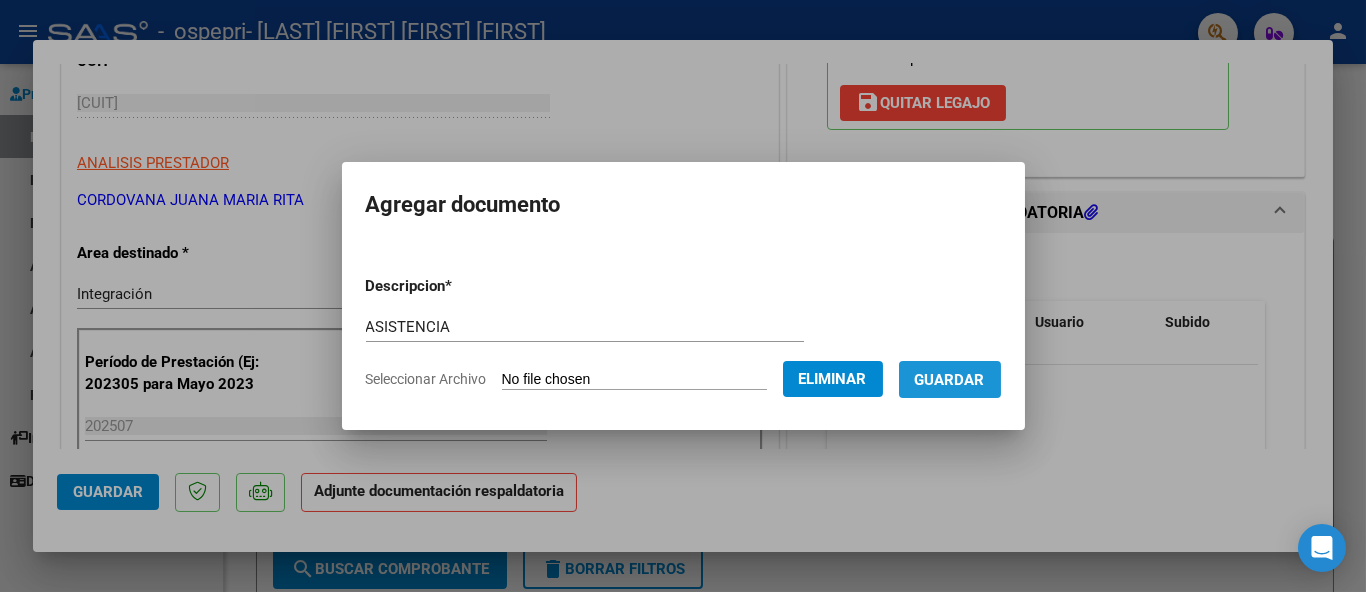 click on "Guardar" at bounding box center [950, 380] 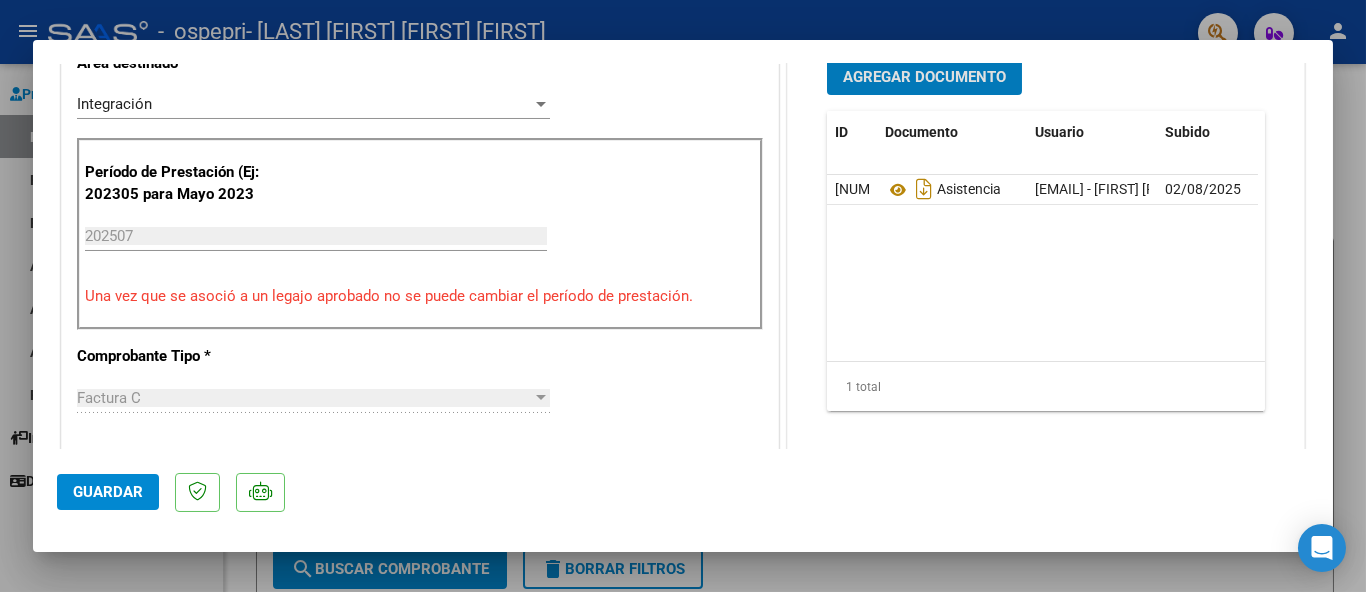 scroll, scrollTop: 555, scrollLeft: 0, axis: vertical 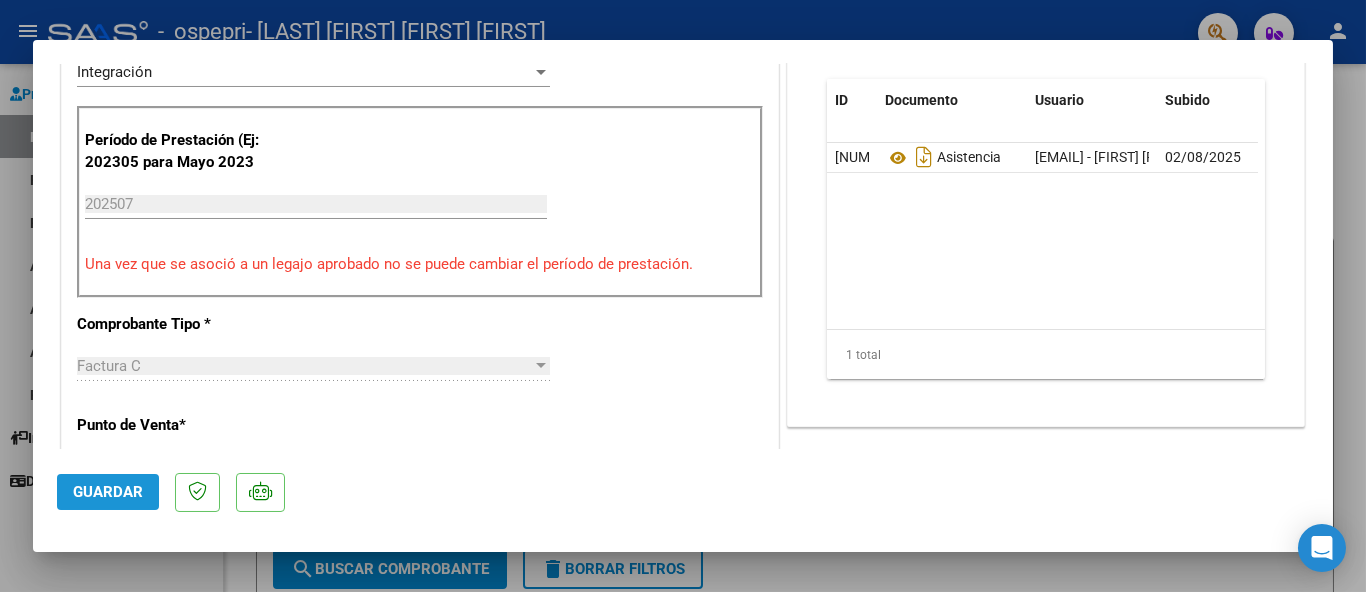 click on "Guardar" 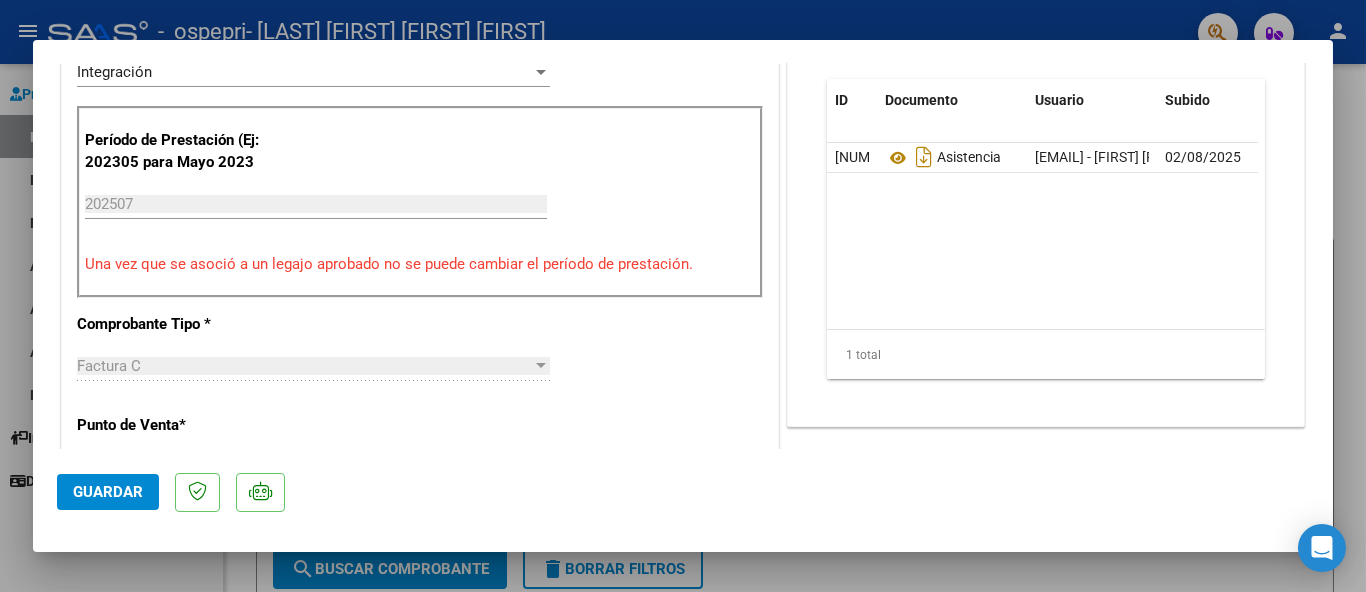 click at bounding box center (683, 296) 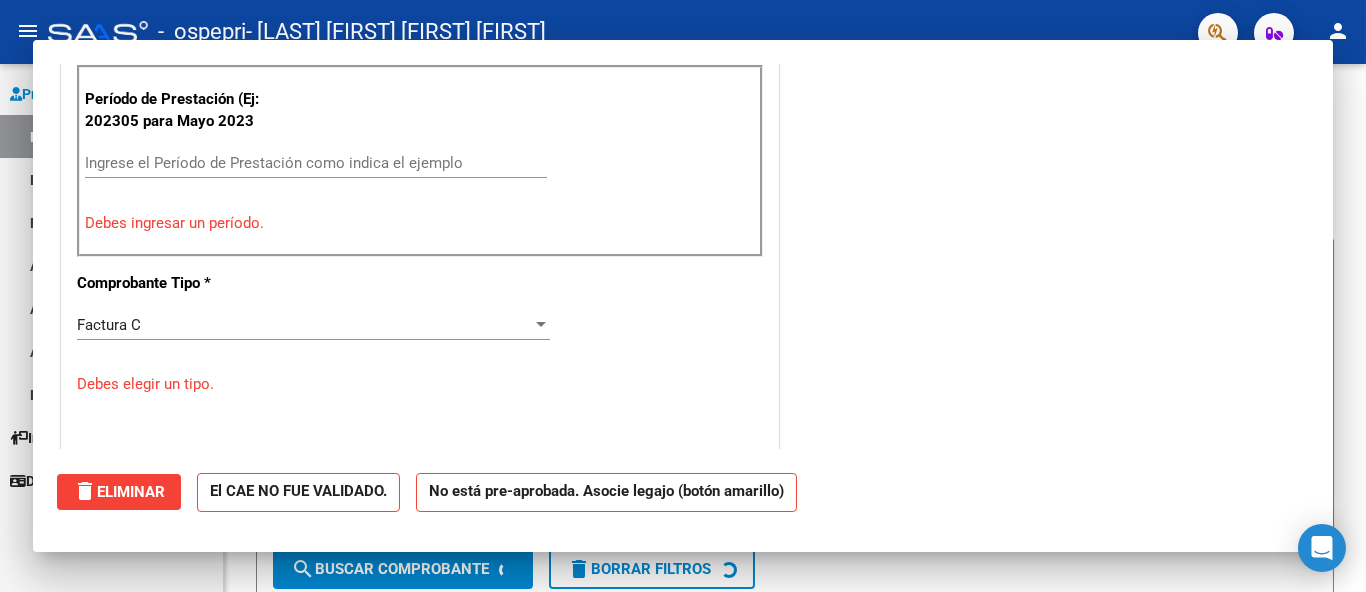 scroll, scrollTop: 0, scrollLeft: 0, axis: both 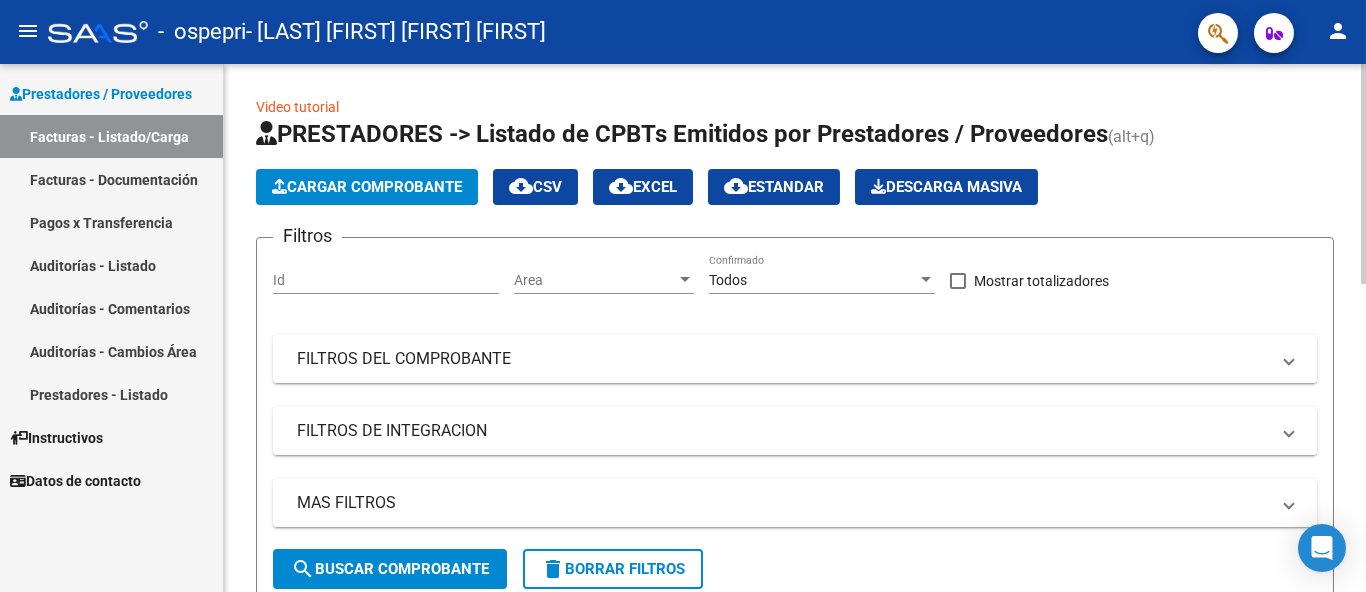 click on "Cargar Comprobante" 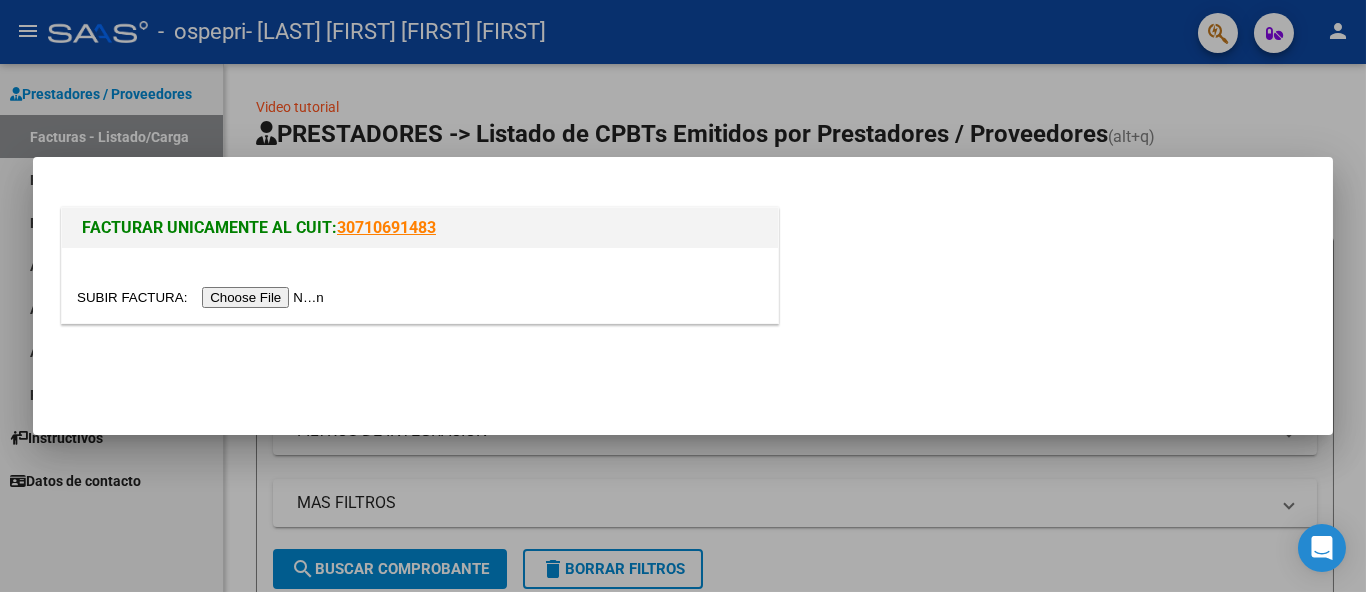click at bounding box center [203, 297] 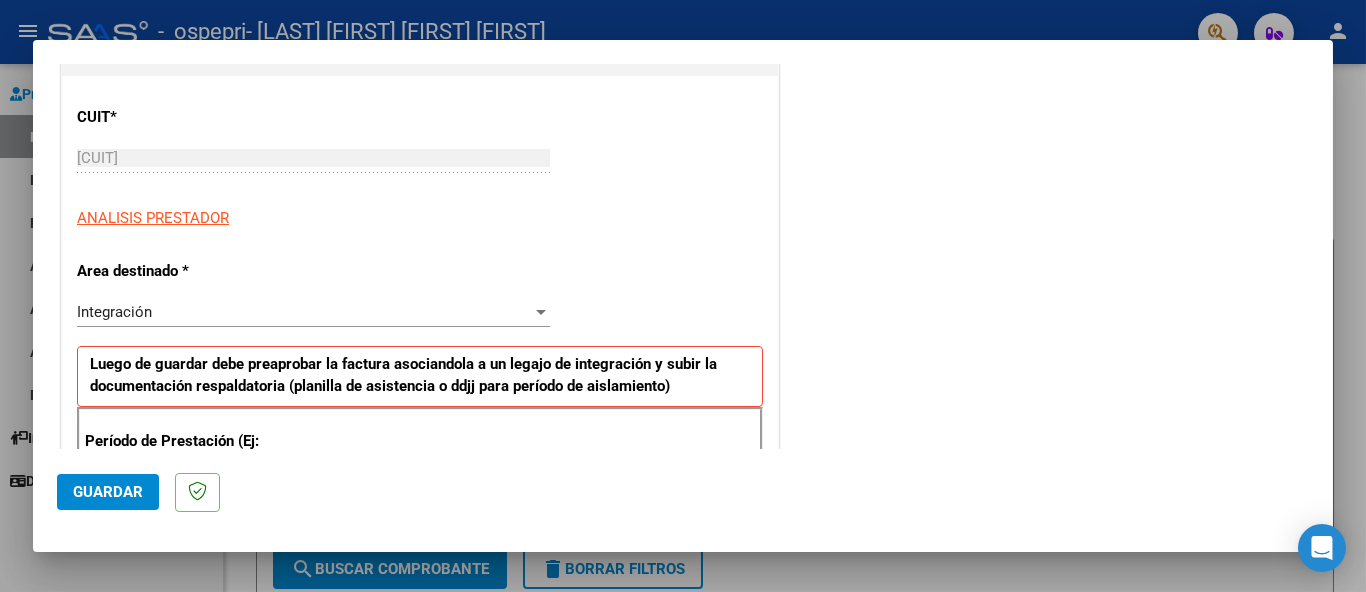 scroll, scrollTop: 333, scrollLeft: 0, axis: vertical 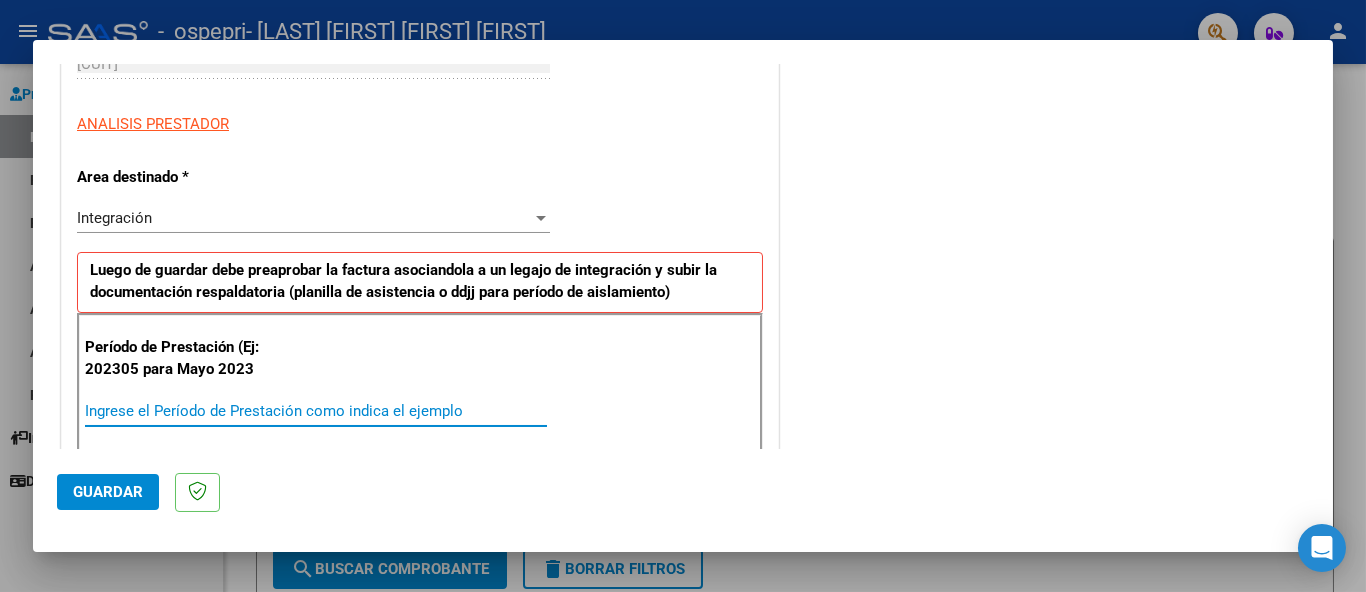 click on "Ingrese el Período de Prestación como indica el ejemplo" at bounding box center [316, 411] 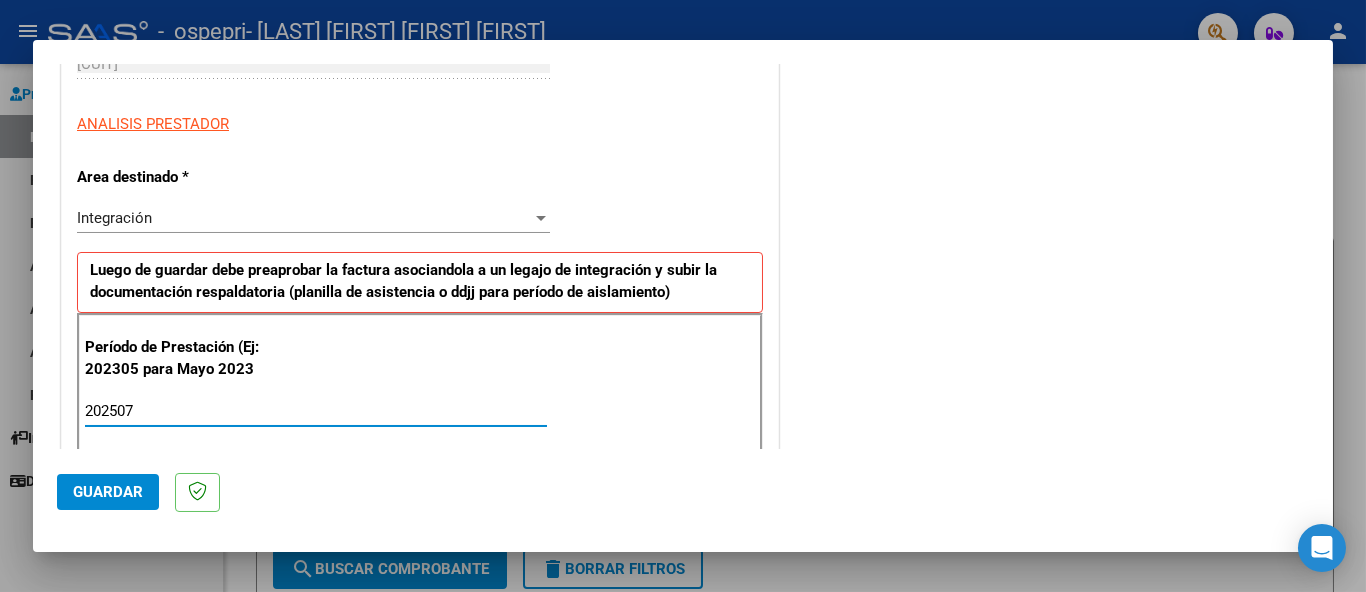 type on "202507" 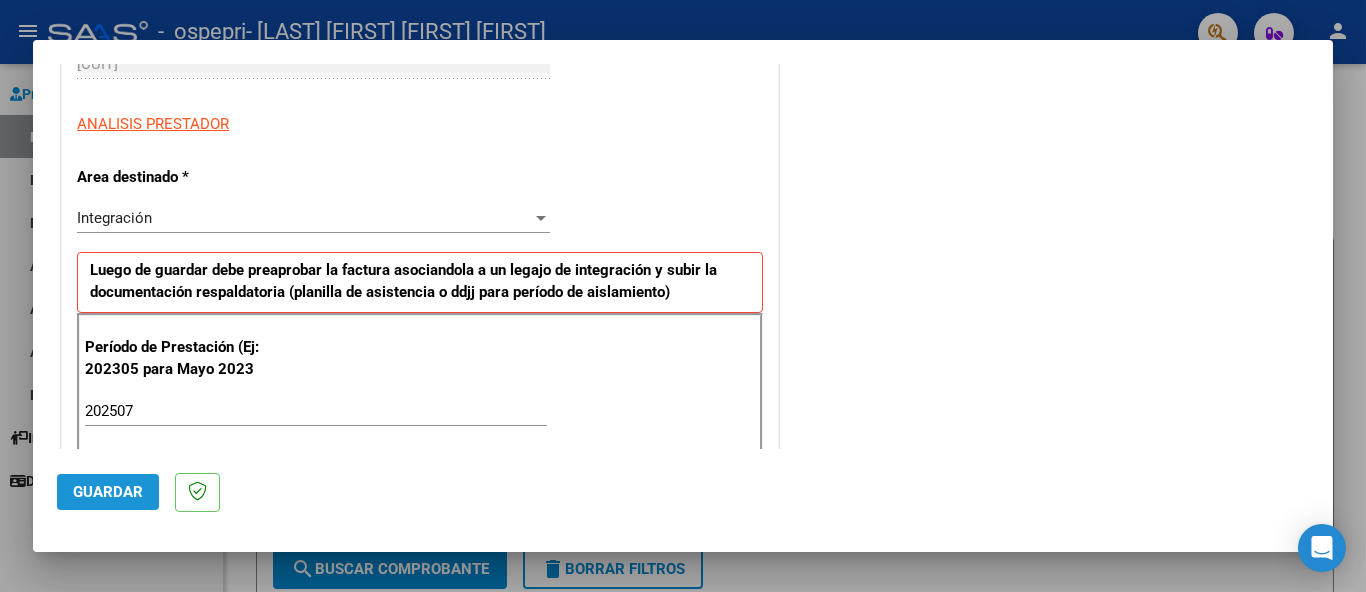 click on "Guardar" 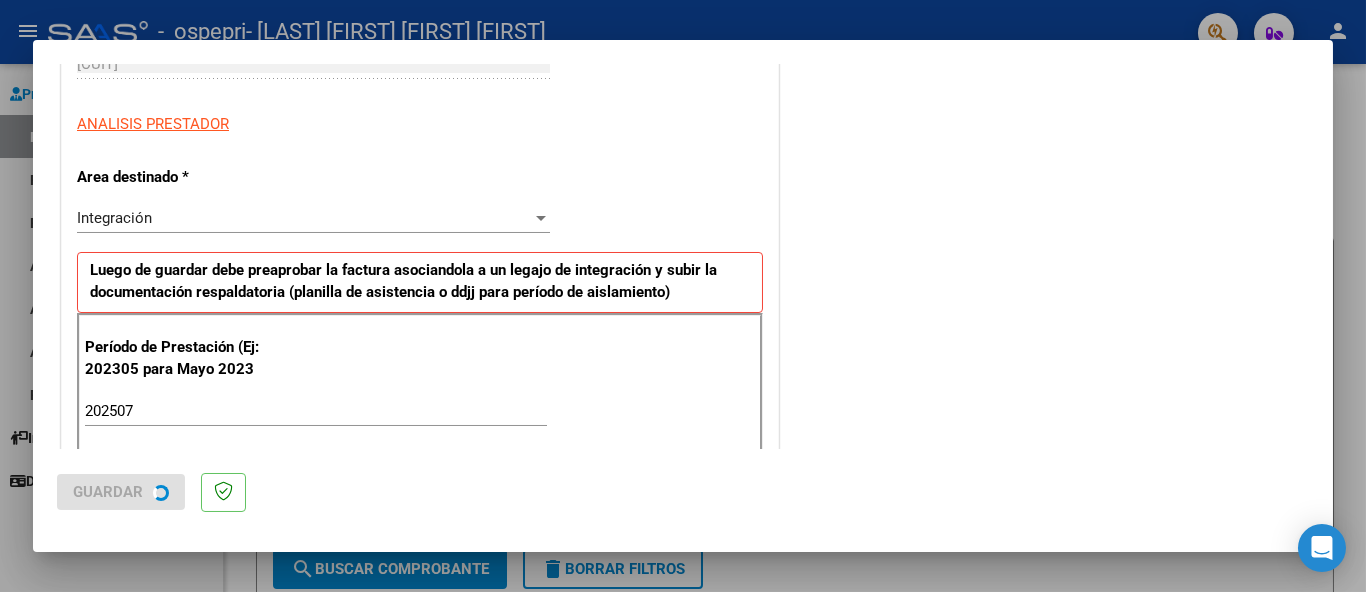 scroll, scrollTop: 0, scrollLeft: 0, axis: both 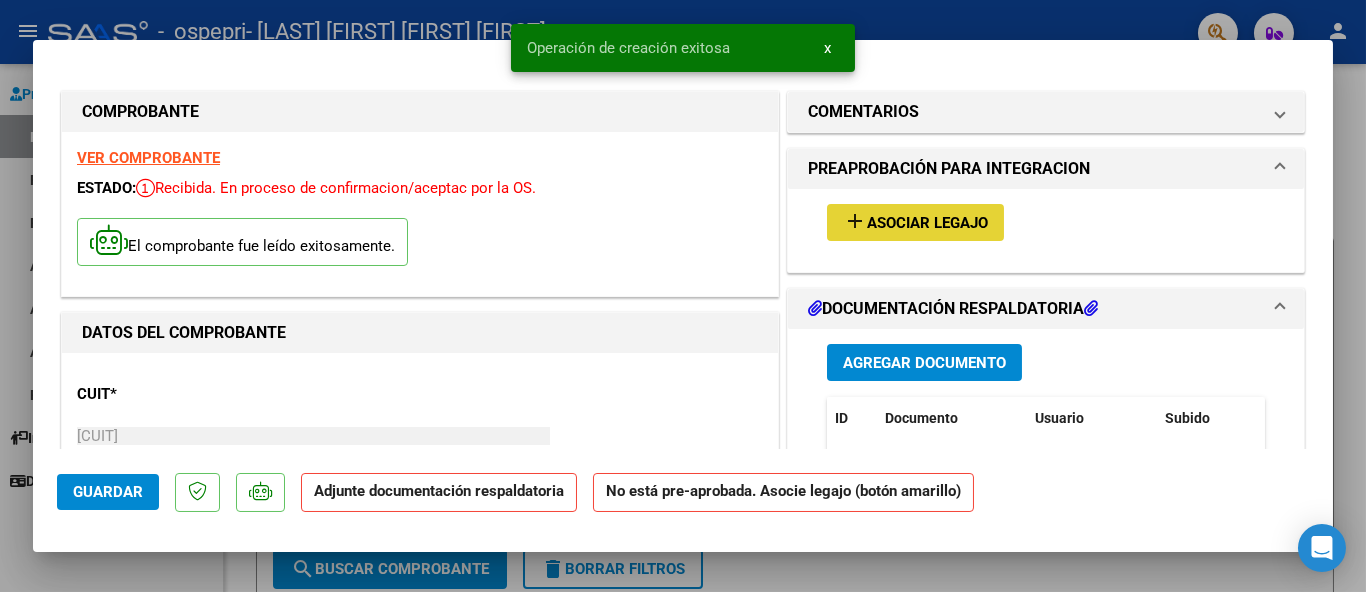 click on "Asociar Legajo" at bounding box center [927, 223] 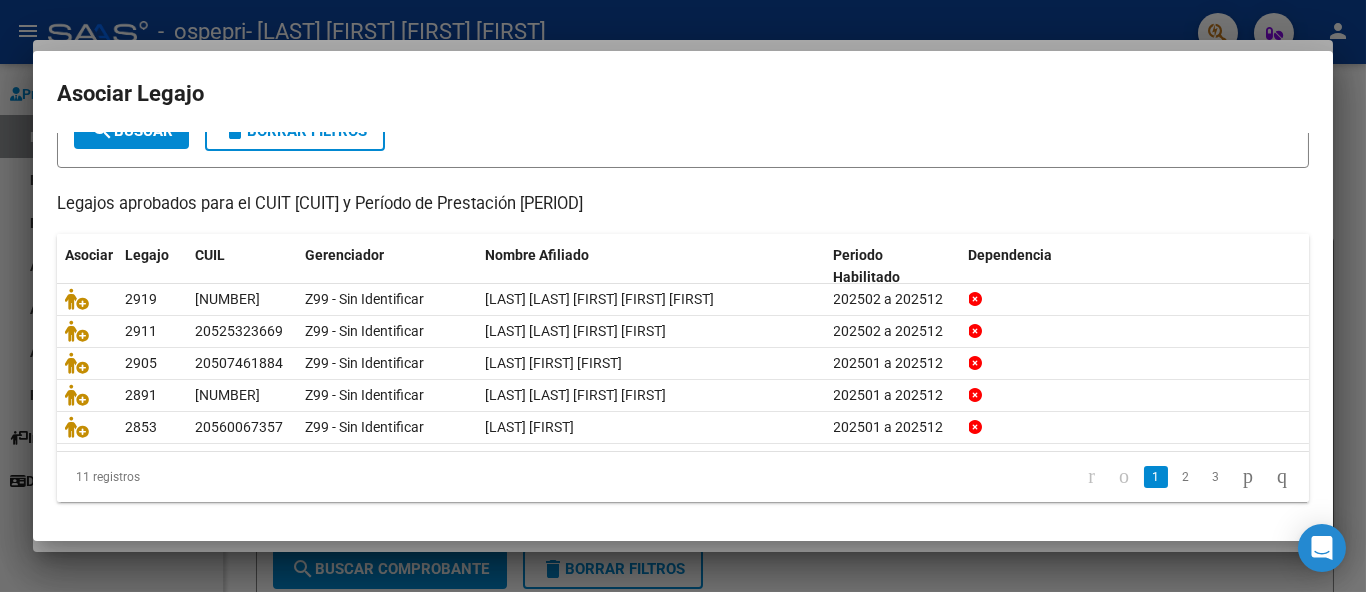 scroll, scrollTop: 138, scrollLeft: 0, axis: vertical 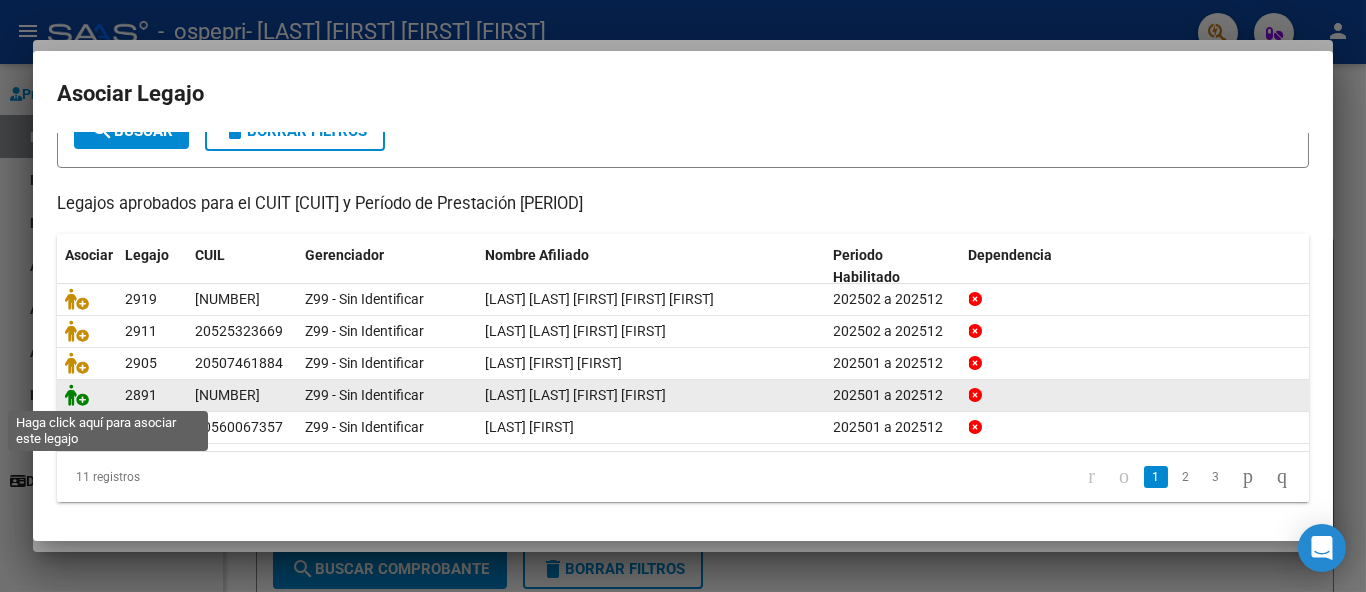 click 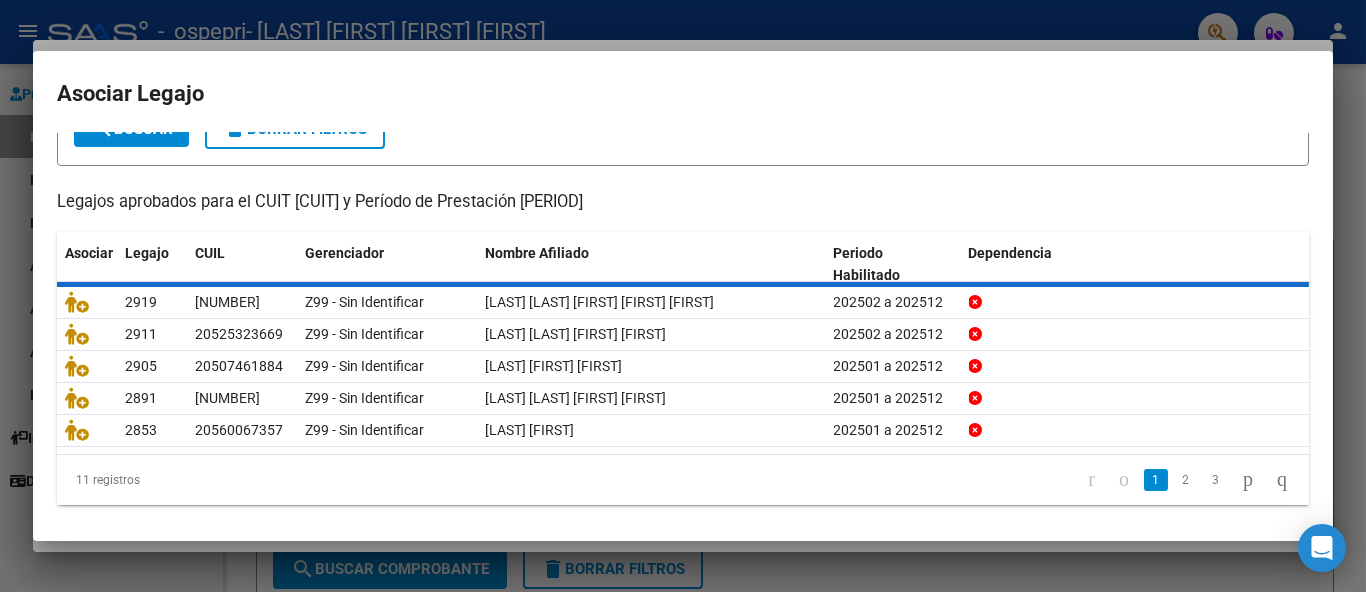 scroll, scrollTop: 0, scrollLeft: 0, axis: both 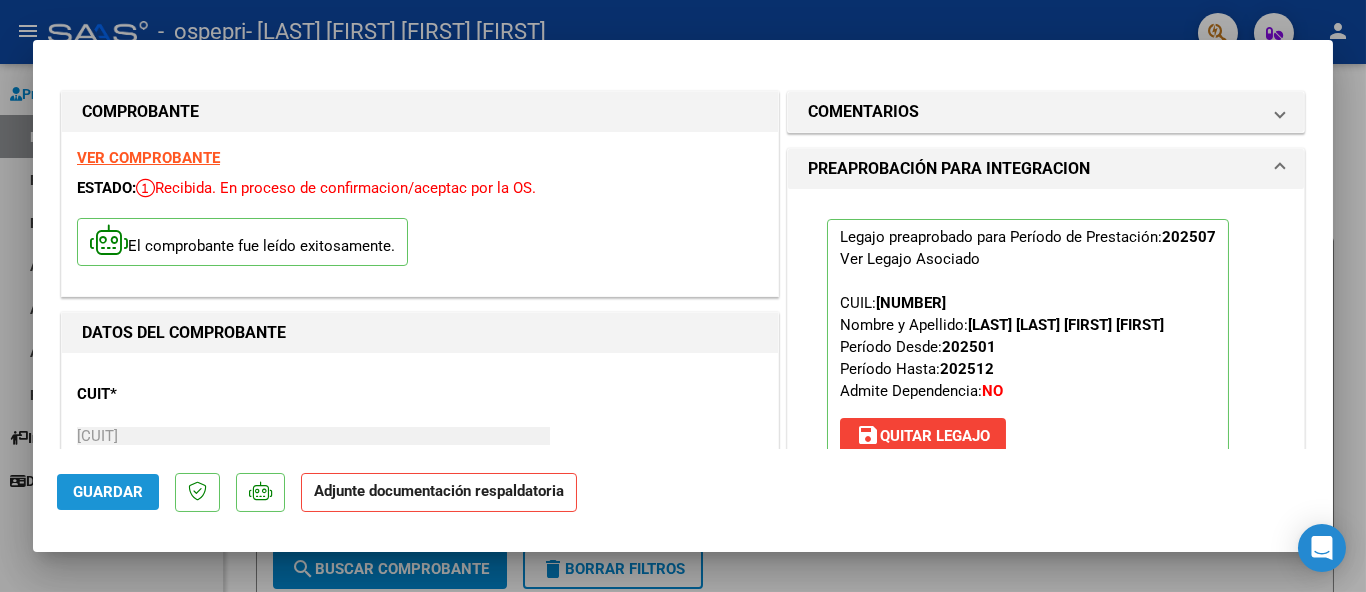 click on "Guardar" 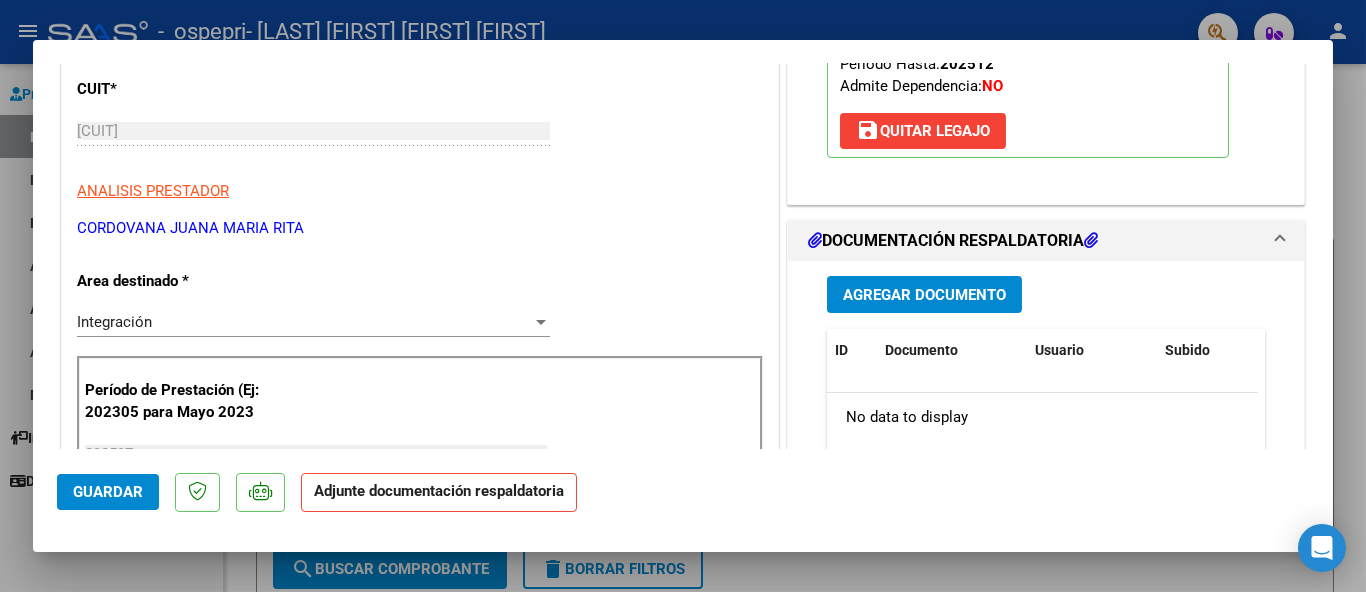 scroll, scrollTop: 333, scrollLeft: 0, axis: vertical 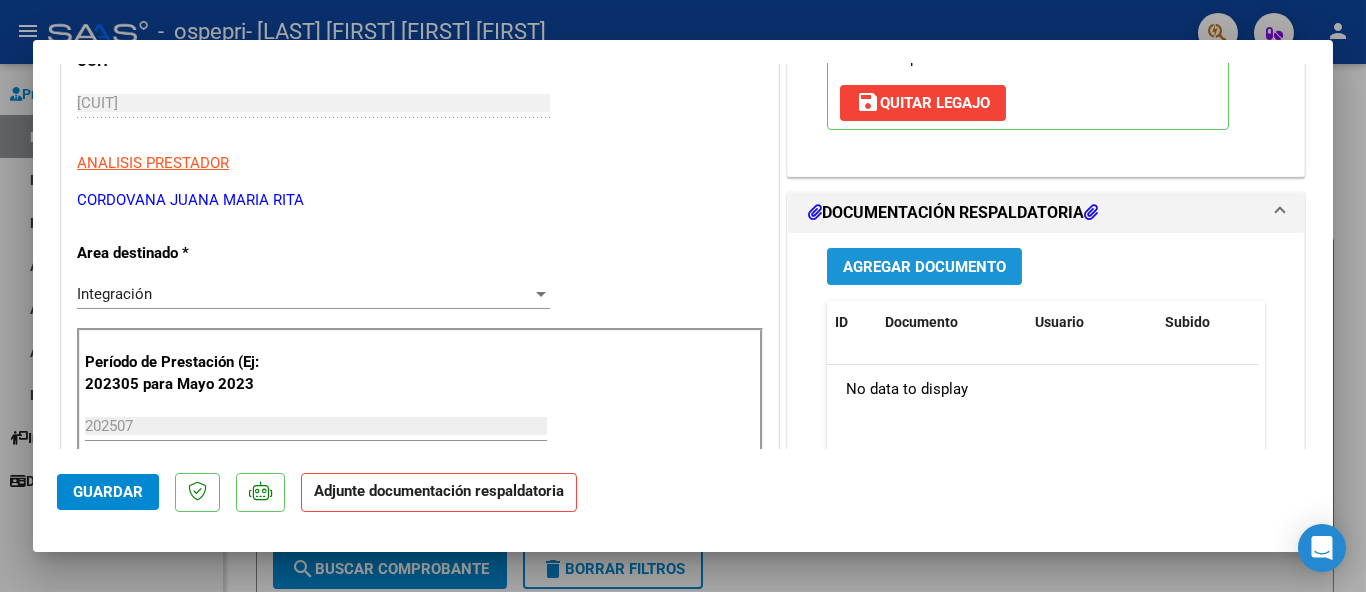 click on "Agregar Documento" at bounding box center (924, 267) 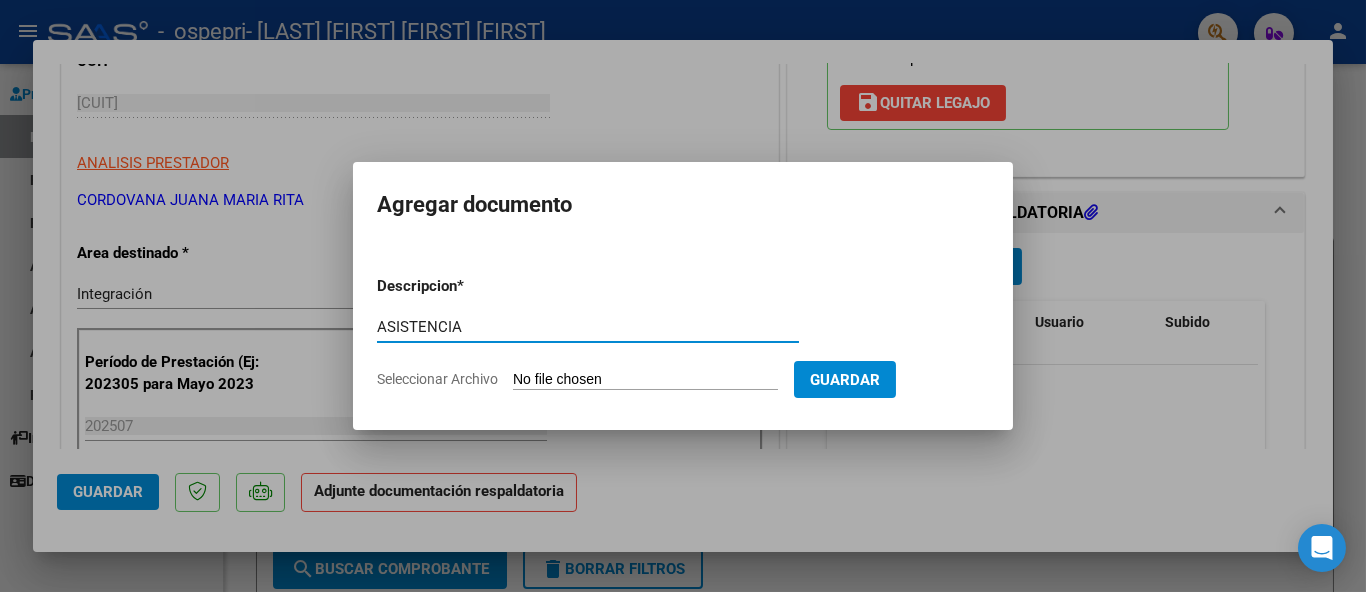 type on "ASISTENCIA" 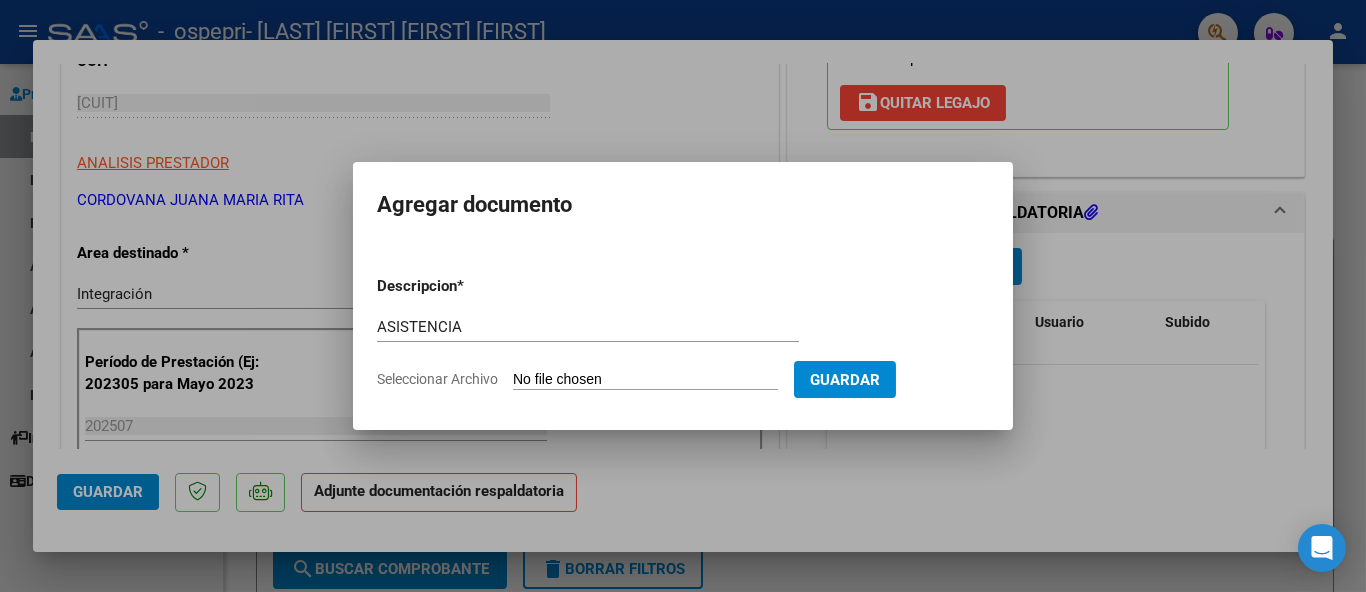 type on "C:\fakepath\[LAST].pdf" 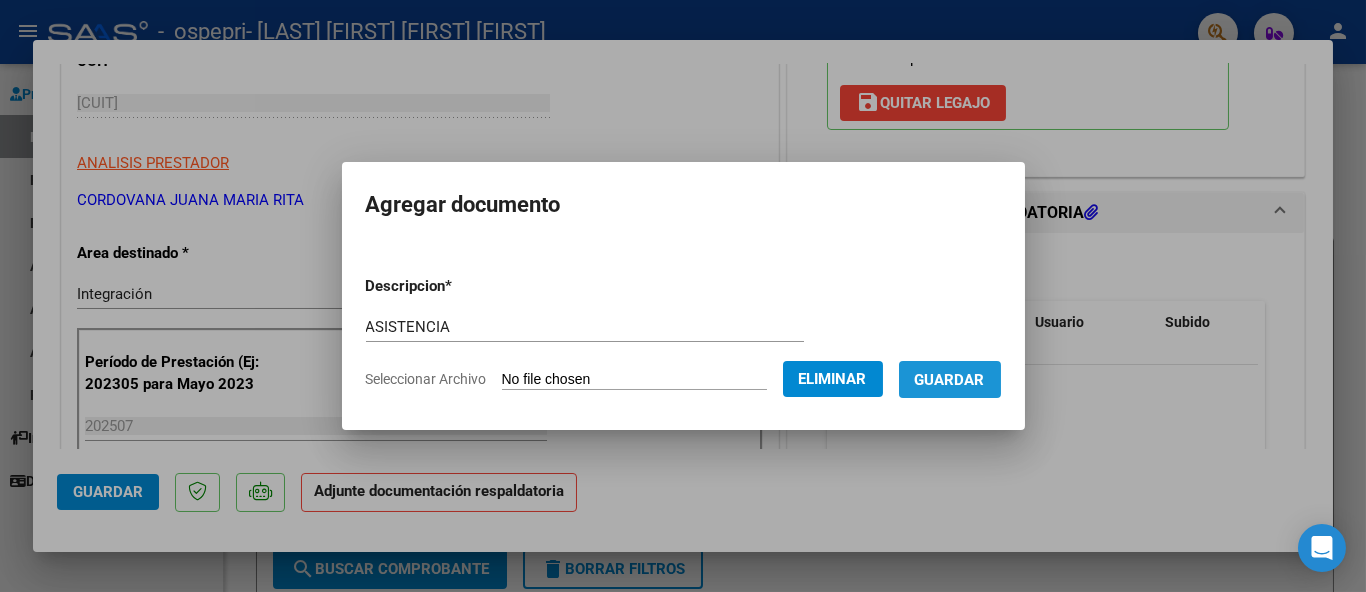 click on "Guardar" at bounding box center (950, 380) 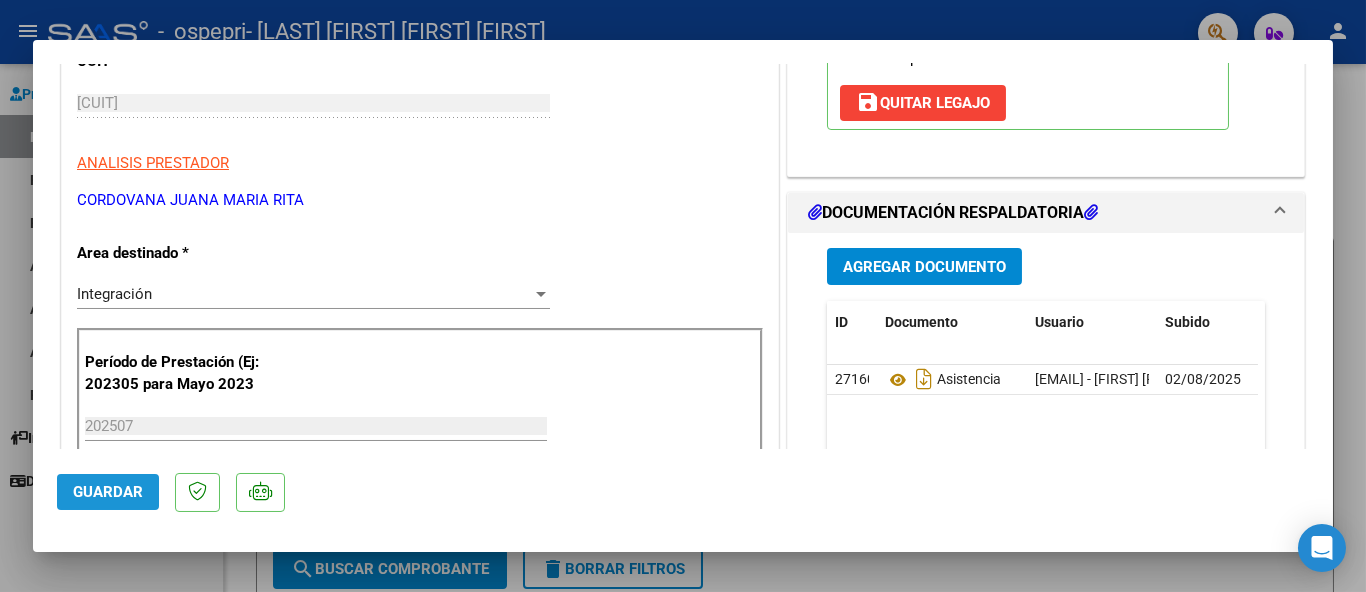 click on "Guardar" 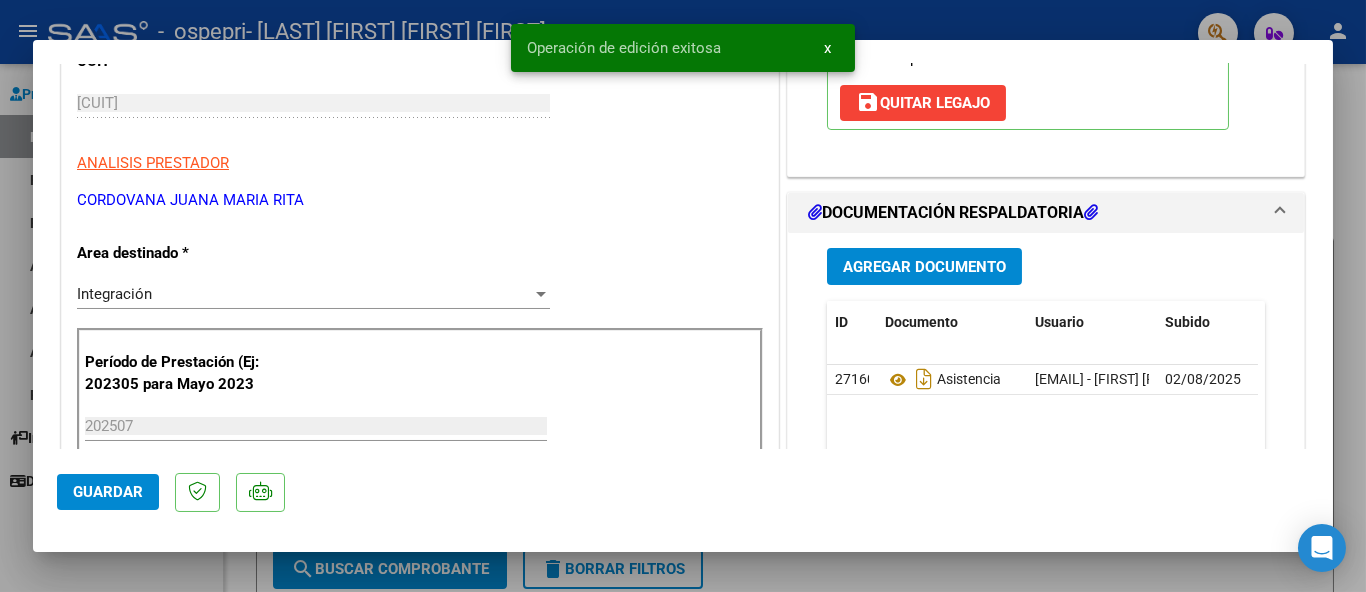 click at bounding box center [683, 296] 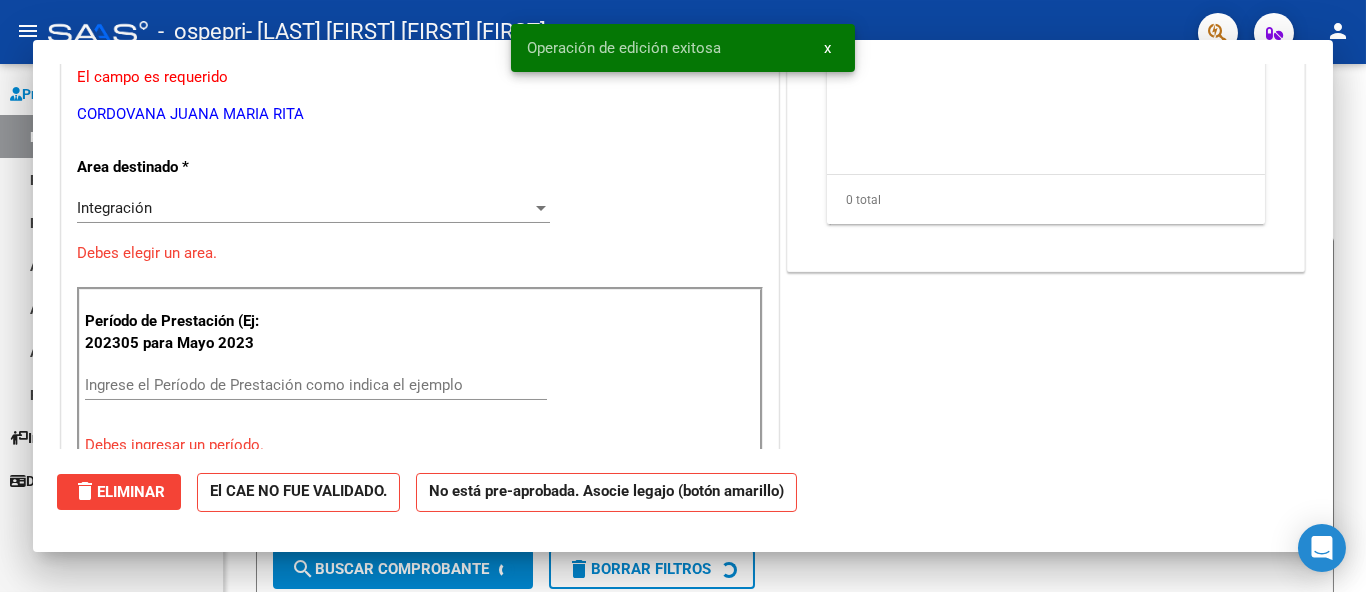 scroll, scrollTop: 273, scrollLeft: 0, axis: vertical 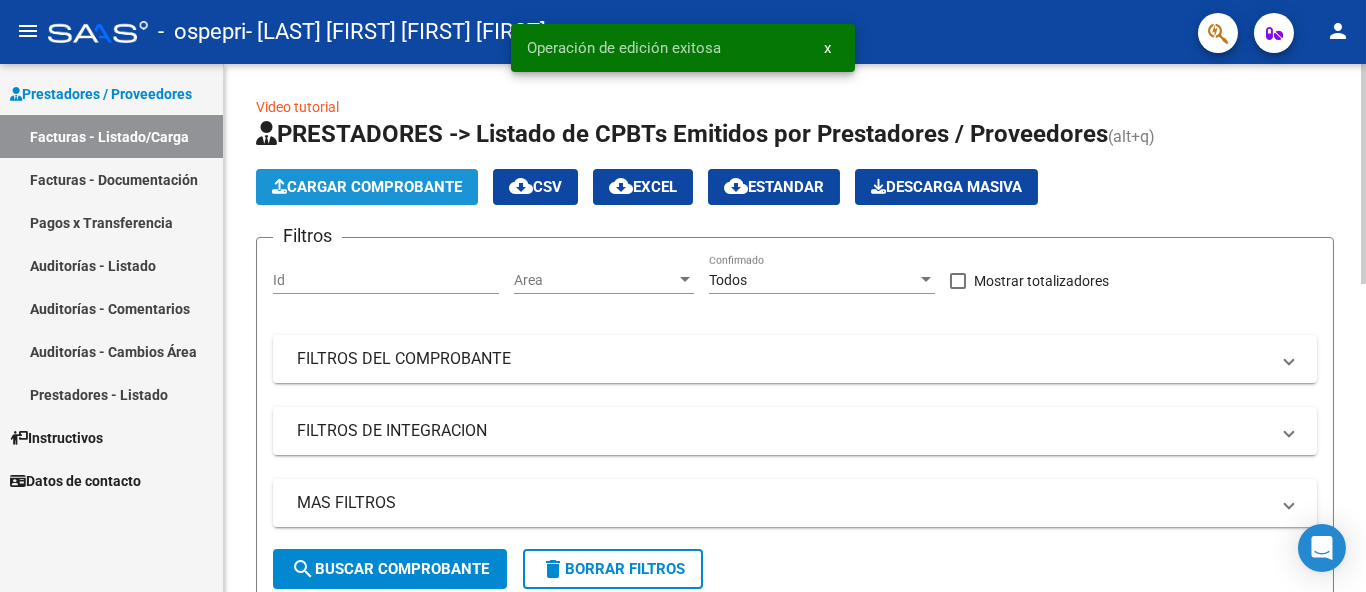 click on "Cargar Comprobante" 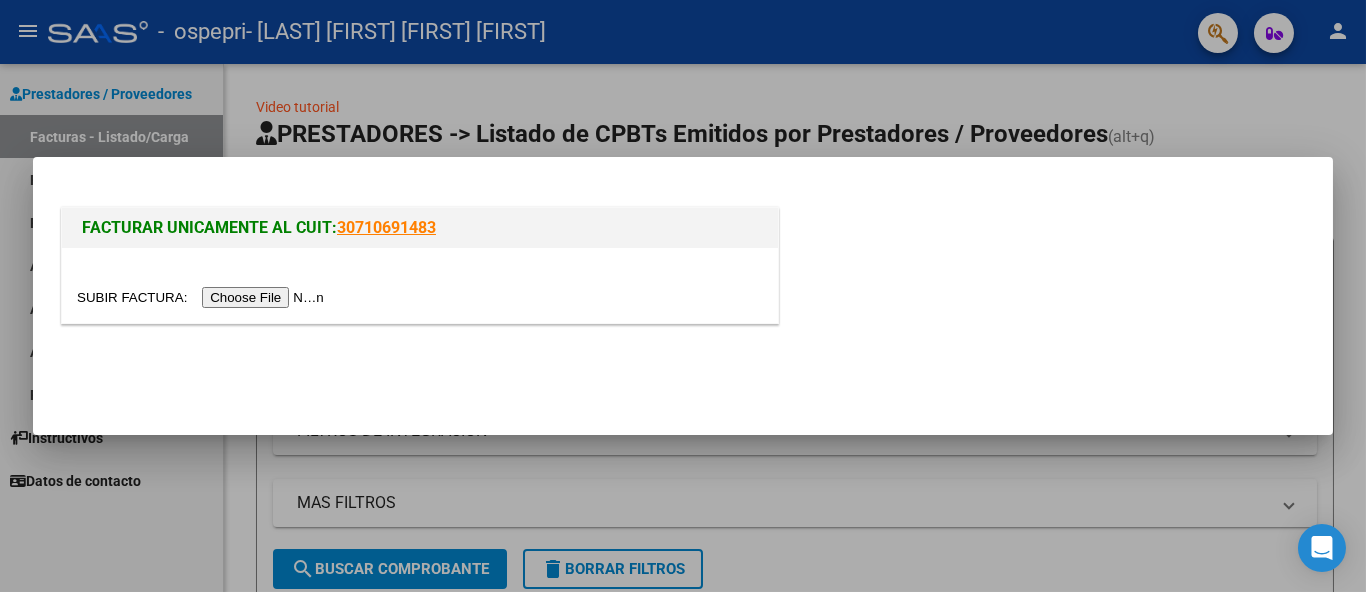 click at bounding box center [203, 297] 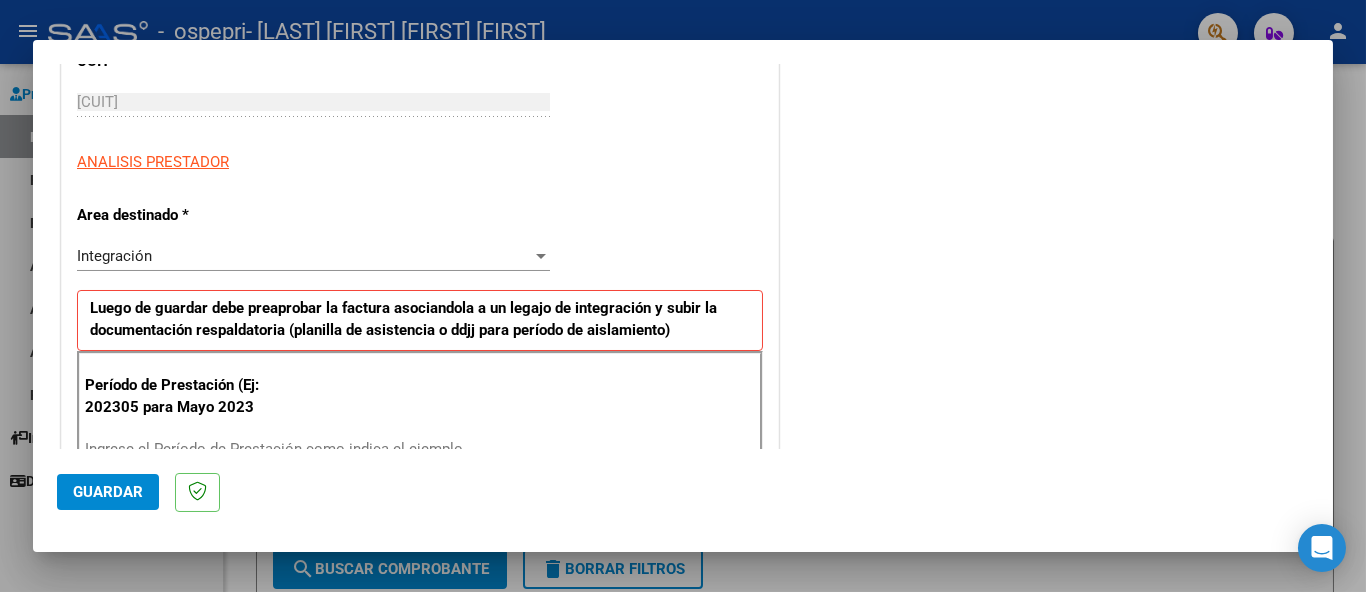 scroll, scrollTop: 333, scrollLeft: 0, axis: vertical 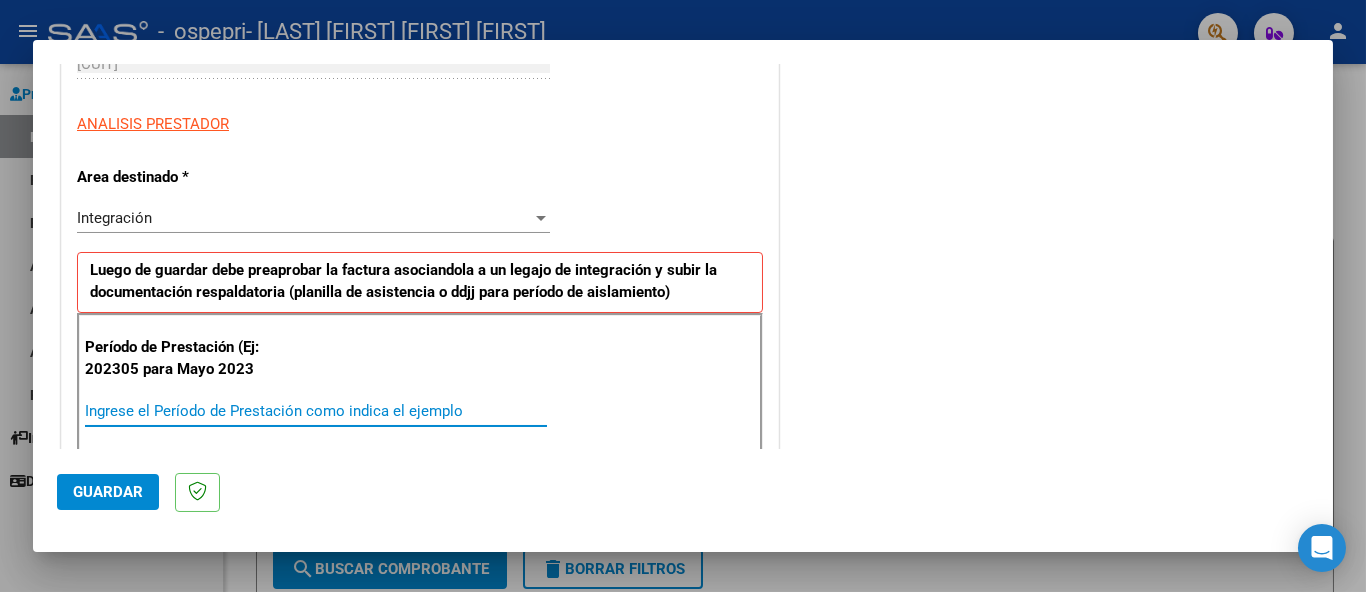 click on "Ingrese el Período de Prestación como indica el ejemplo" at bounding box center (316, 411) 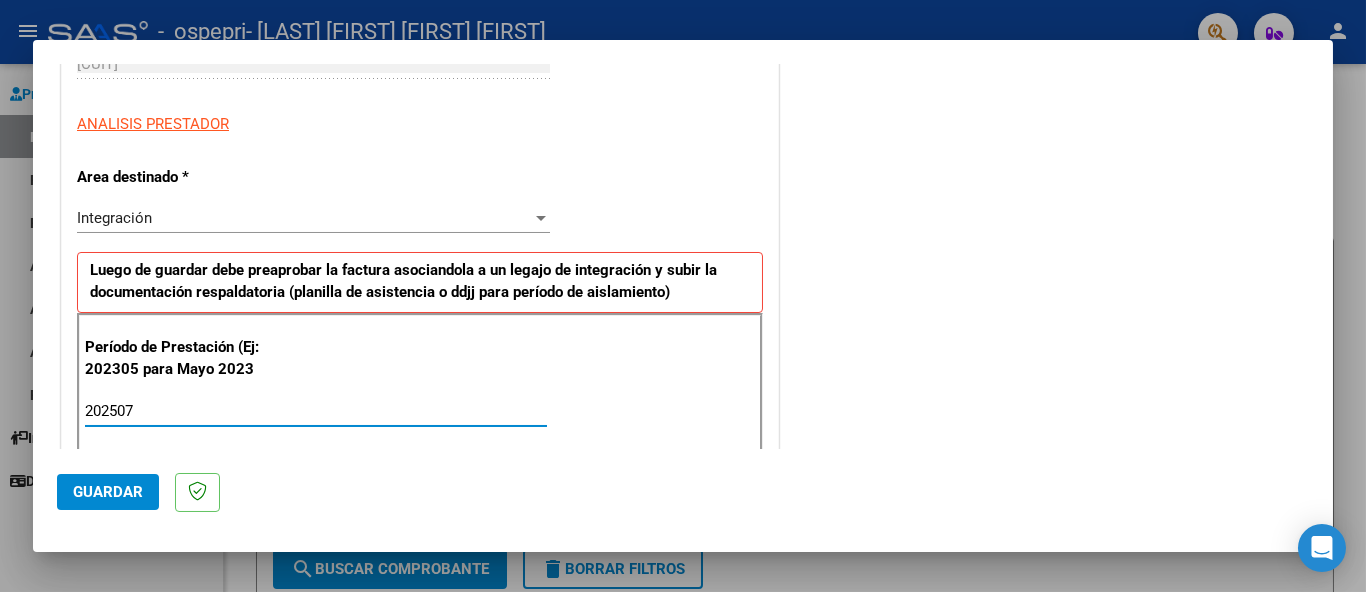 type on "202507" 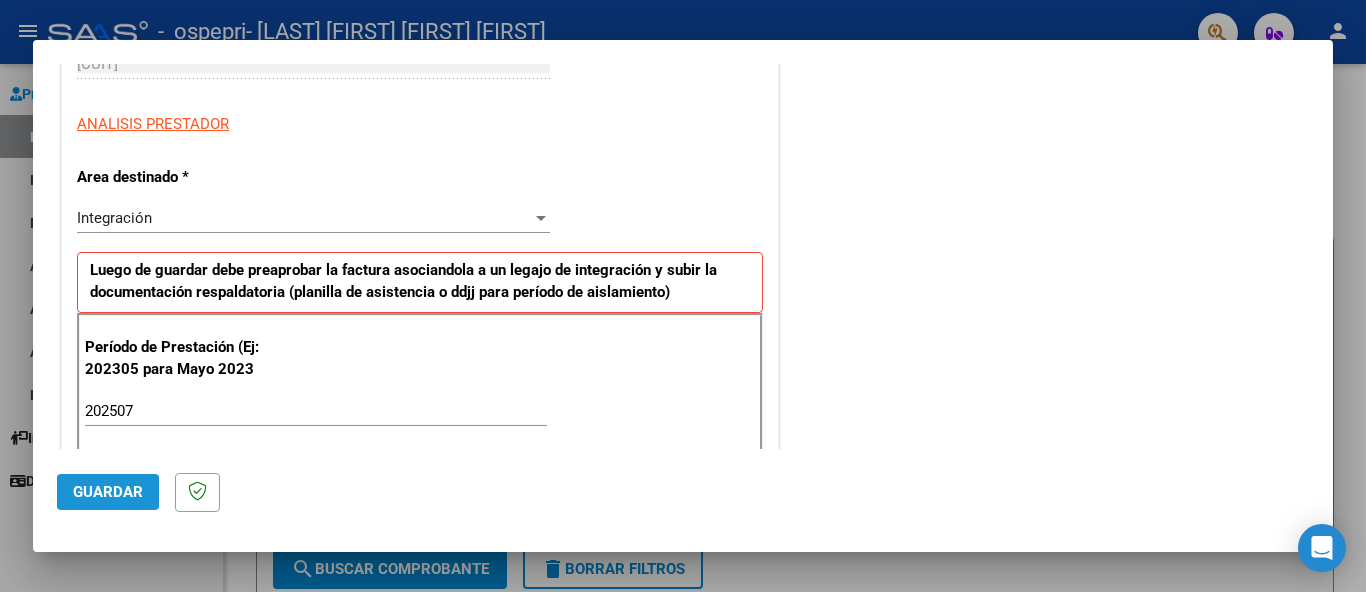 click on "Guardar" 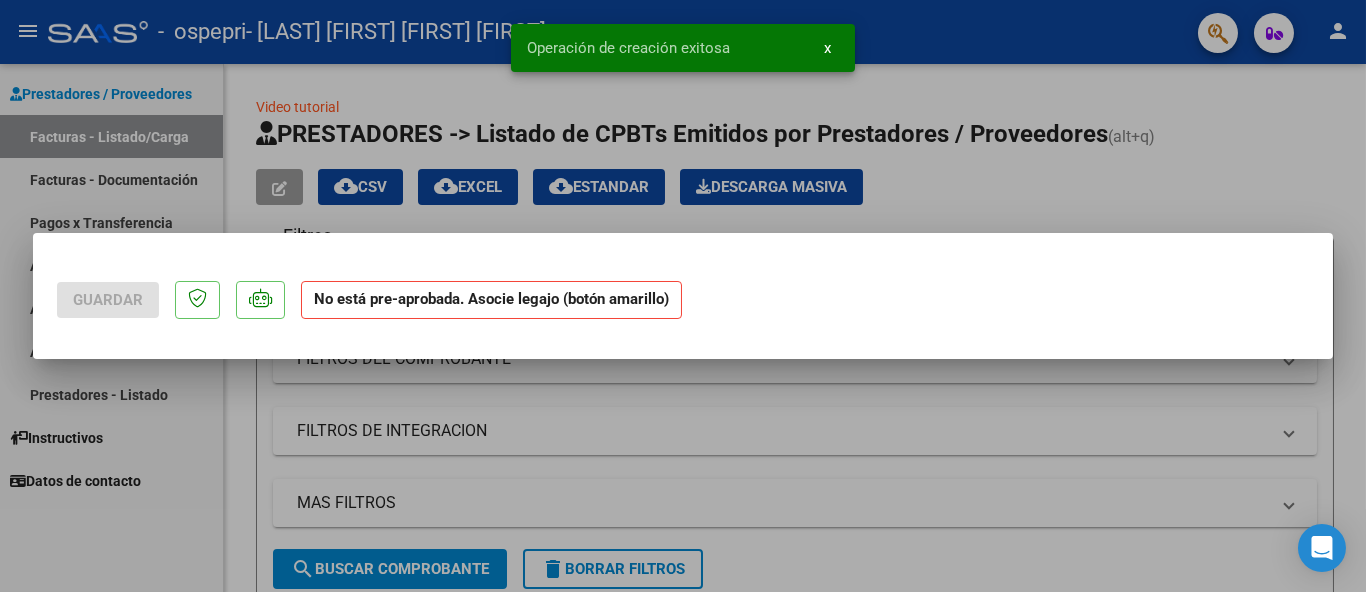scroll, scrollTop: 0, scrollLeft: 0, axis: both 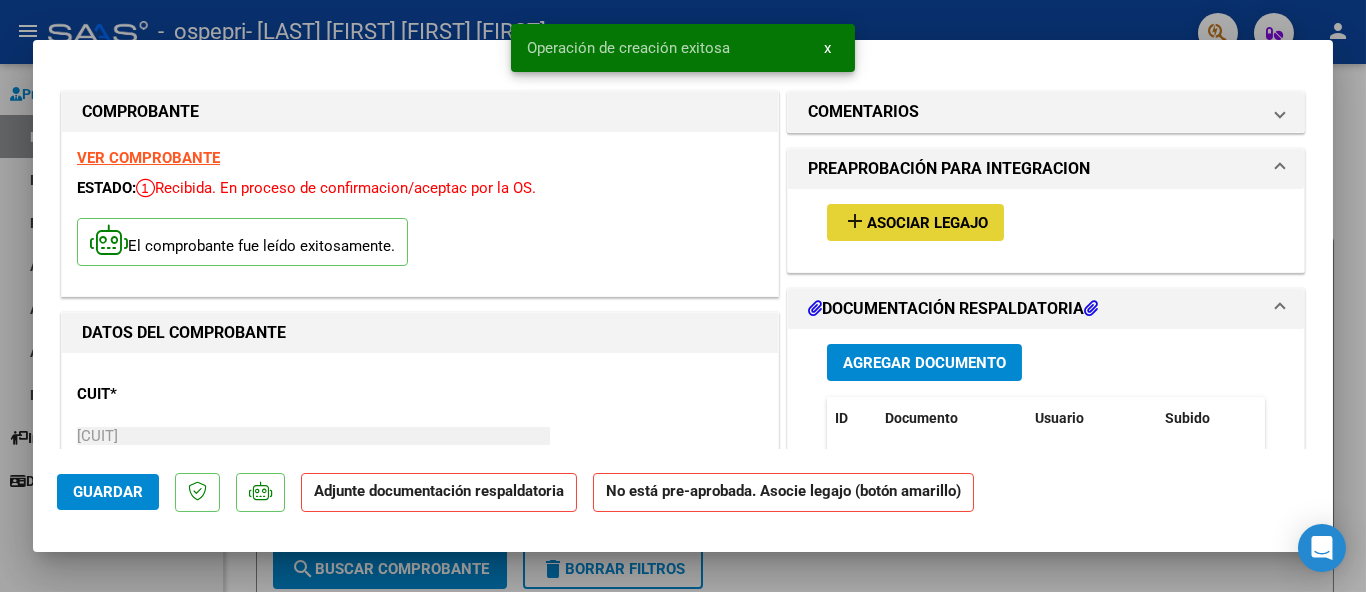 click on "Asociar Legajo" at bounding box center (927, 223) 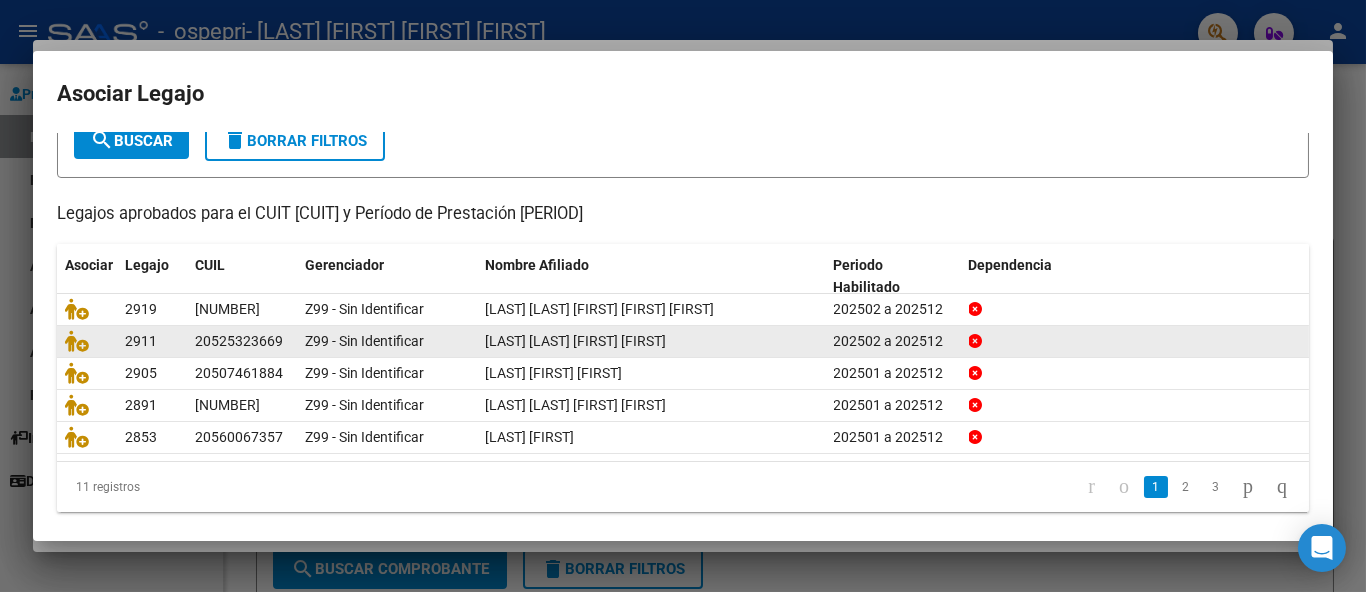 scroll, scrollTop: 138, scrollLeft: 0, axis: vertical 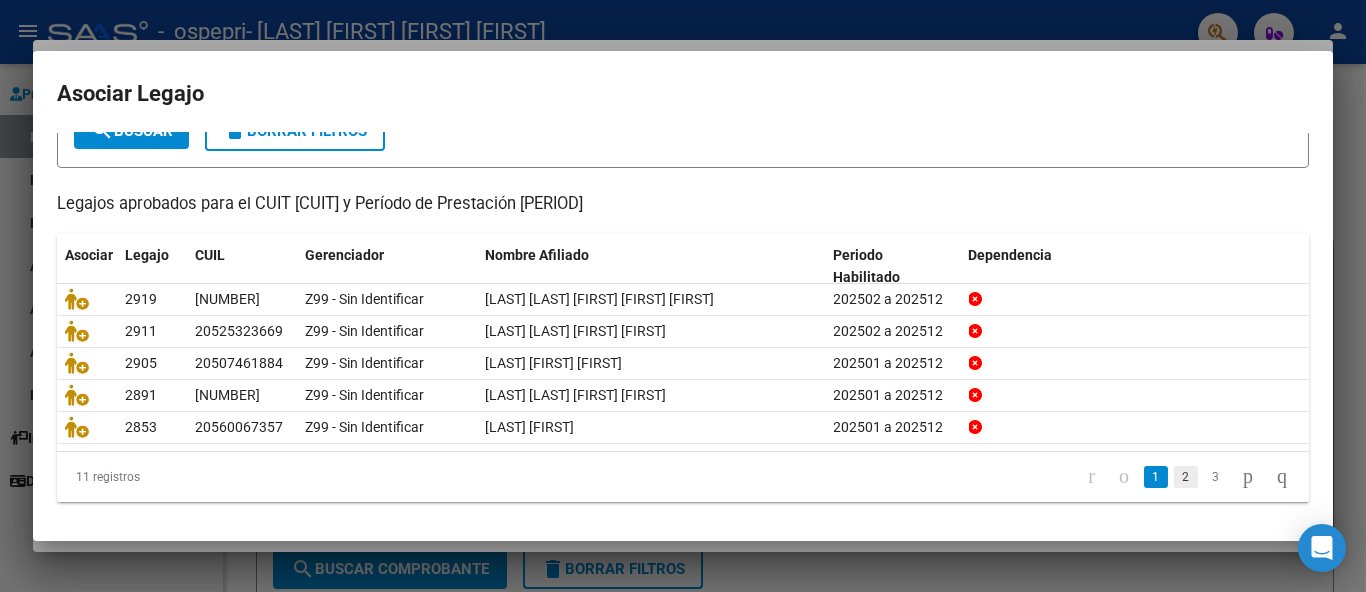 click on "2" 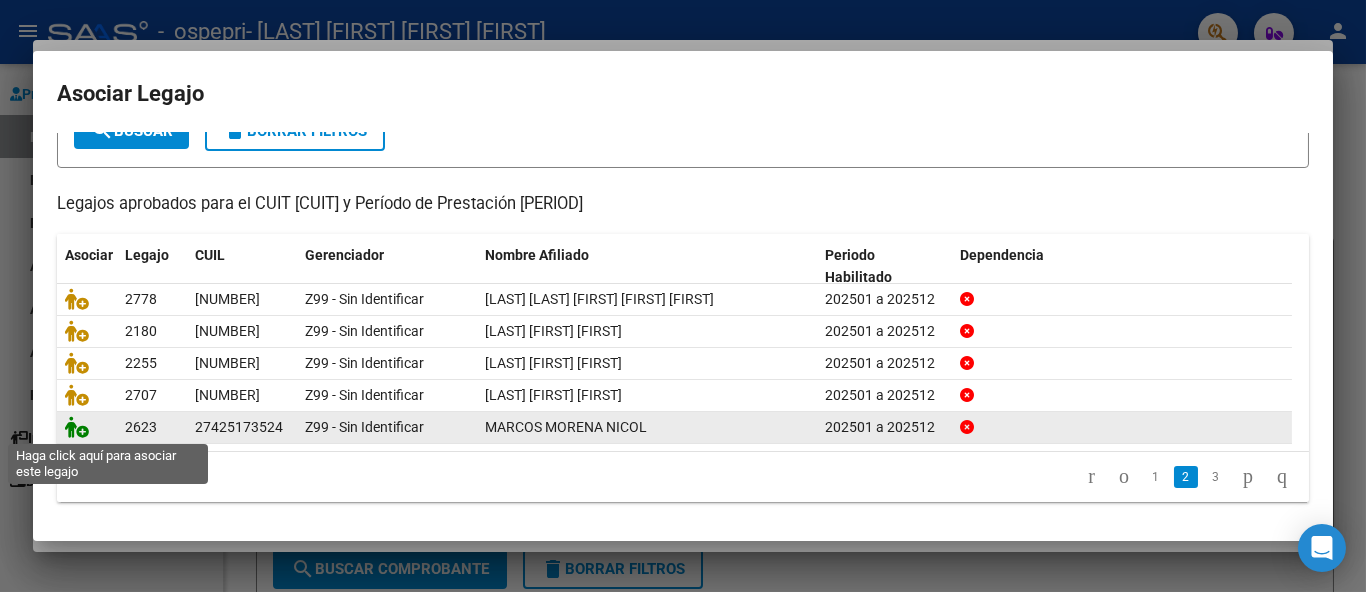 click 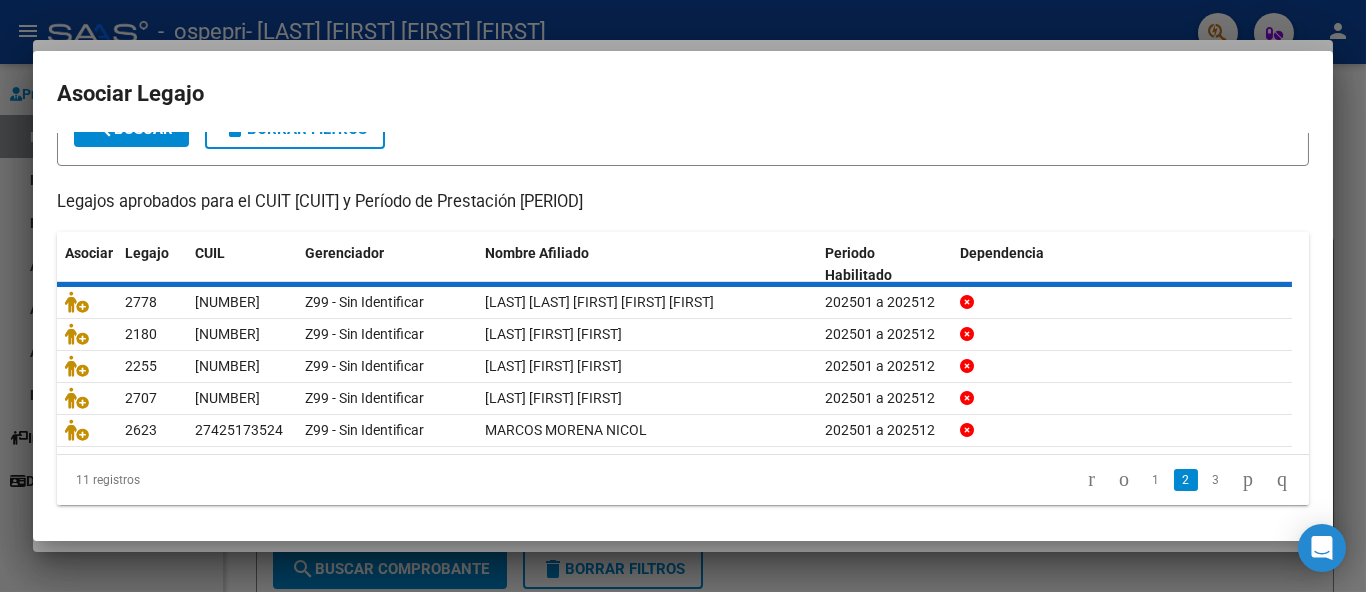 scroll, scrollTop: 0, scrollLeft: 0, axis: both 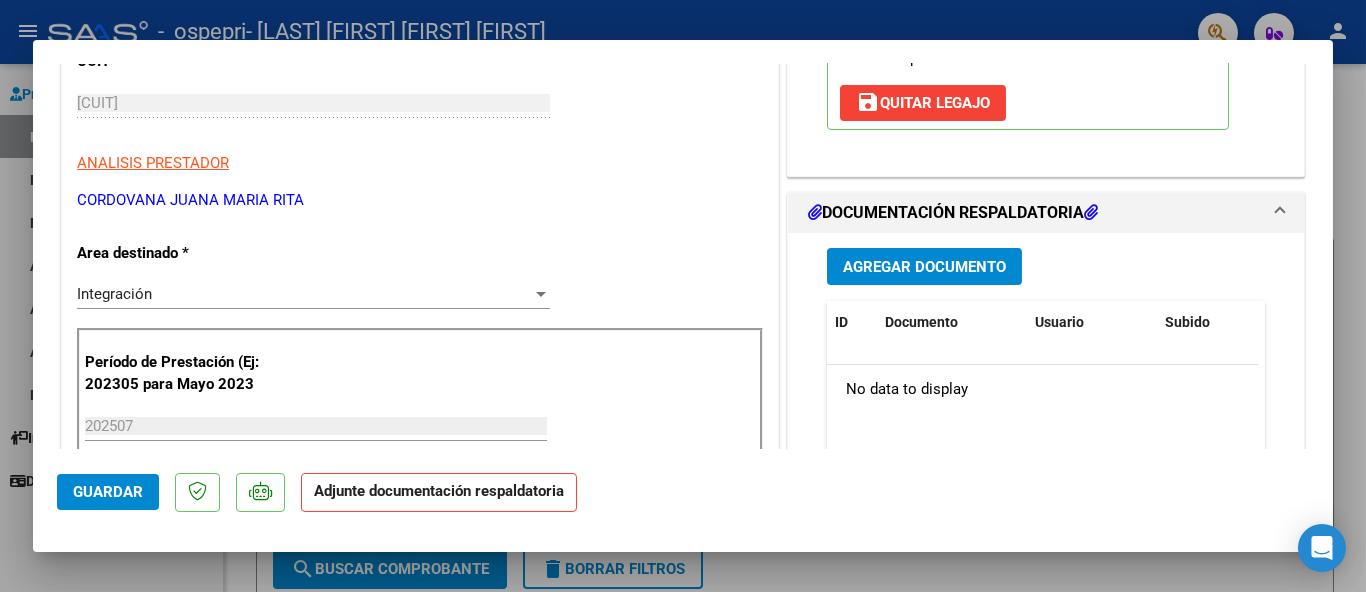 click on "Agregar Documento" at bounding box center (924, 267) 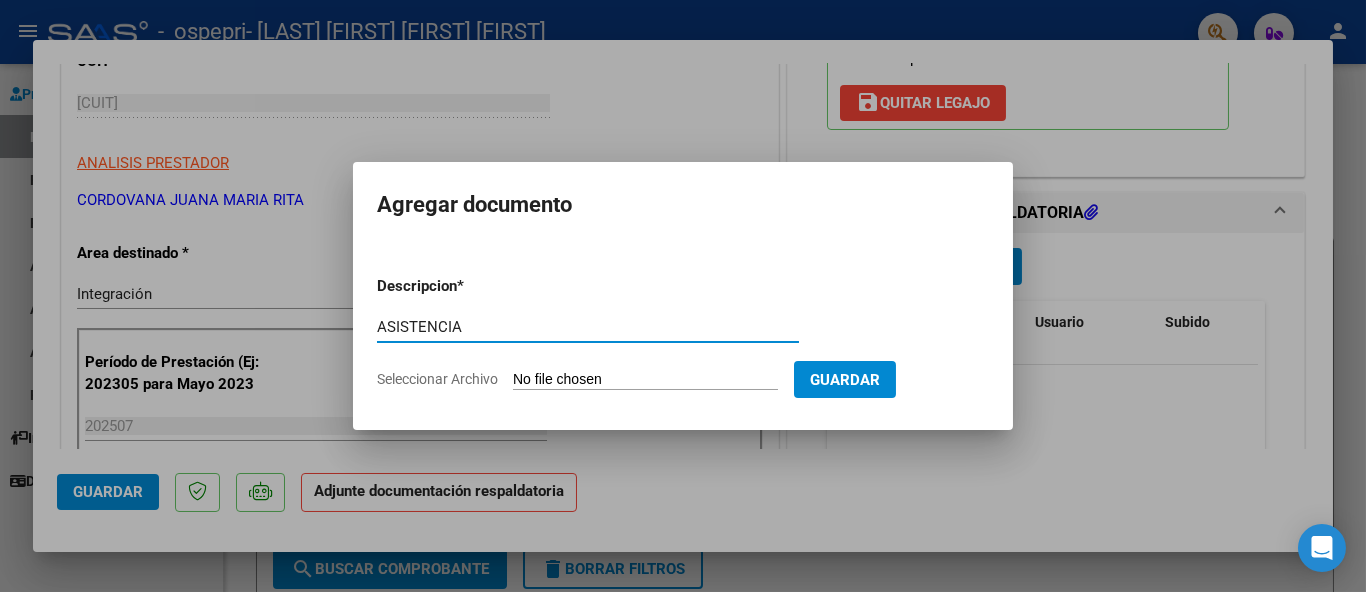 type on "ASISTENCIA" 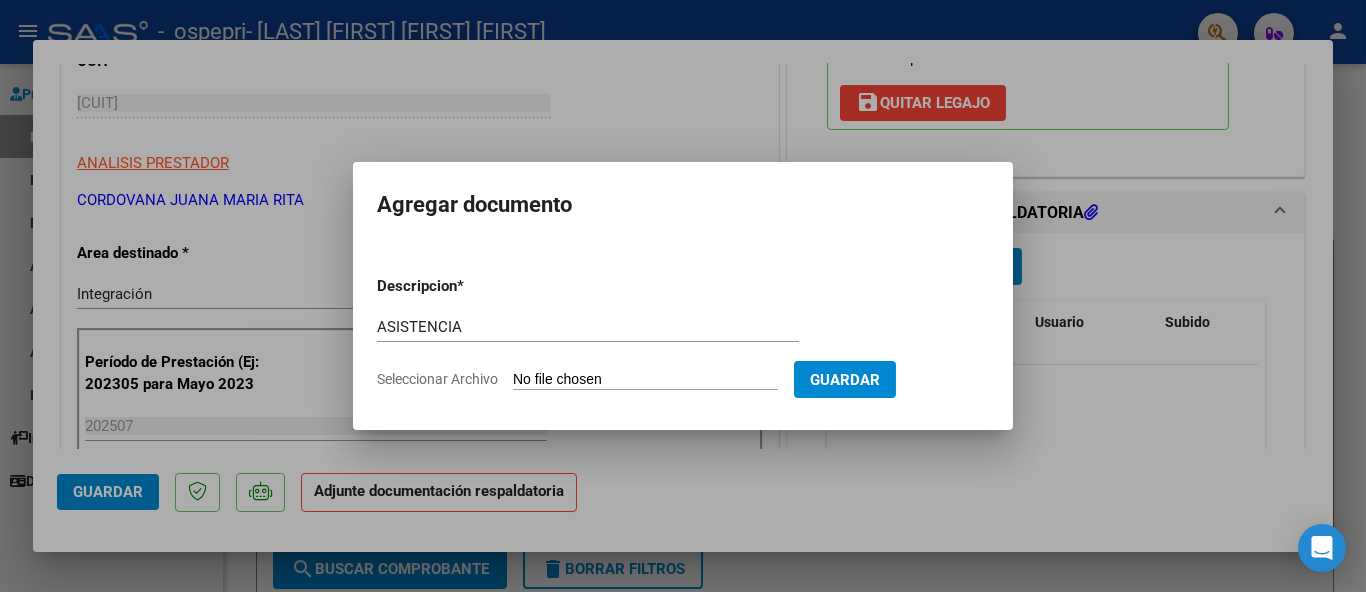 type on "C:\fakepath\[LAST].pdf" 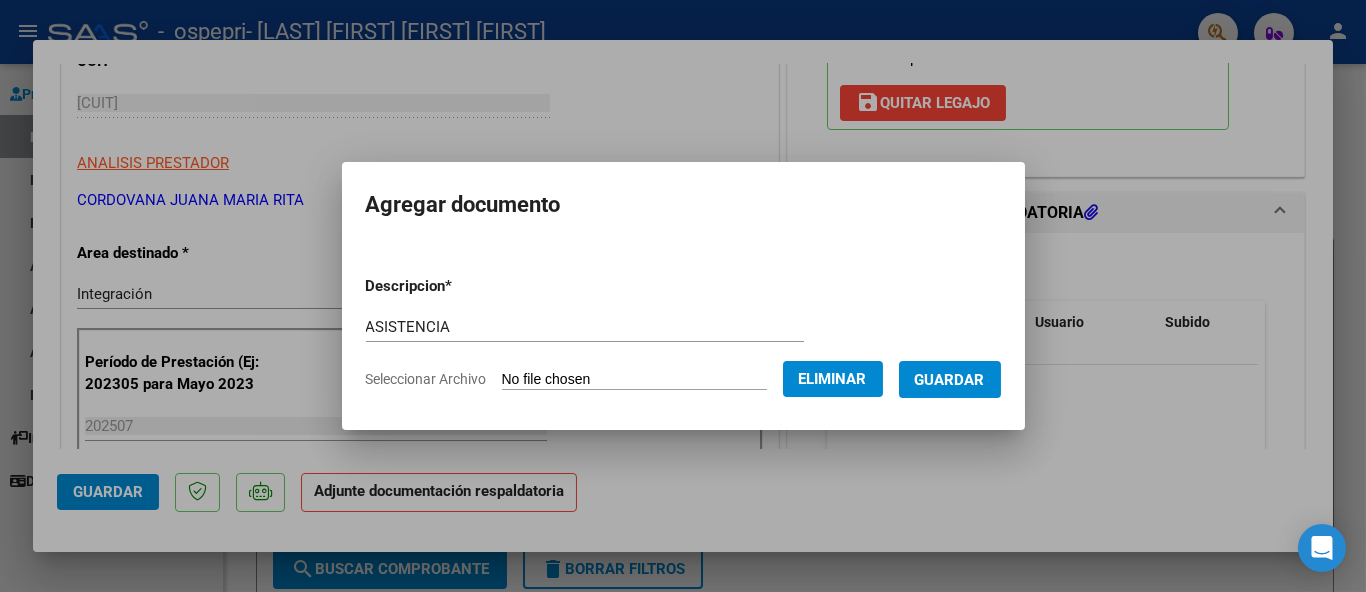 click on "Guardar" at bounding box center (950, 380) 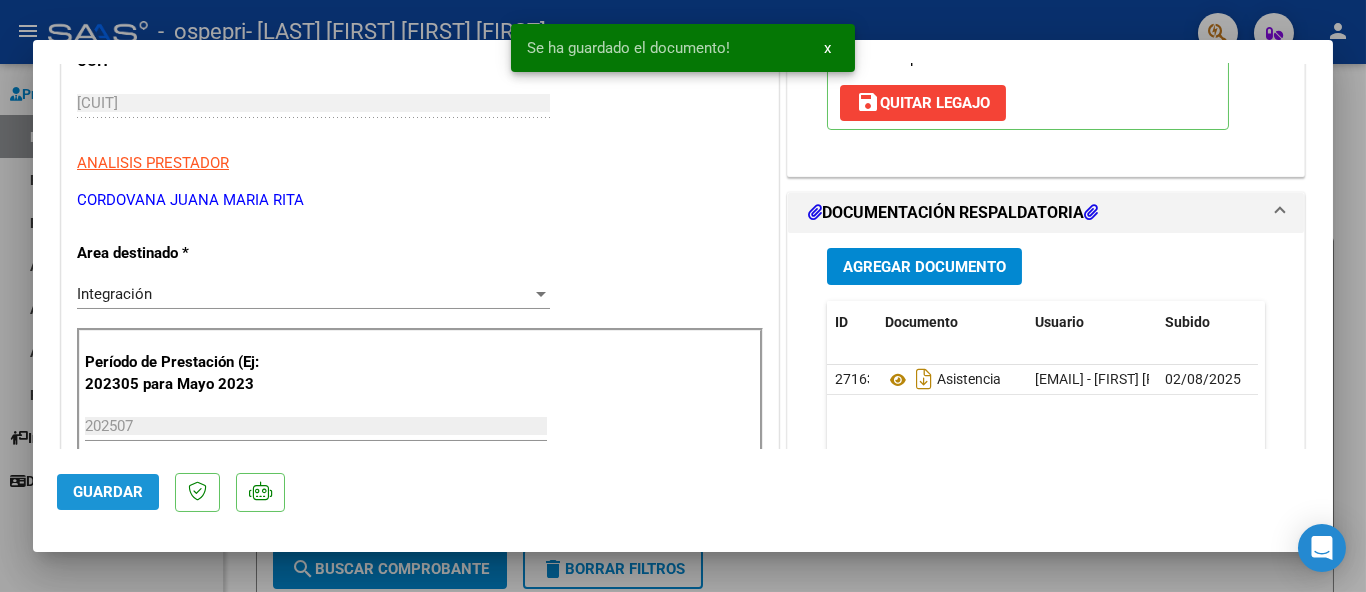 click on "Guardar" 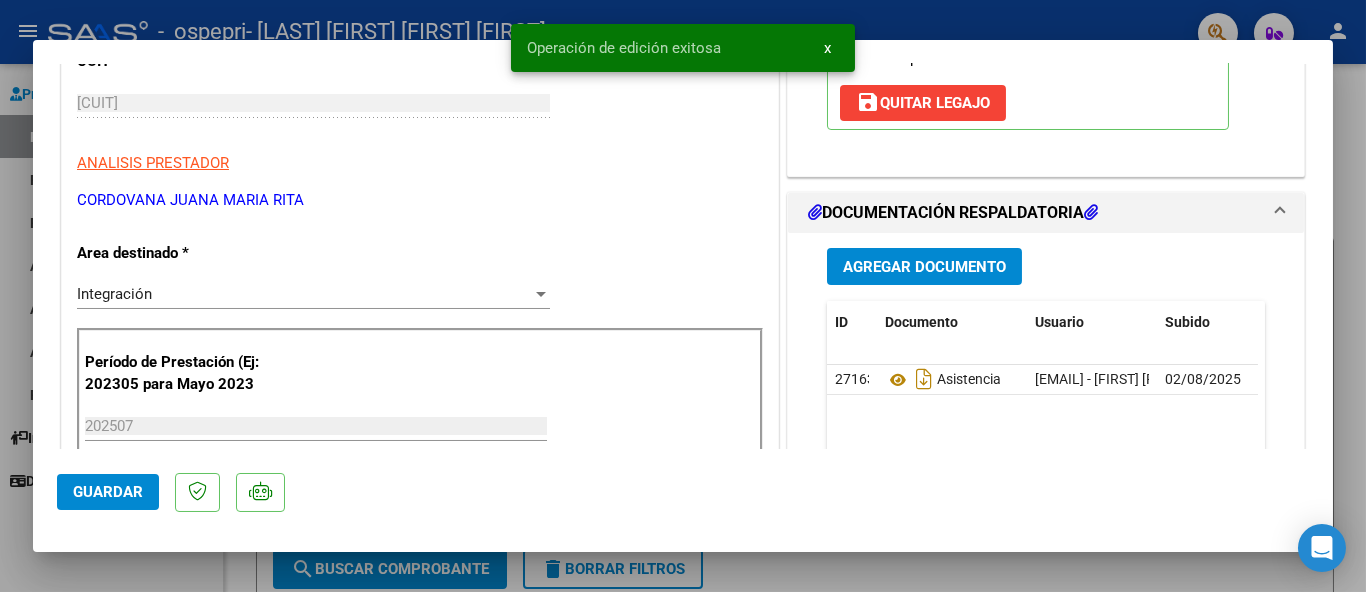 click at bounding box center (683, 296) 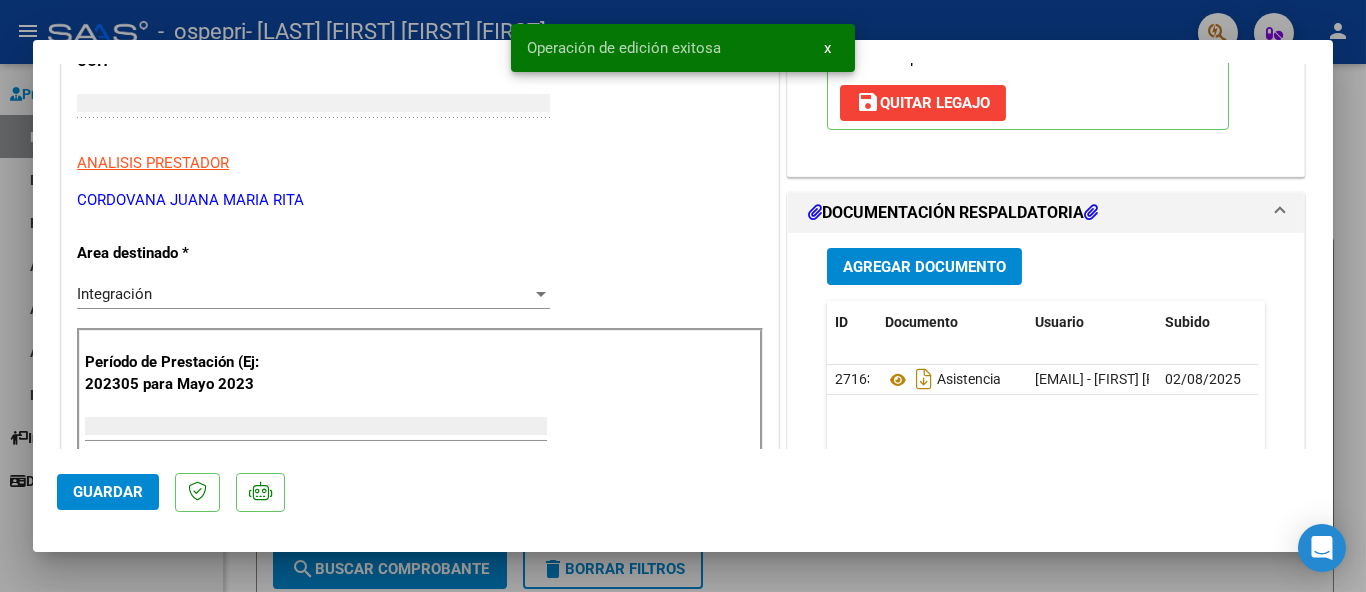 scroll, scrollTop: 273, scrollLeft: 0, axis: vertical 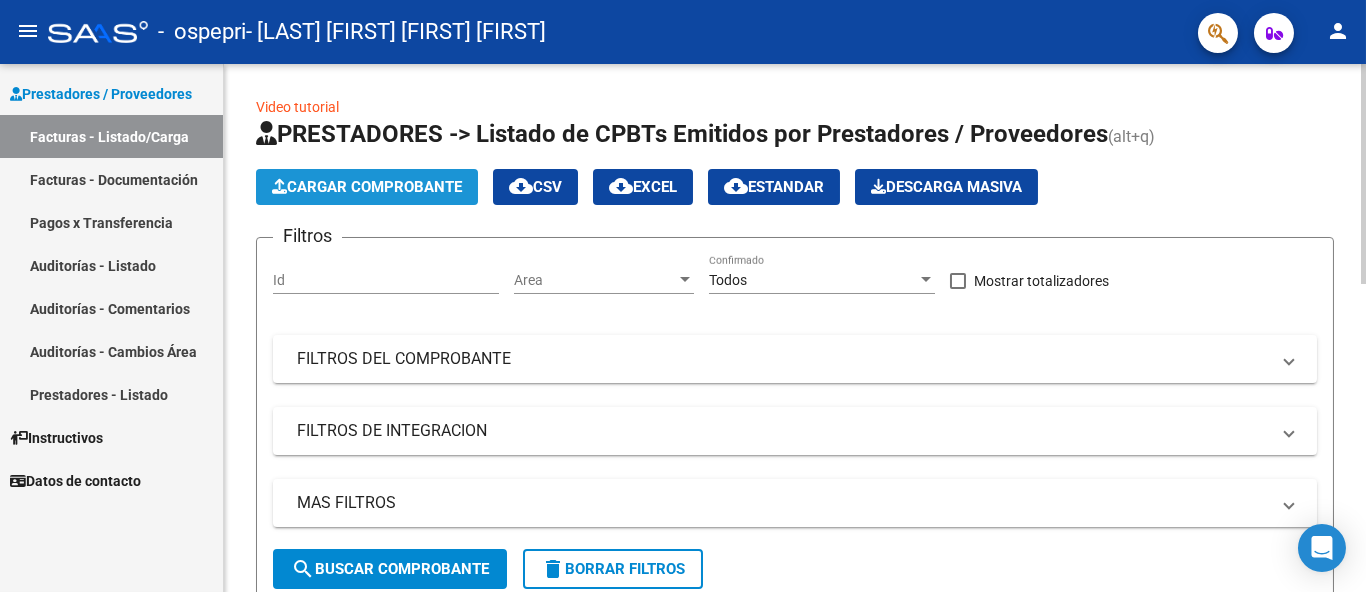 click on "Cargar Comprobante" 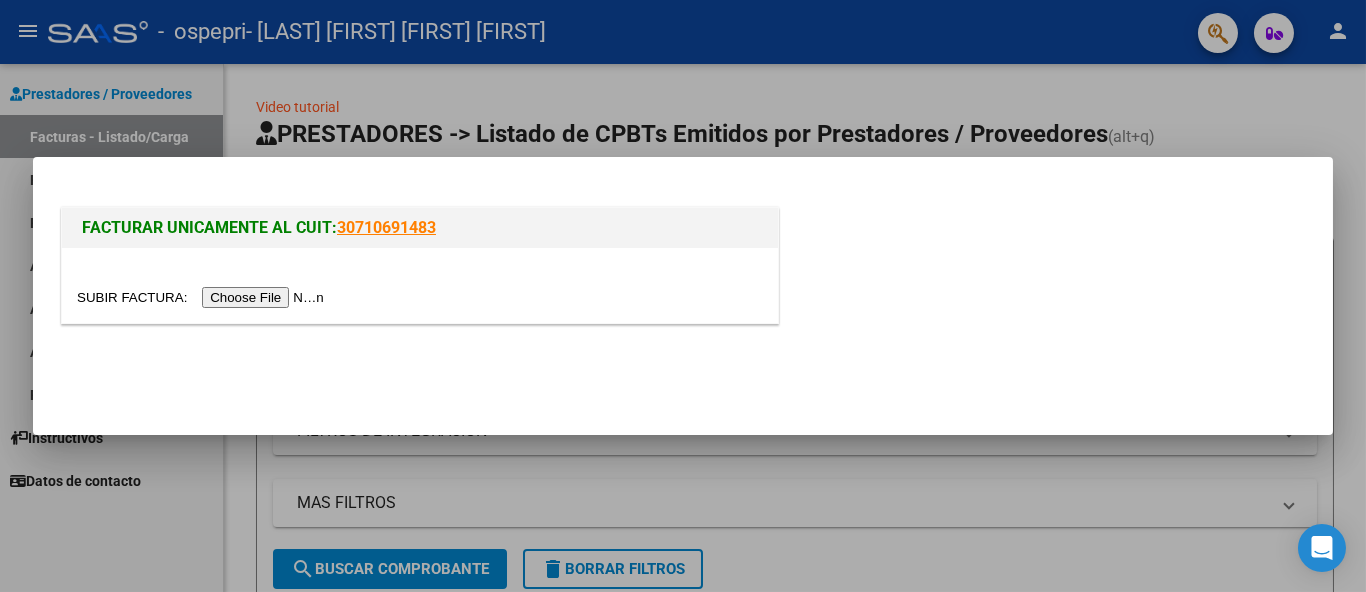 click at bounding box center (203, 297) 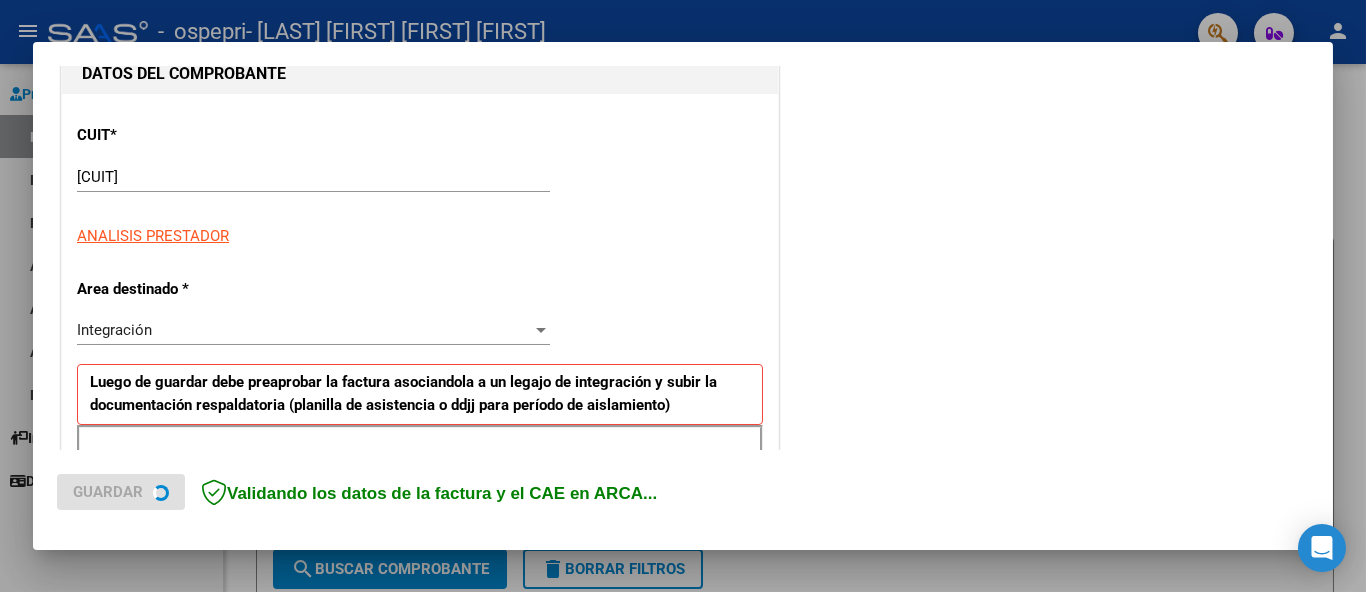 scroll, scrollTop: 333, scrollLeft: 0, axis: vertical 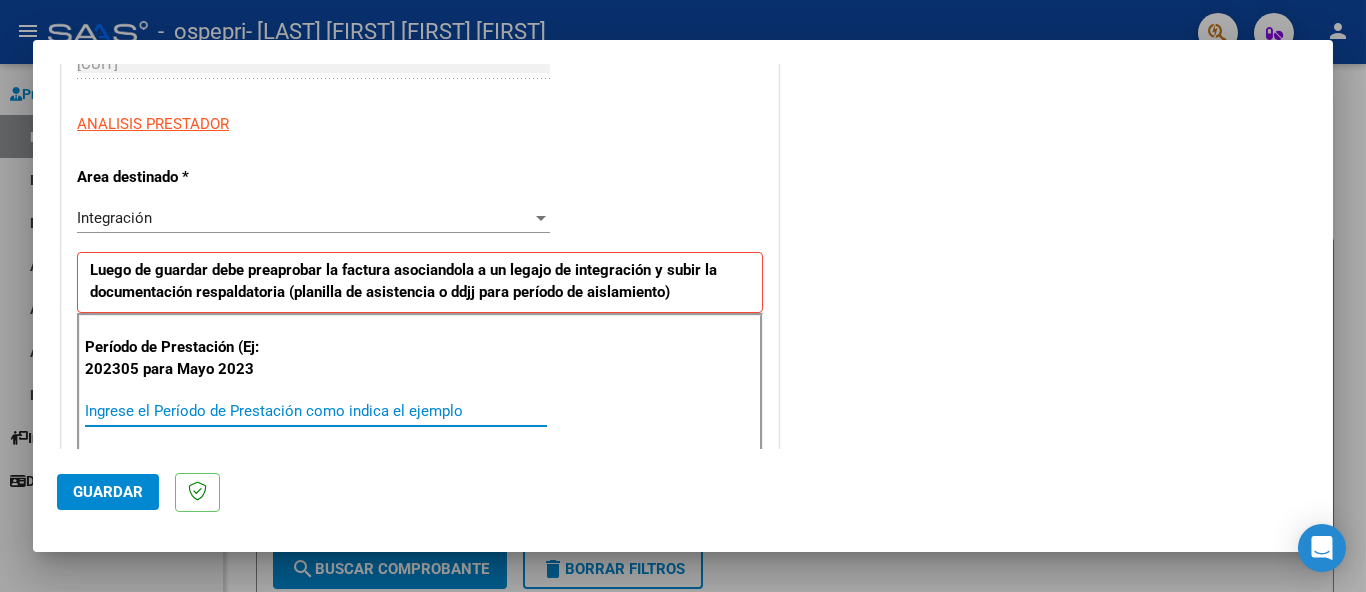 click on "Ingrese el Período de Prestación como indica el ejemplo" at bounding box center [316, 411] 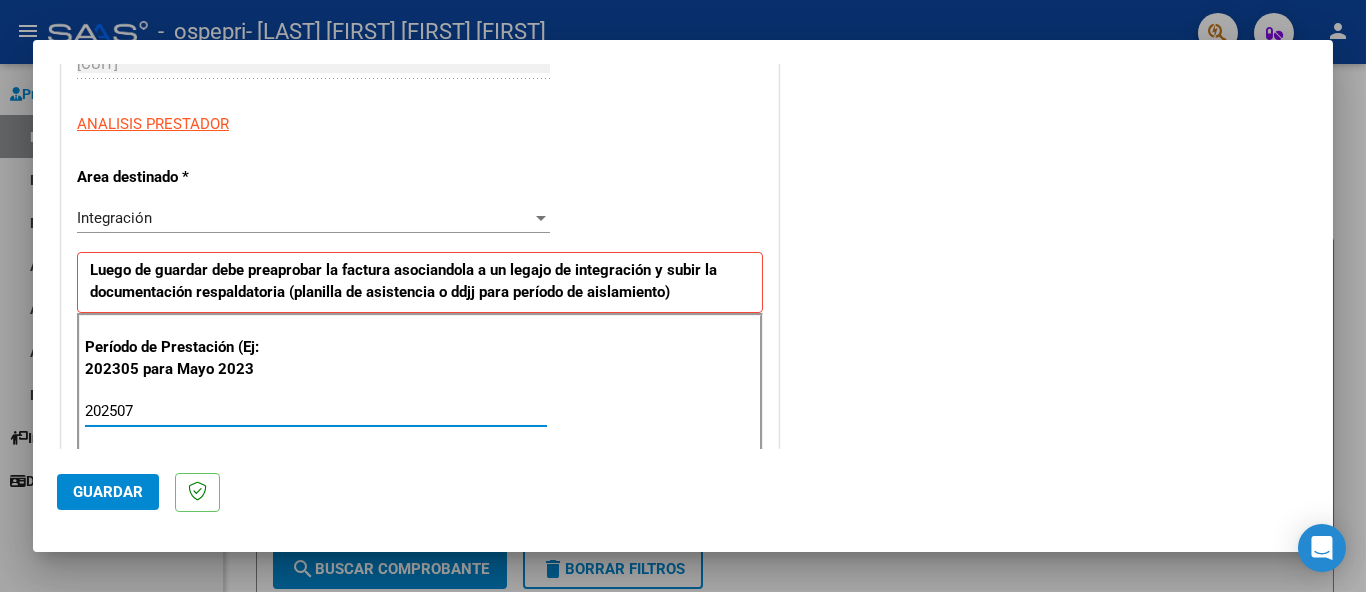 type on "202507" 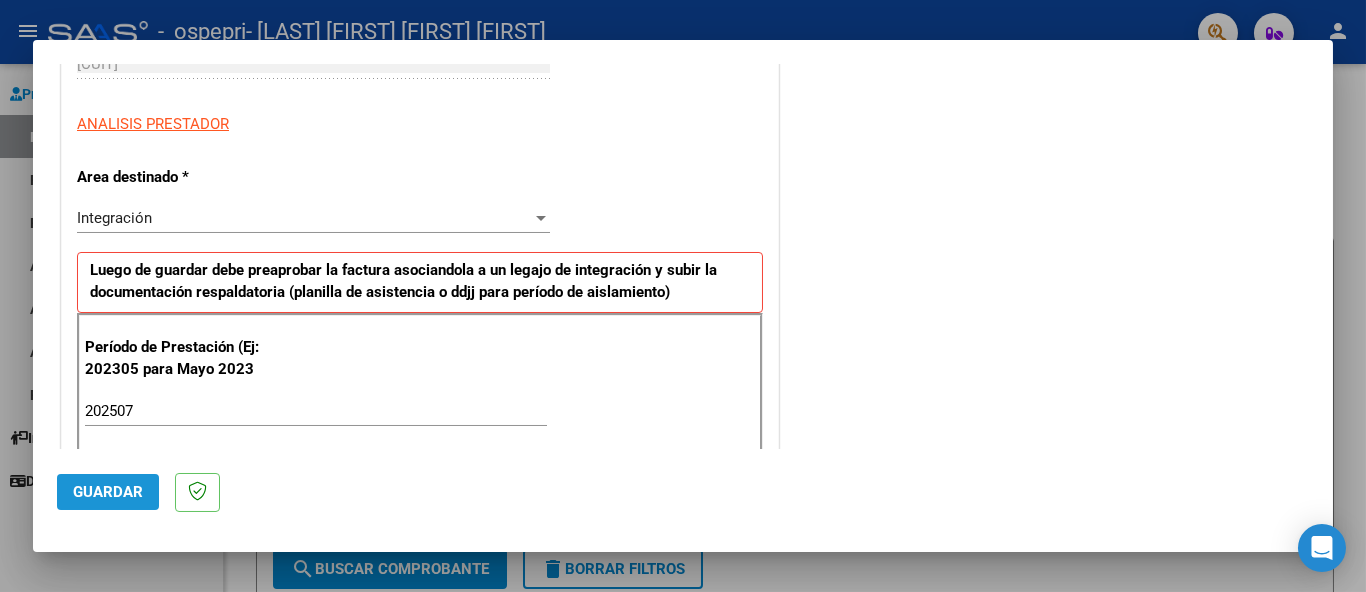 click on "Guardar" 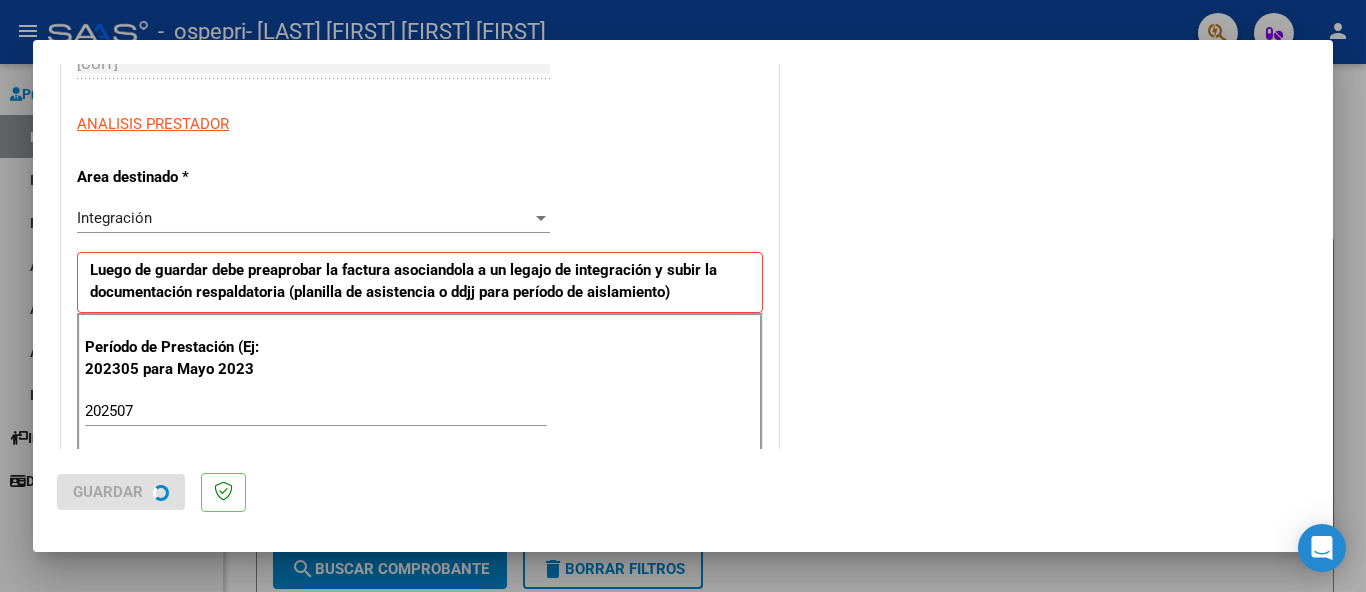 scroll, scrollTop: 0, scrollLeft: 0, axis: both 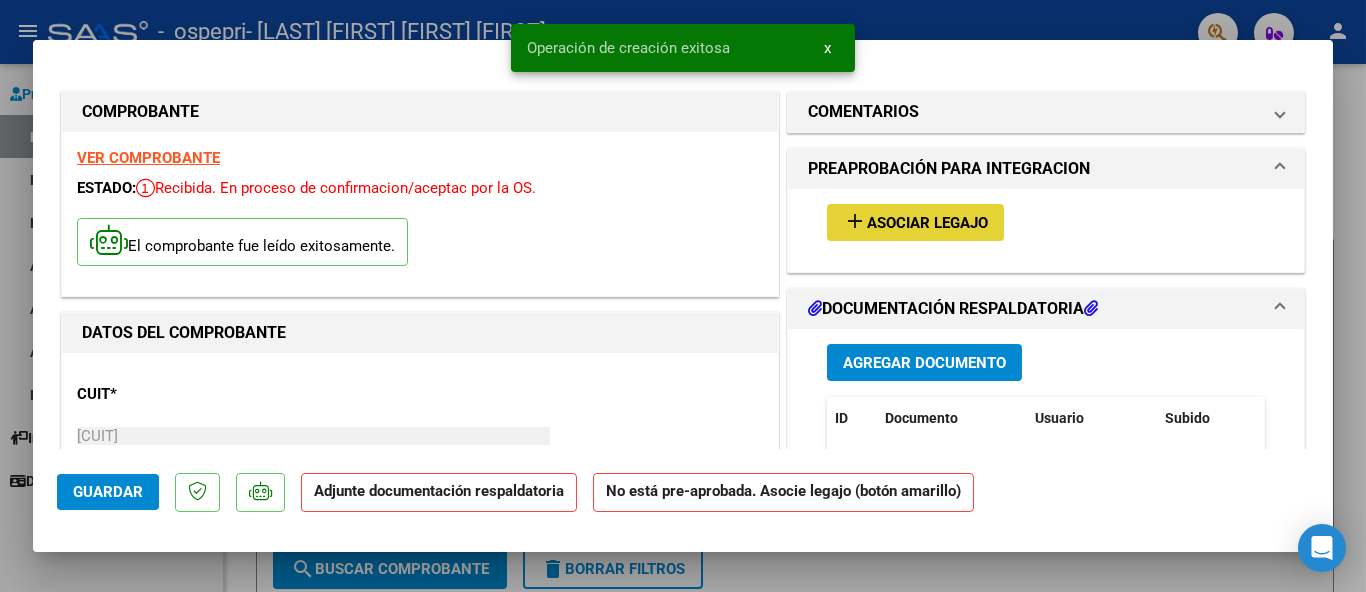 click on "Asociar Legajo" at bounding box center (927, 223) 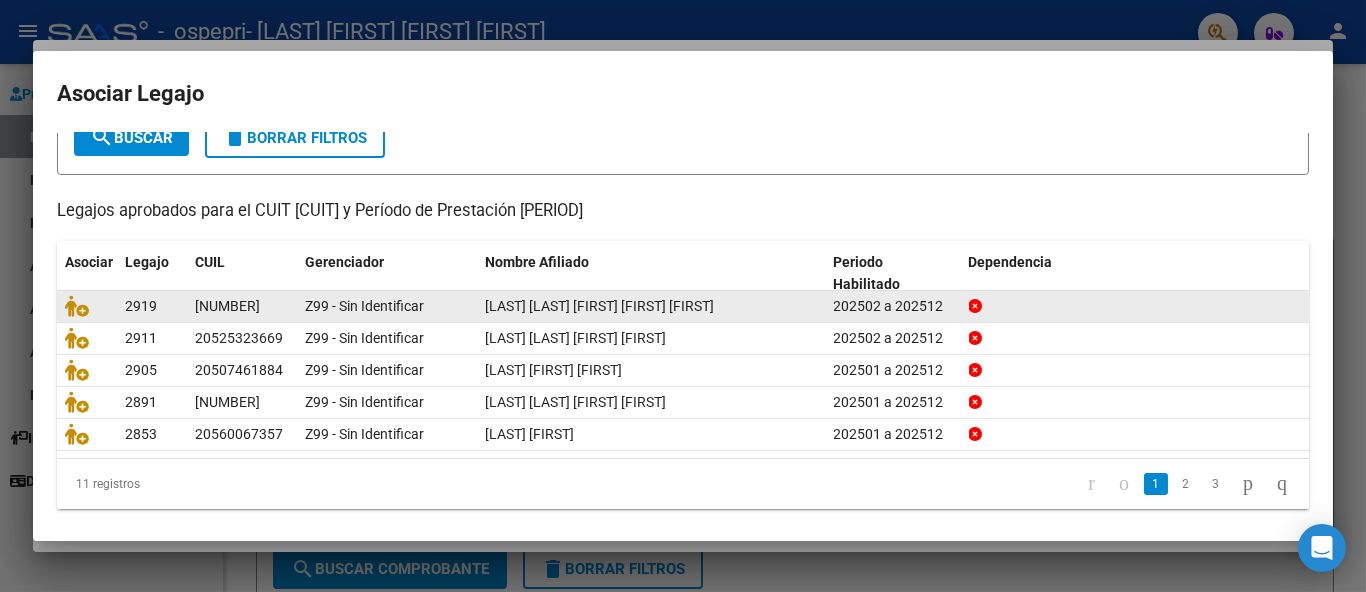 scroll, scrollTop: 138, scrollLeft: 0, axis: vertical 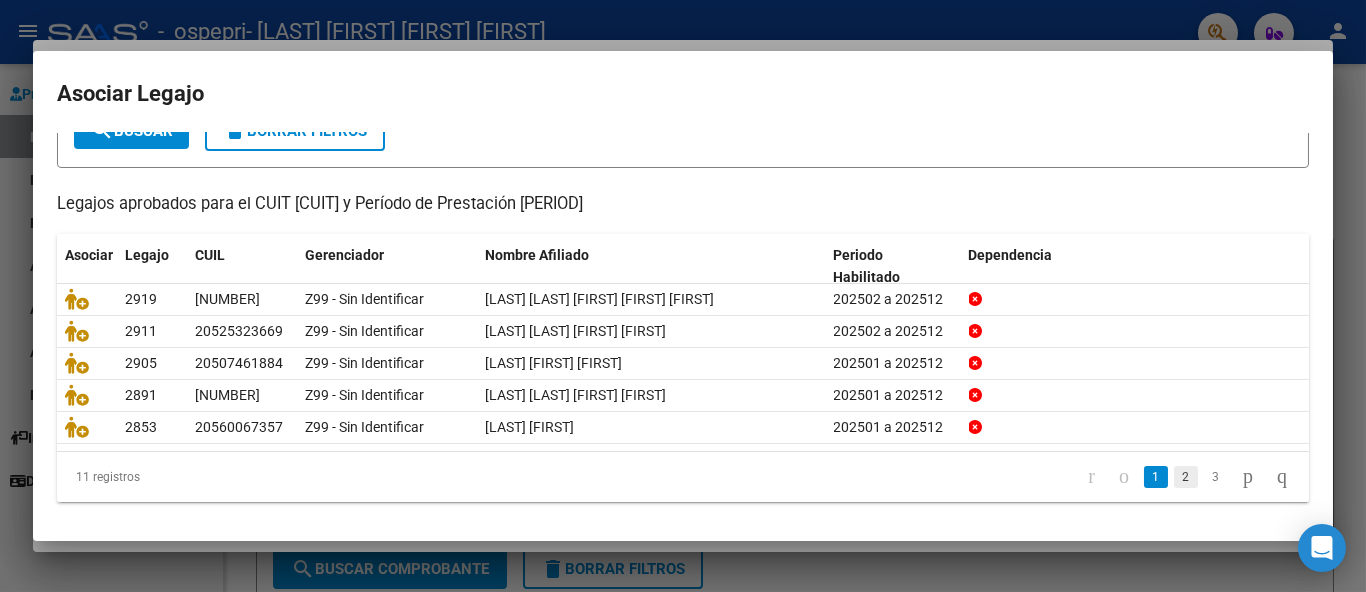 click on "2" 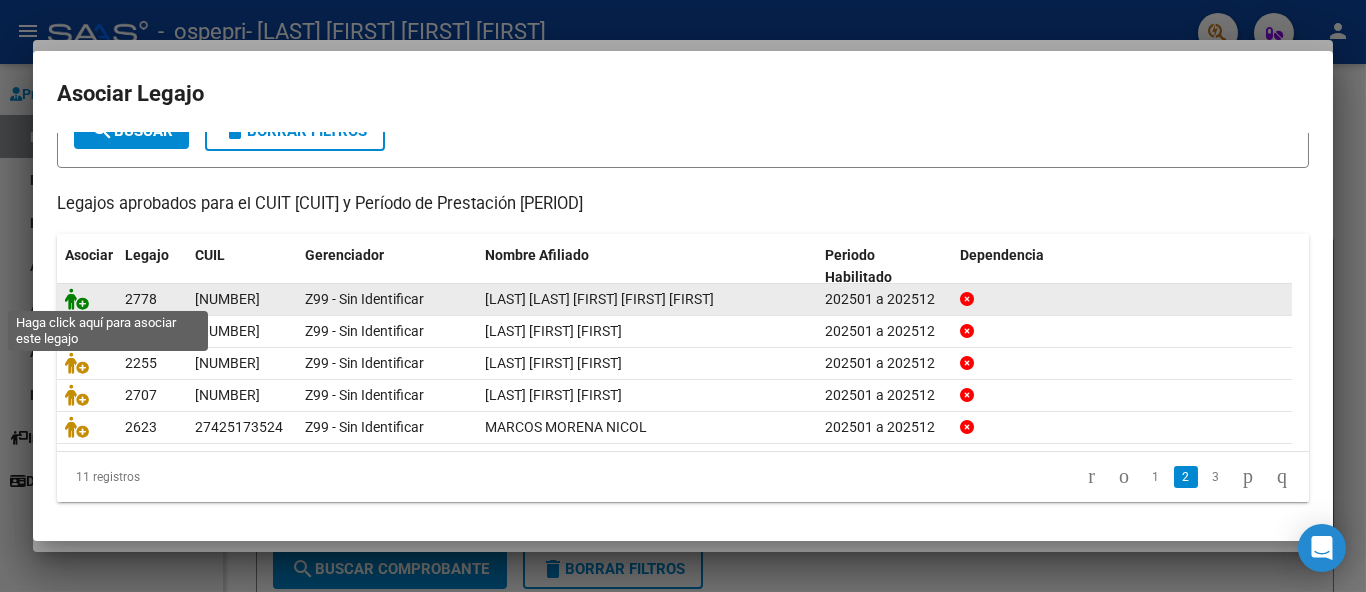 click 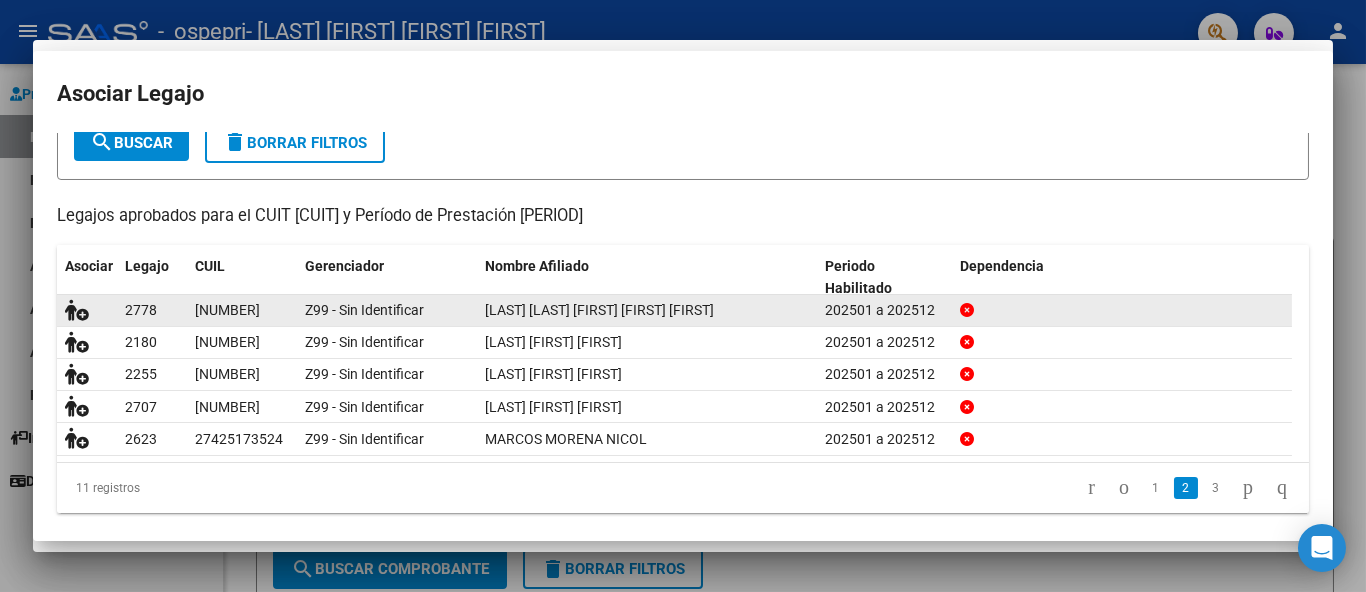 scroll, scrollTop: 0, scrollLeft: 0, axis: both 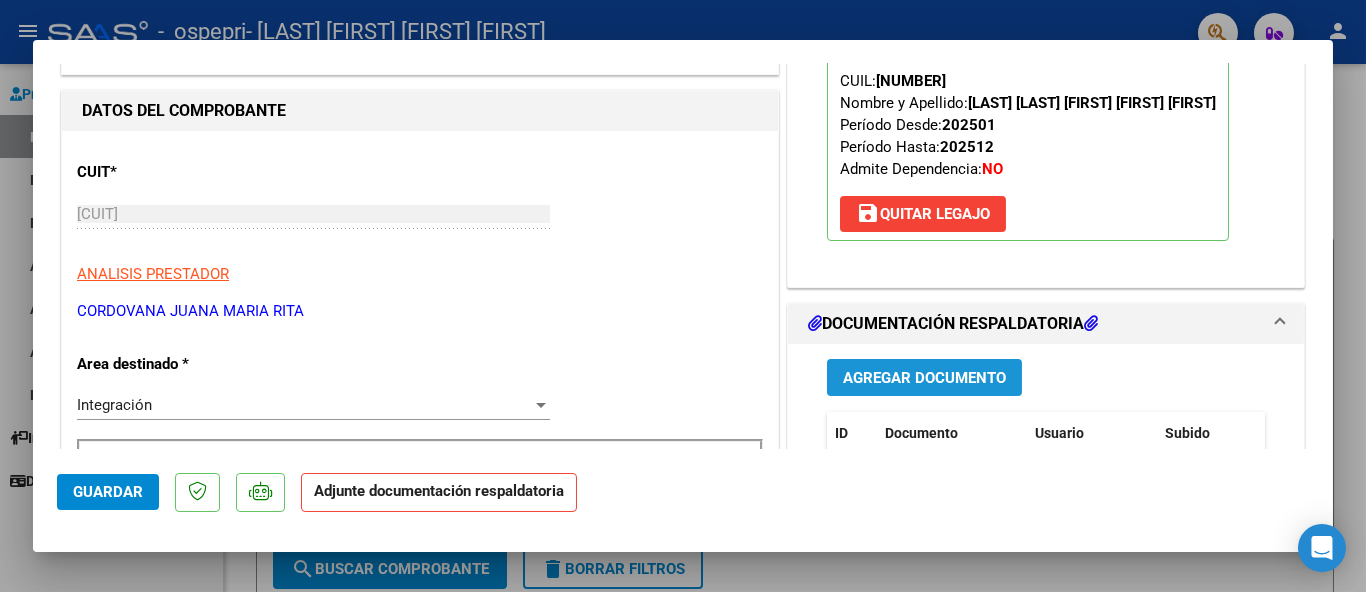 click on "Agregar Documento" at bounding box center (924, 378) 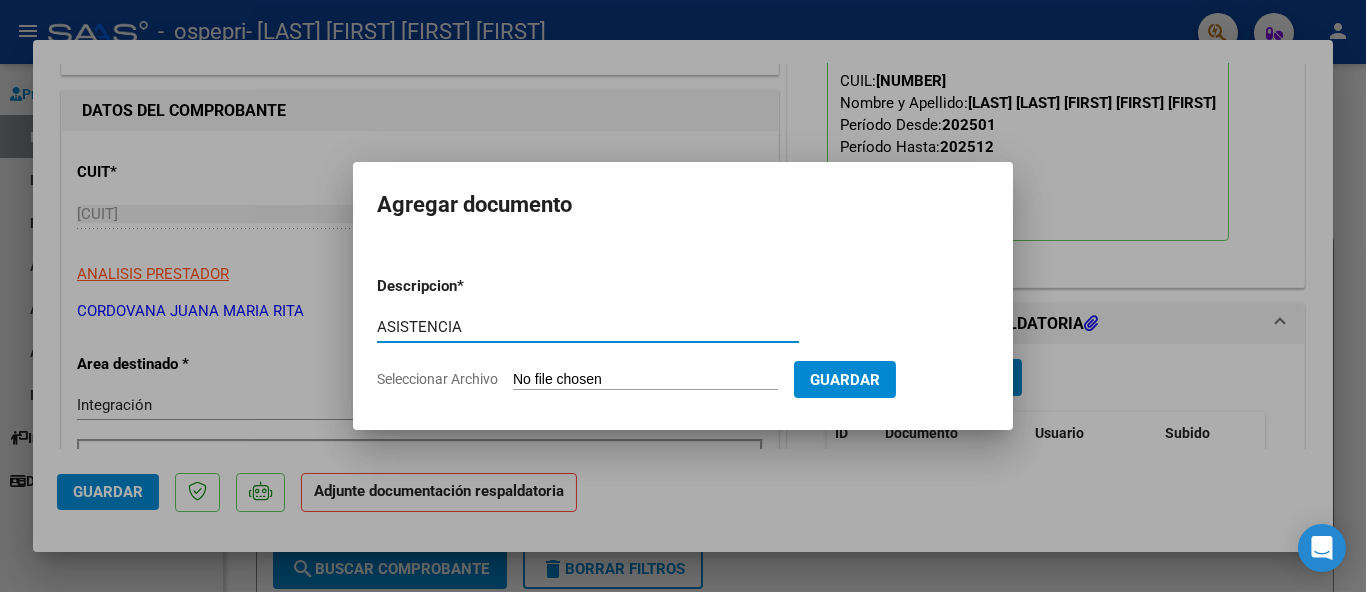type on "ASISTENCIA" 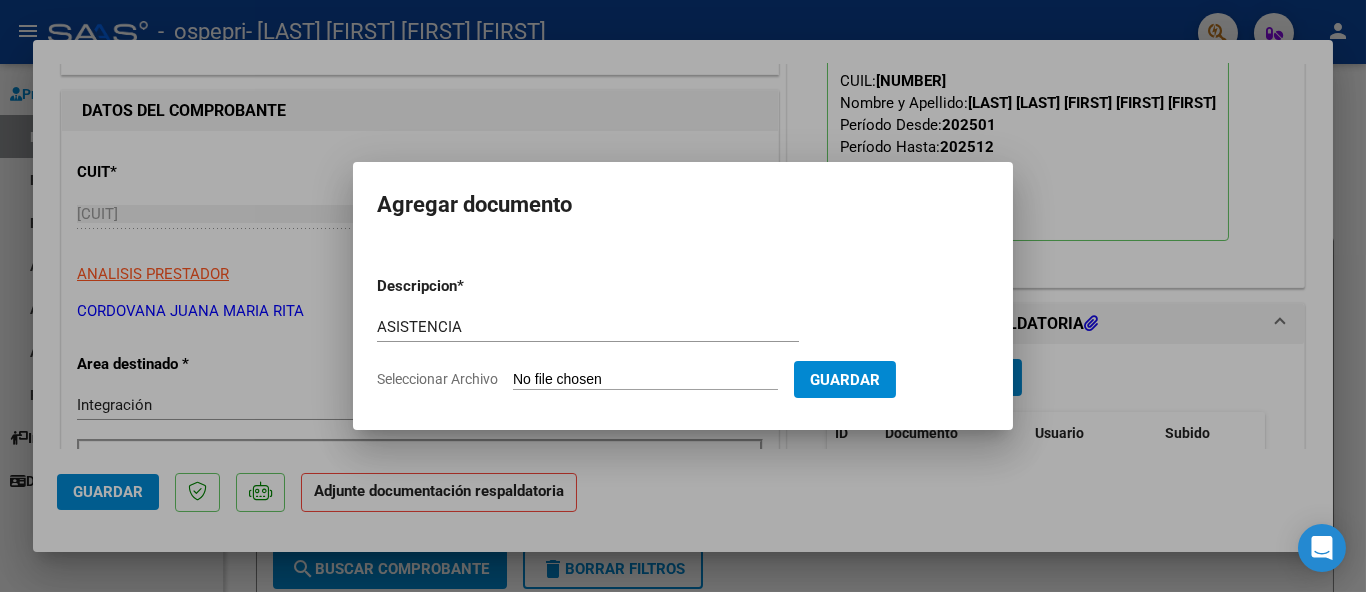 click on "Seleccionar Archivo" at bounding box center [645, 380] 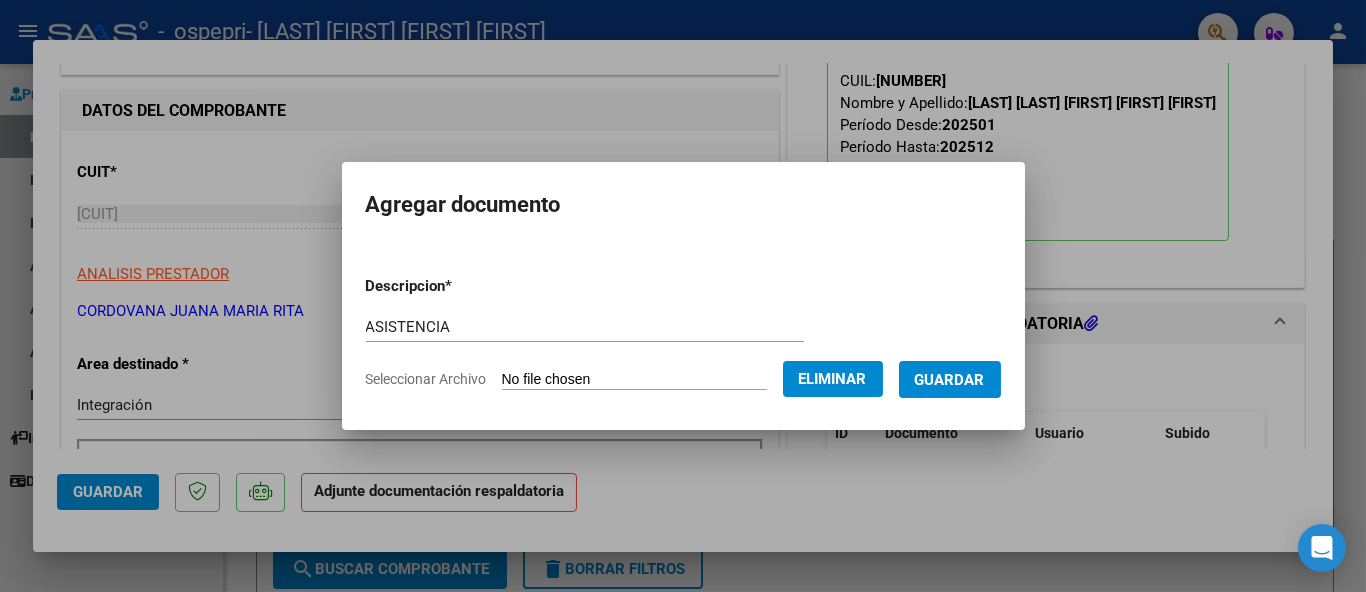 click on "Guardar" at bounding box center [950, 380] 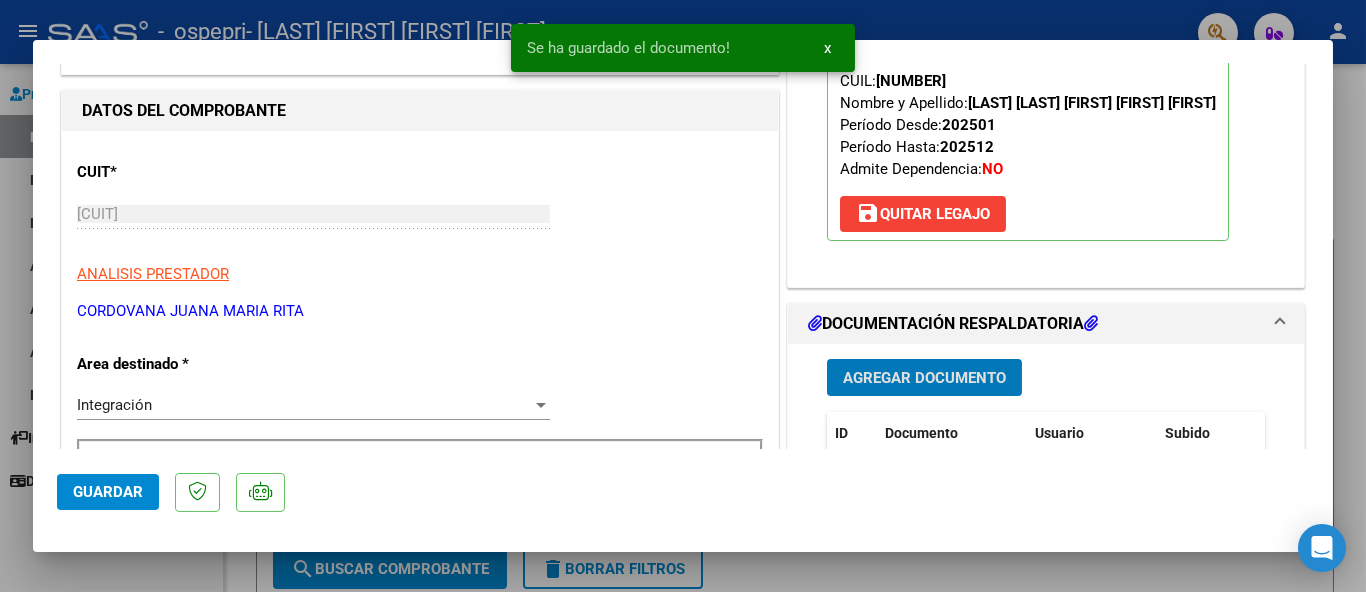 click on "Guardar" 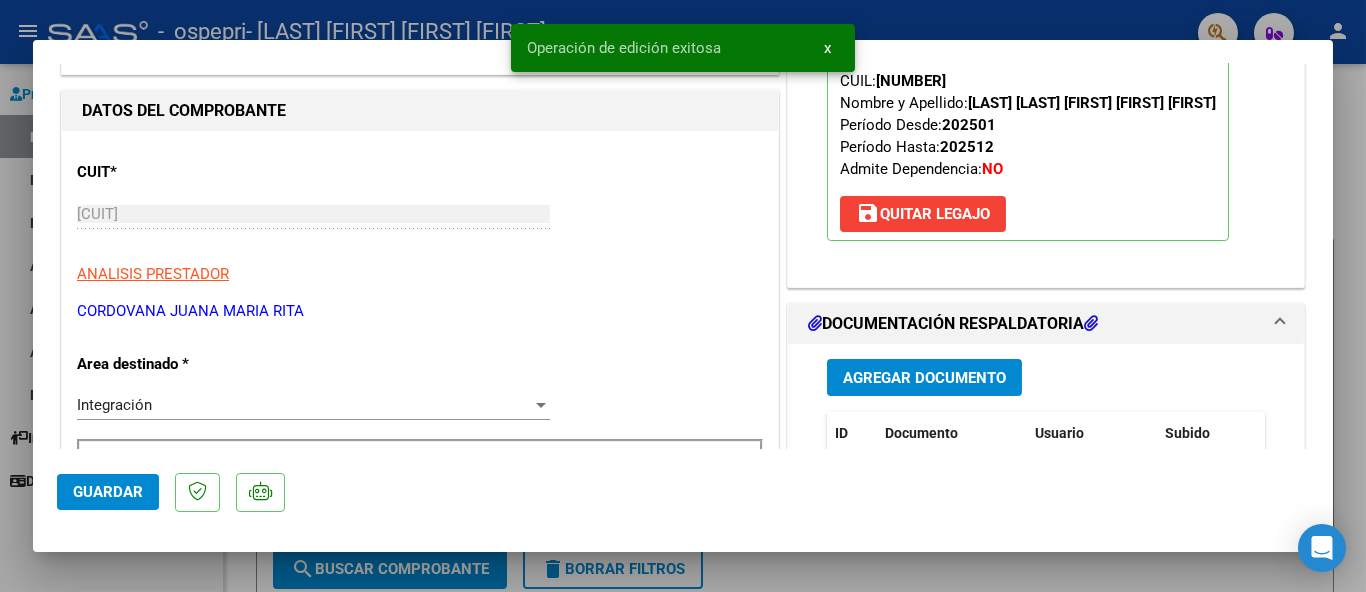 click at bounding box center (683, 296) 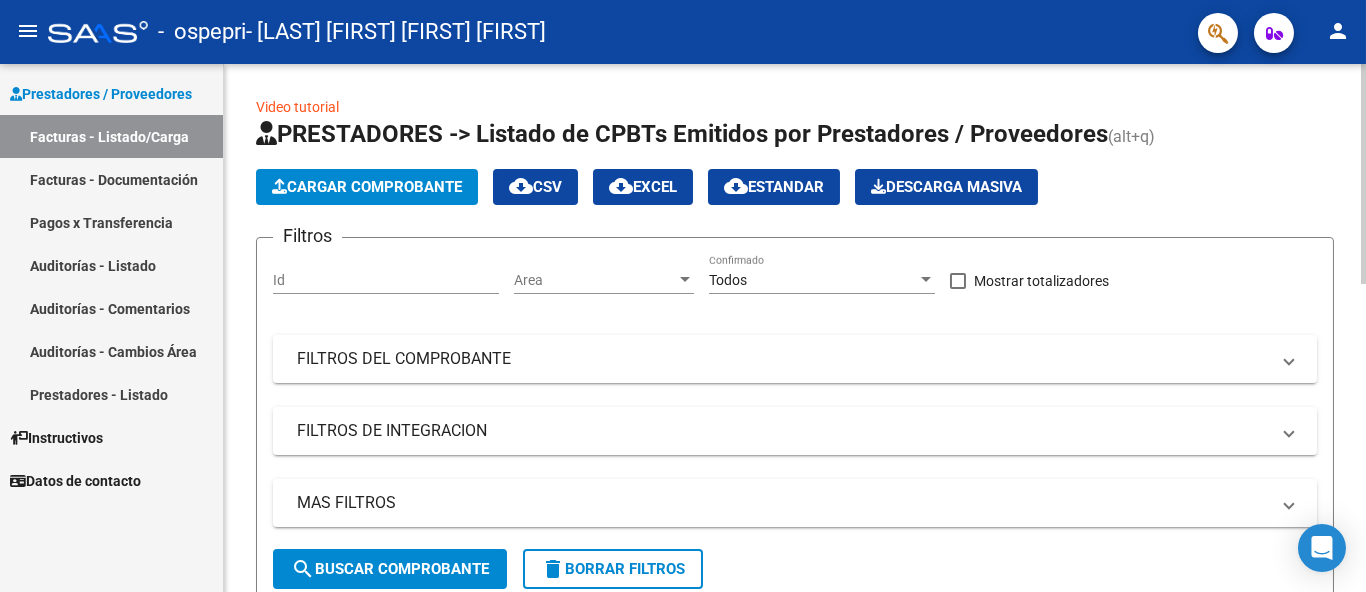 click on "Cargar Comprobante" 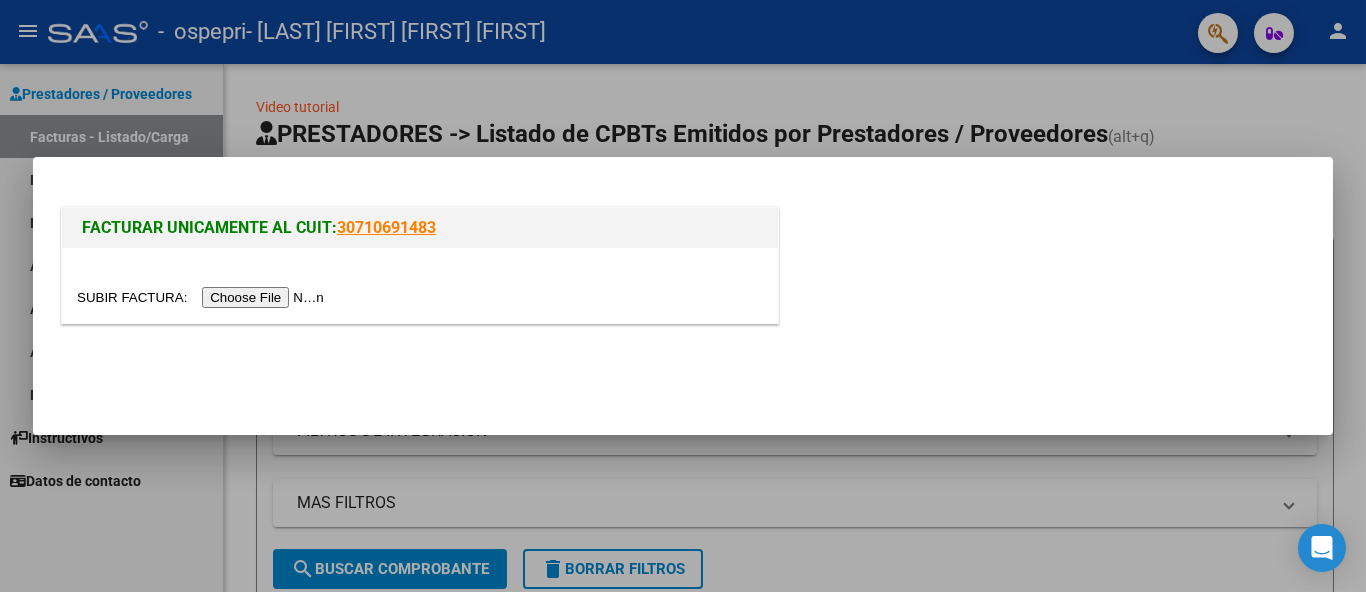 click at bounding box center (203, 297) 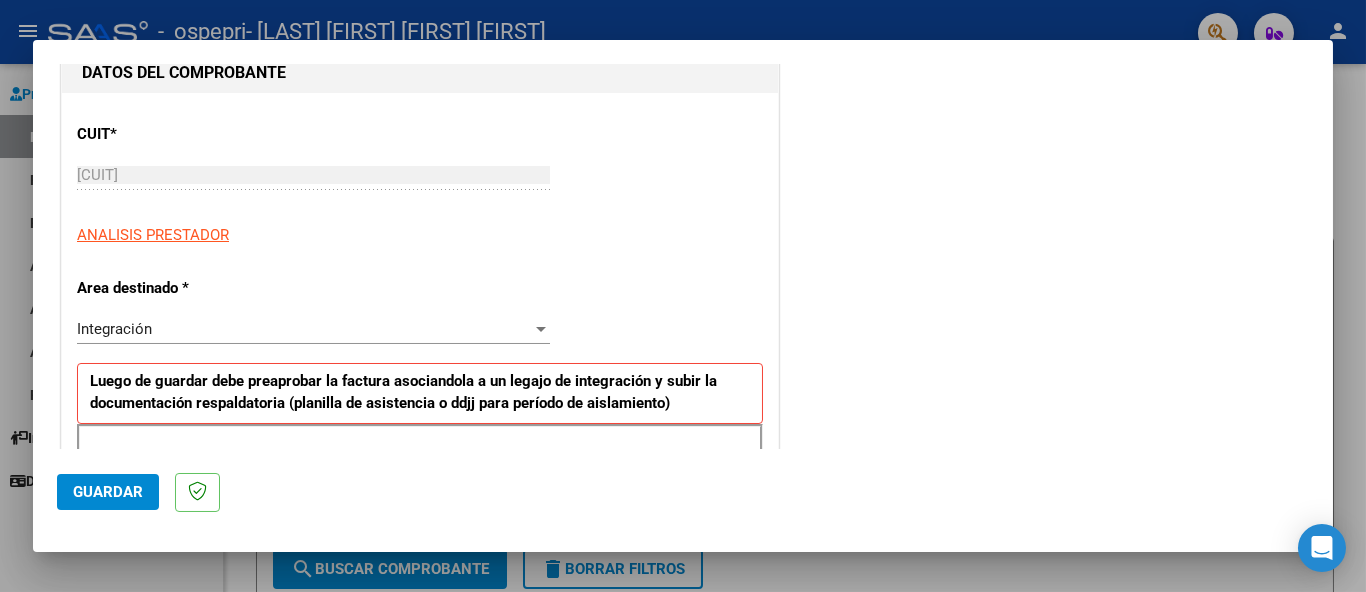scroll, scrollTop: 333, scrollLeft: 0, axis: vertical 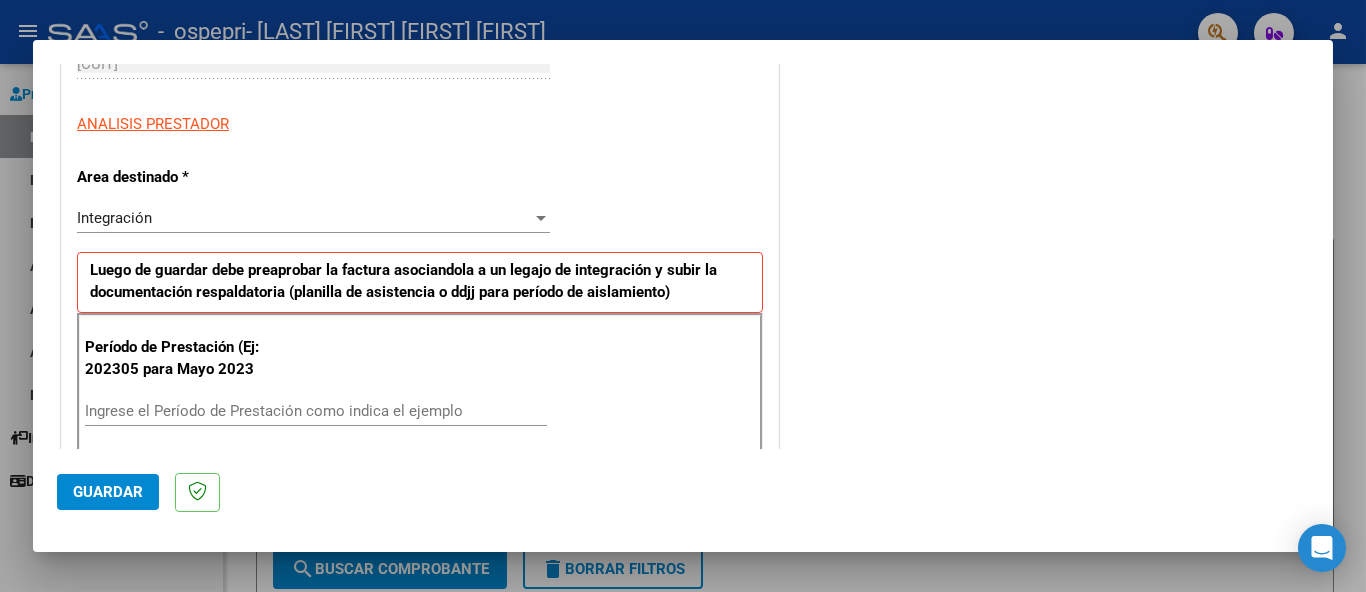 click on "Ingrese el Período de Prestación como indica el ejemplo" at bounding box center [316, 411] 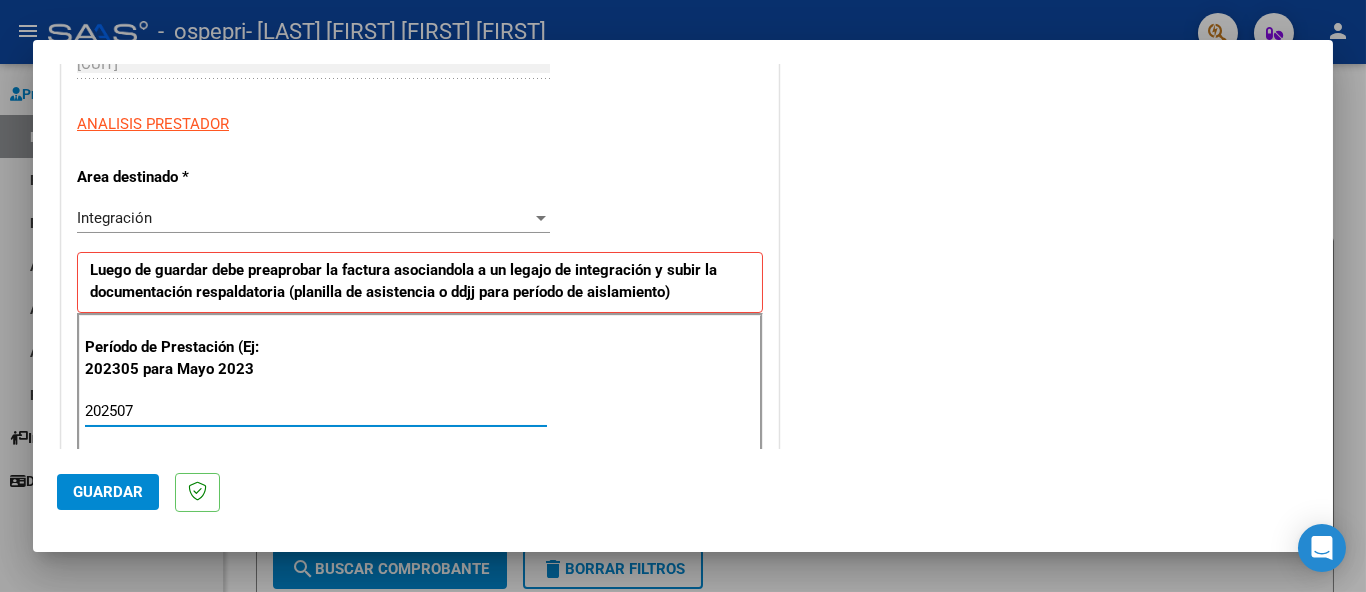 type on "202507" 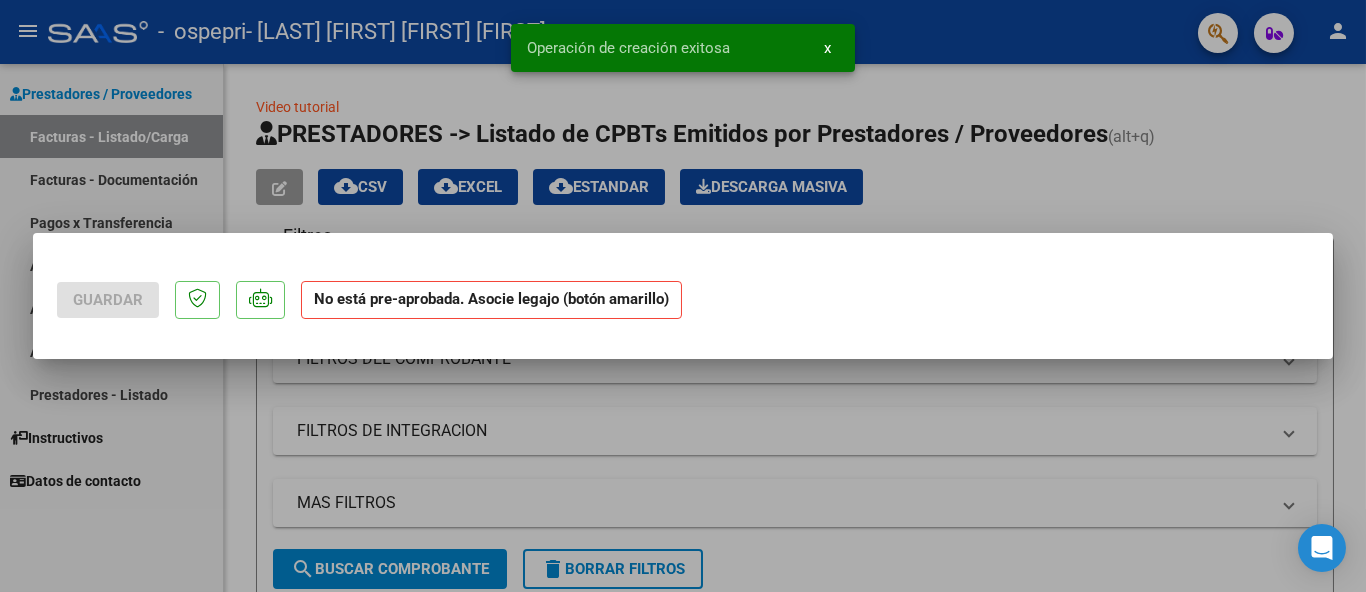 scroll, scrollTop: 0, scrollLeft: 0, axis: both 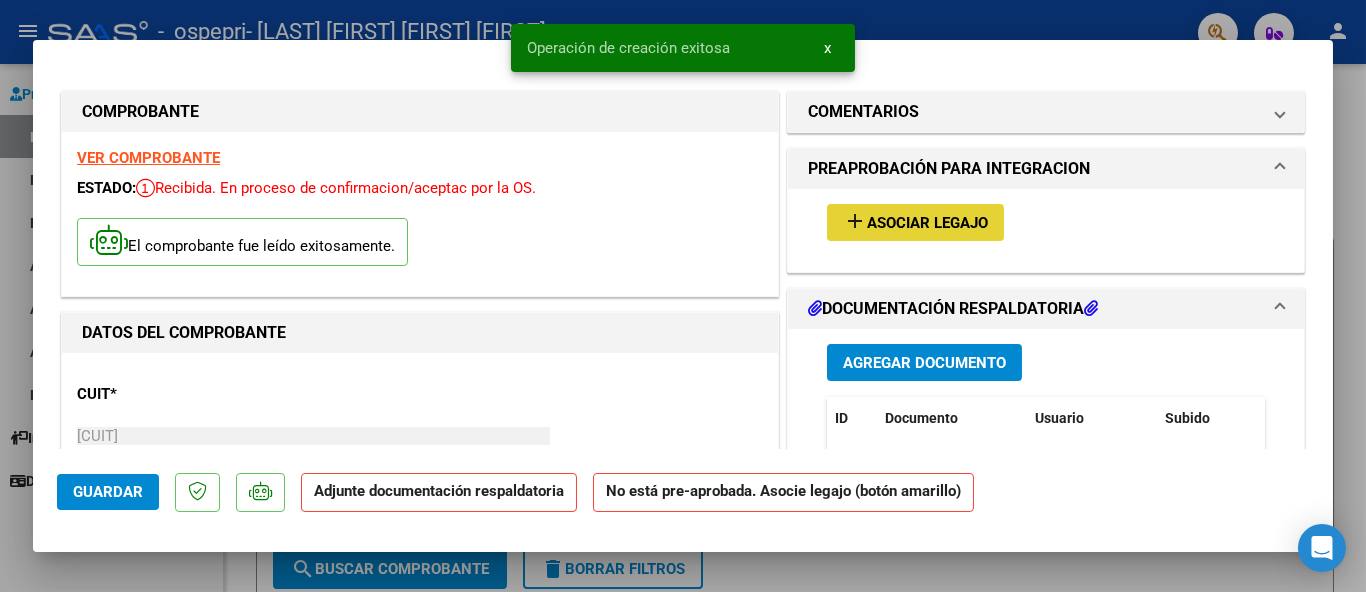 click on "Asociar Legajo" at bounding box center [927, 223] 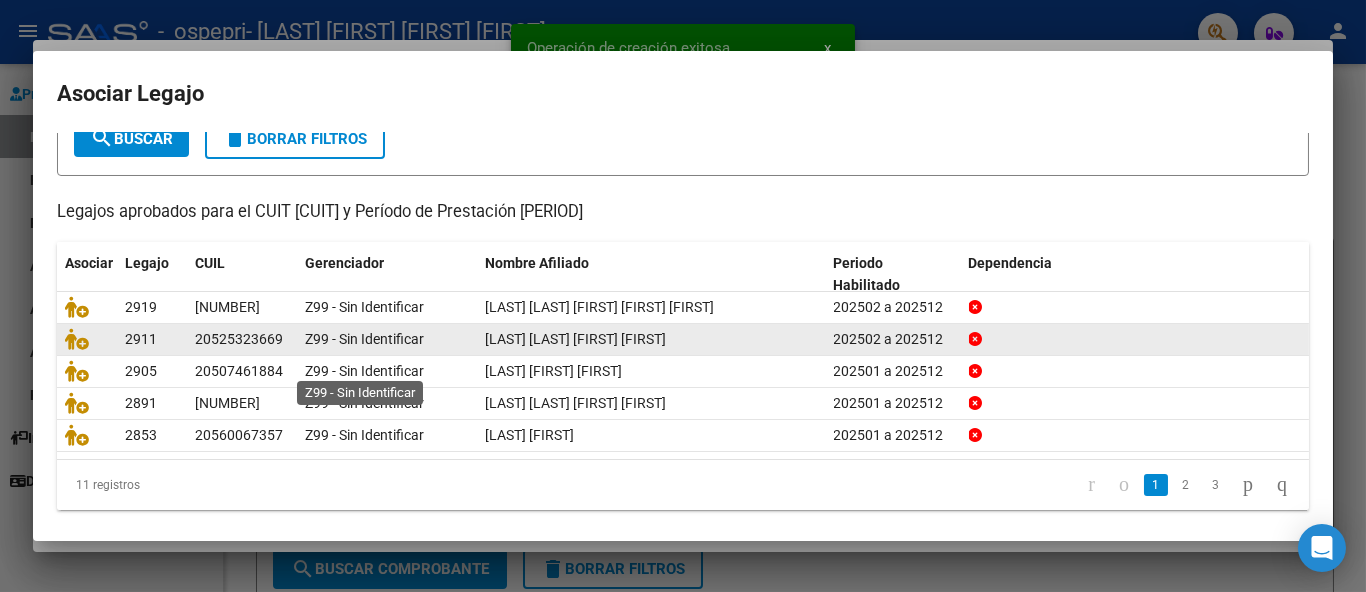 scroll, scrollTop: 138, scrollLeft: 0, axis: vertical 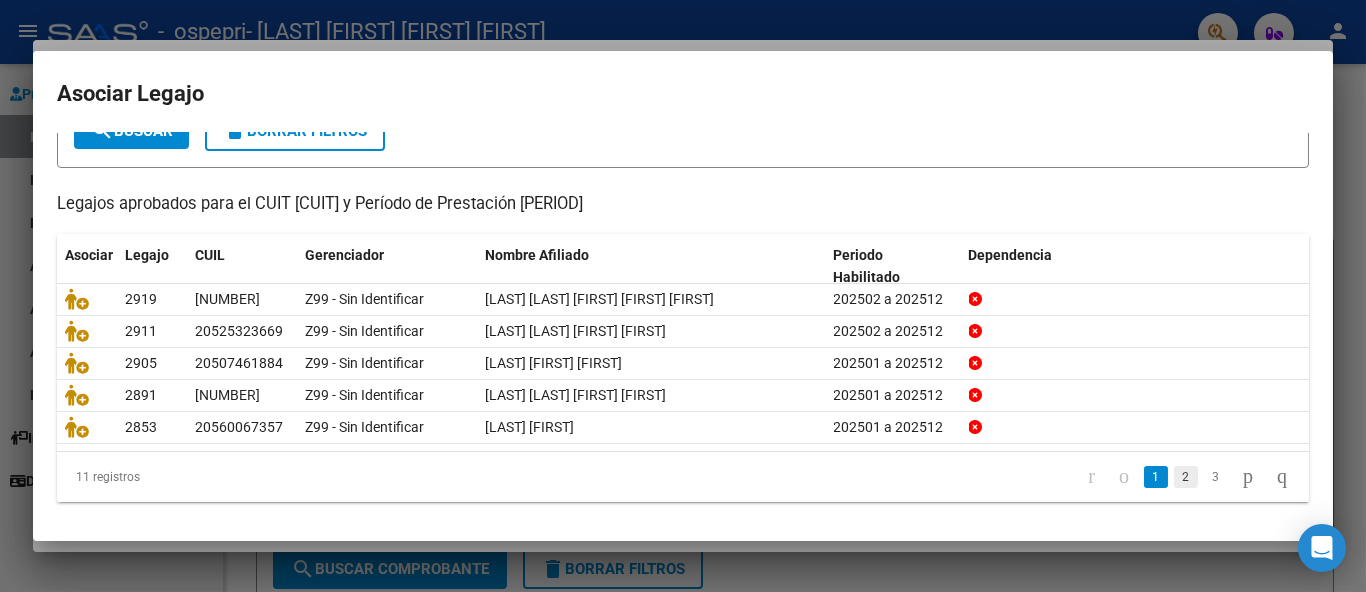 click on "2" 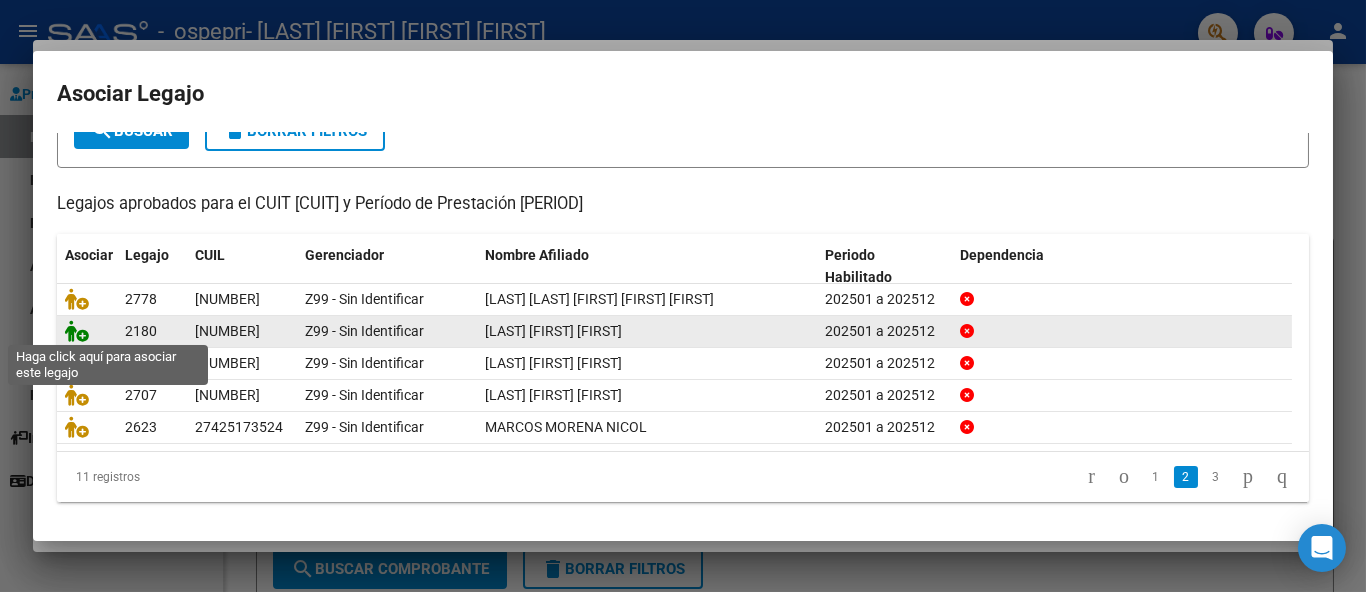 click 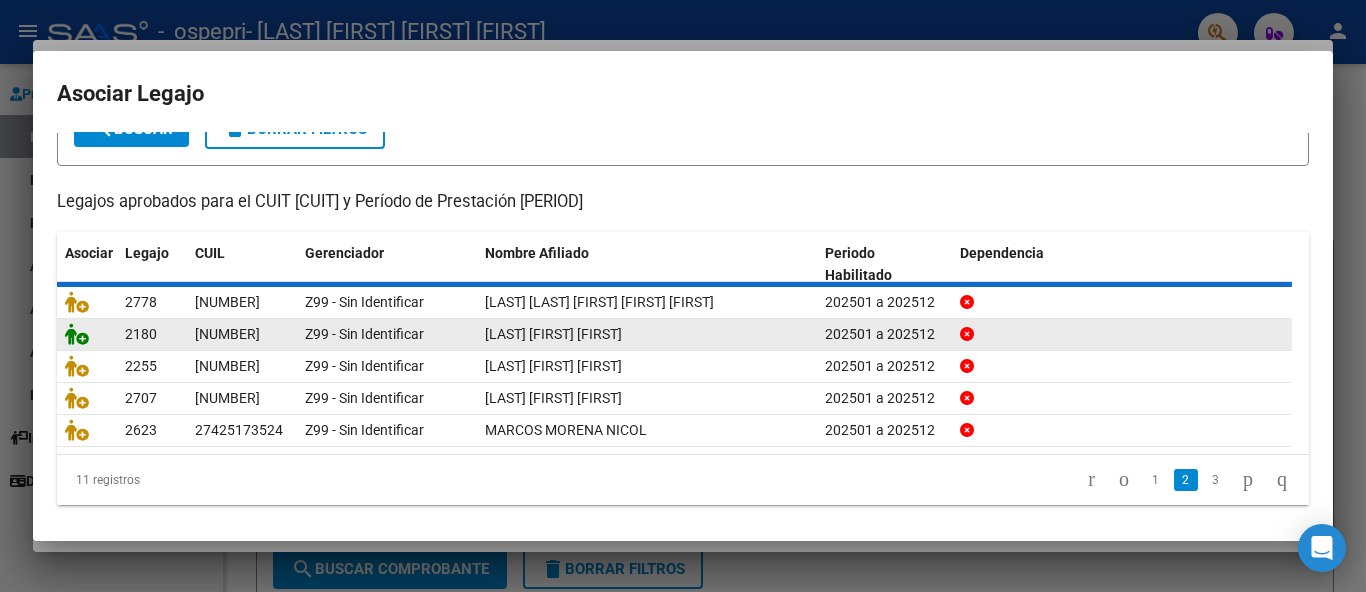 scroll, scrollTop: 0, scrollLeft: 0, axis: both 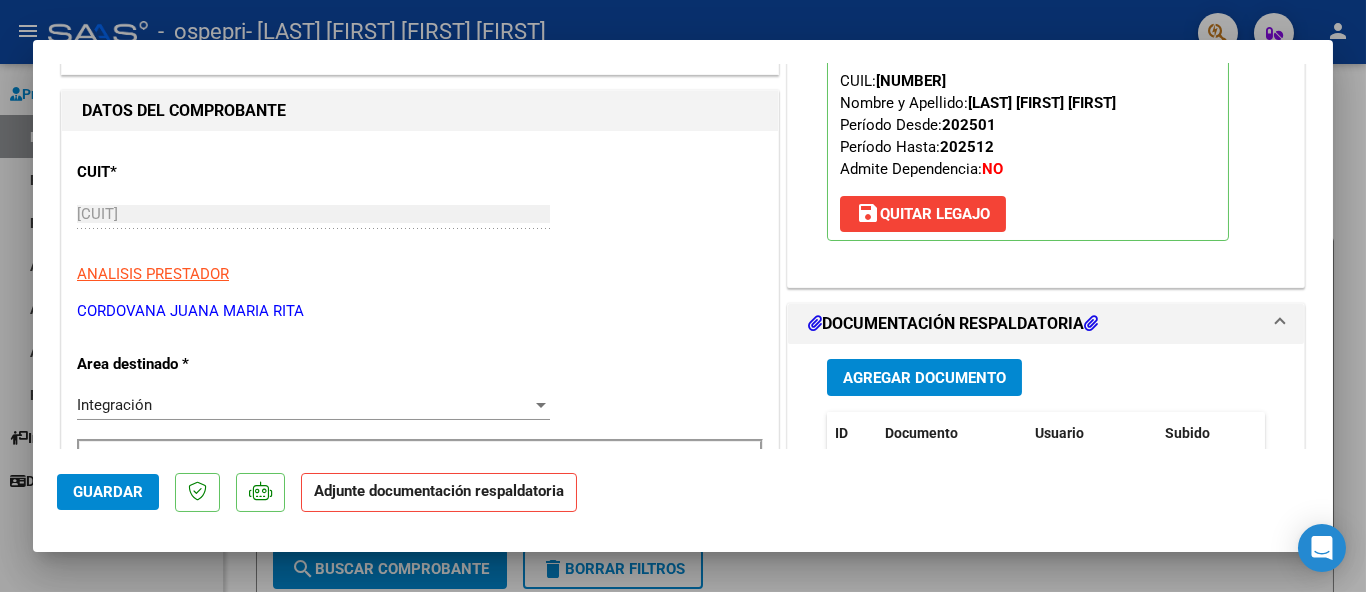 click on "Agregar Documento" at bounding box center [924, 378] 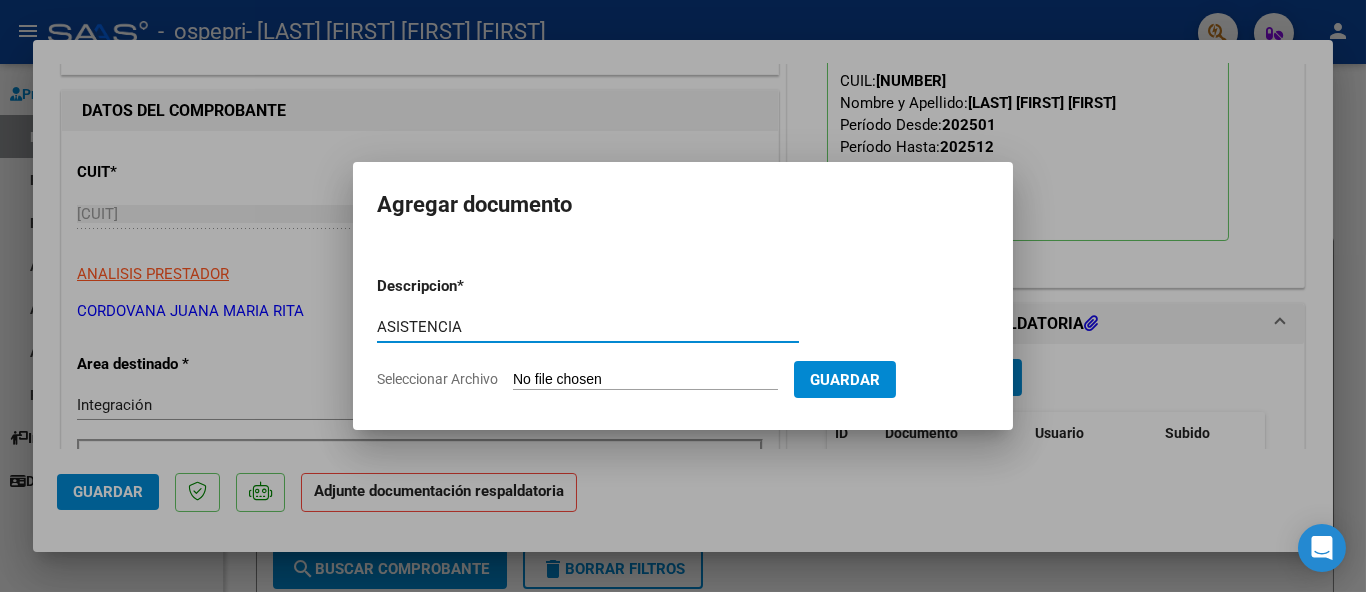 type on "ASISTENCIA" 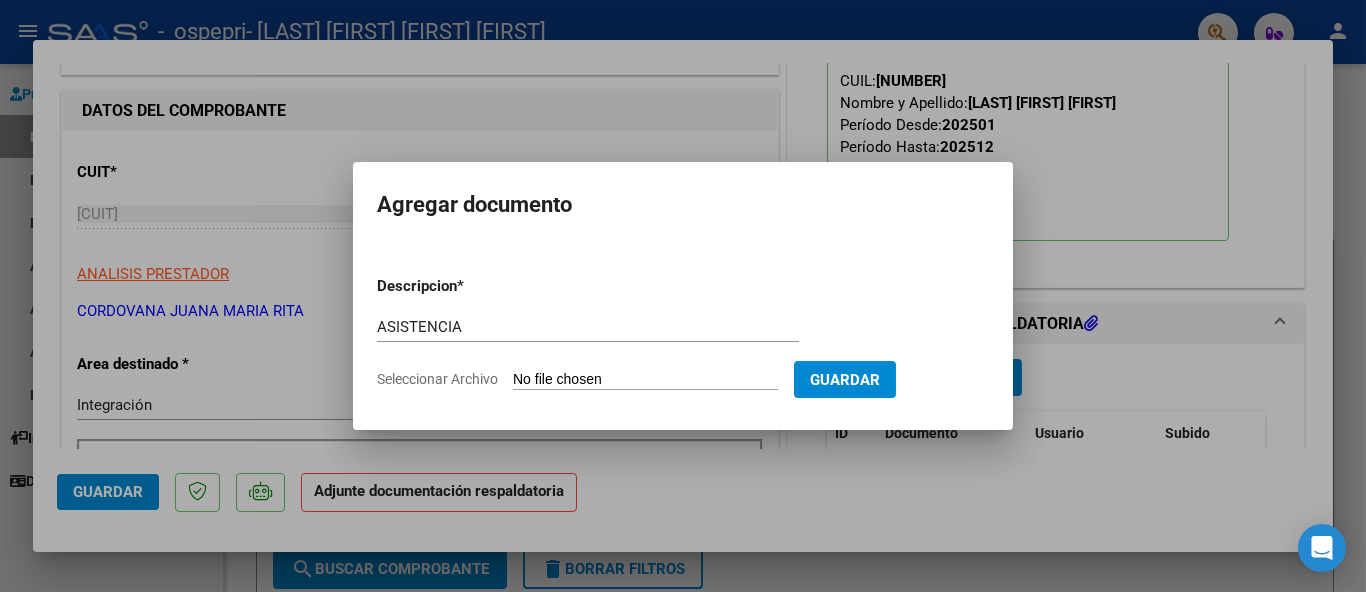 type on "C:\fakepath\[LAST] [FIRST].pdf" 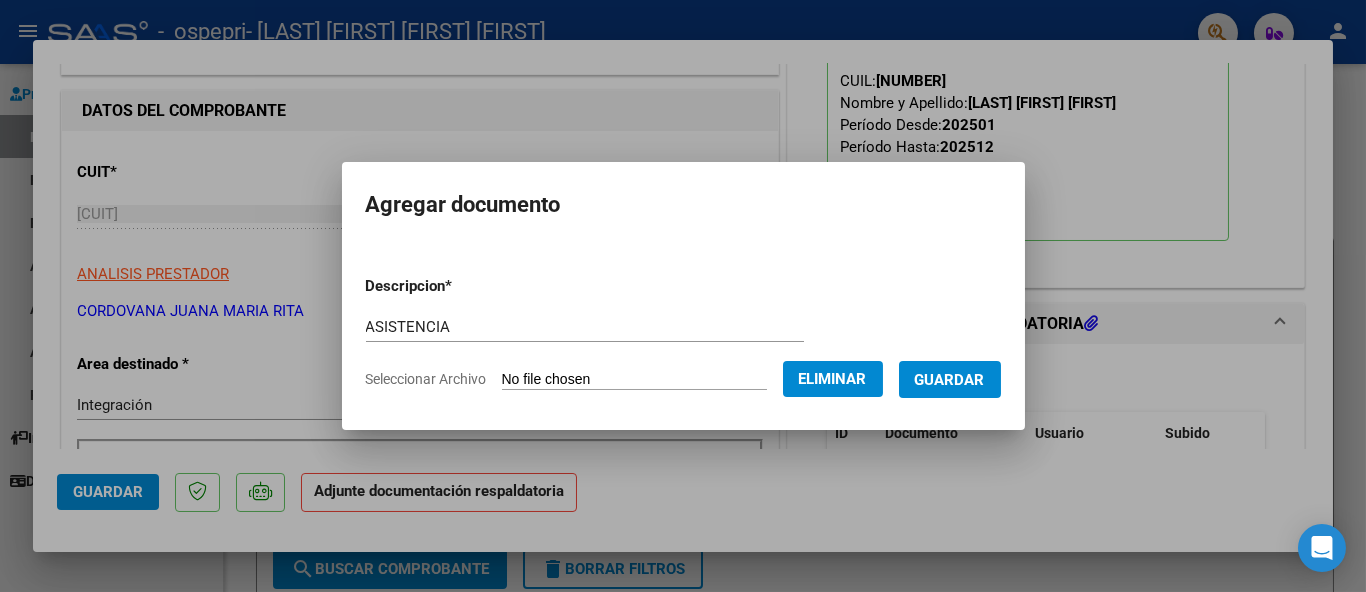 click on "Guardar" at bounding box center (950, 380) 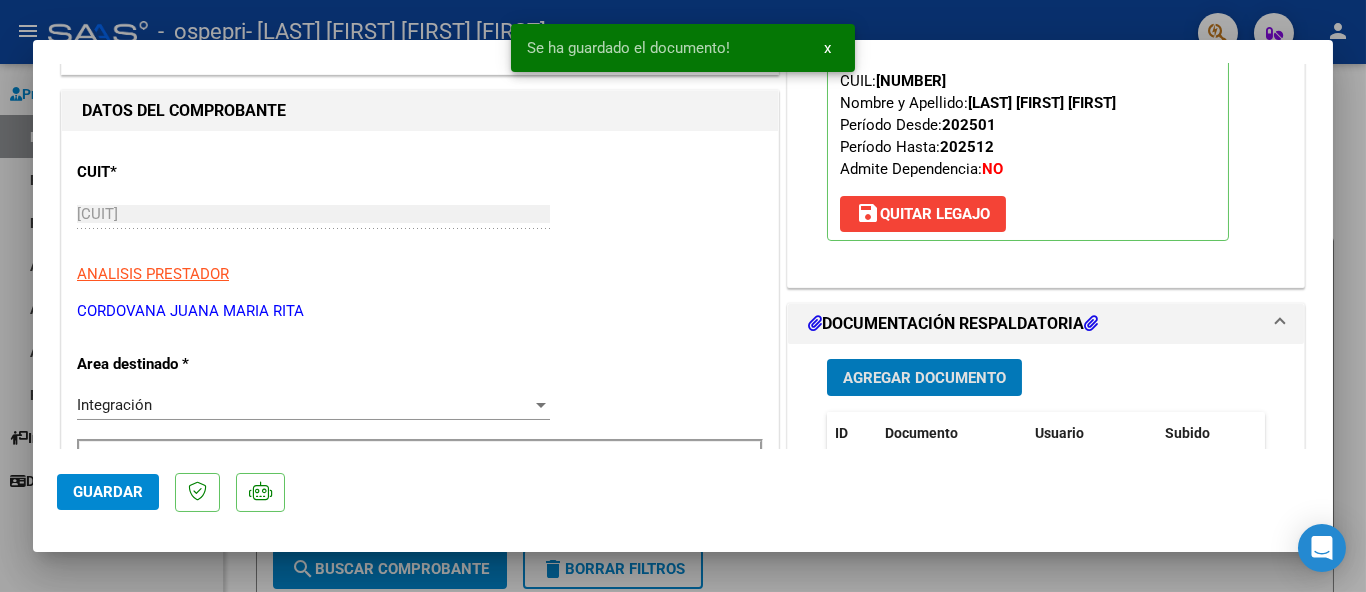 click on "Guardar" 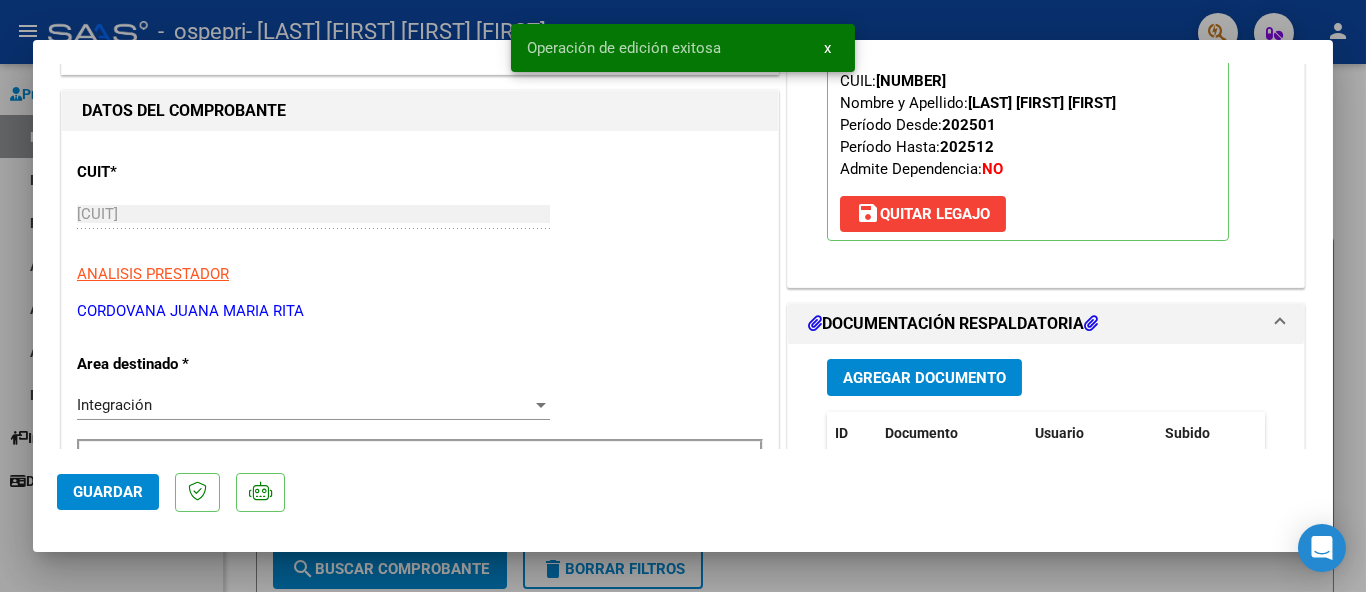 click at bounding box center (683, 296) 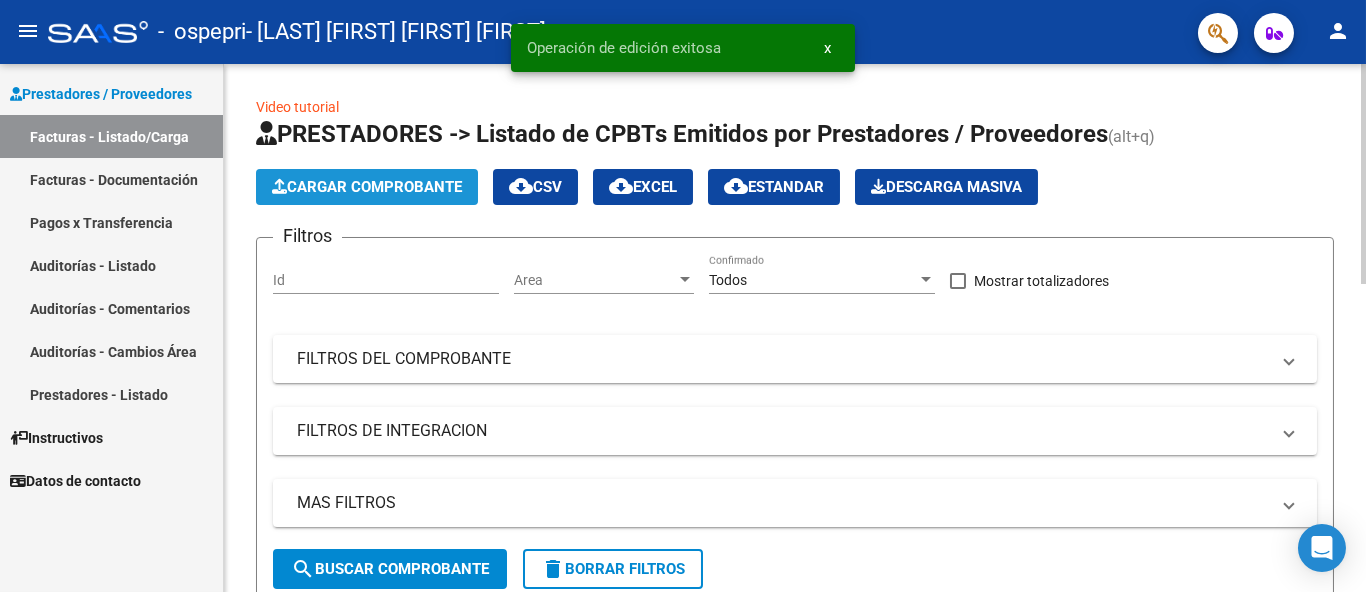 click on "Cargar Comprobante" 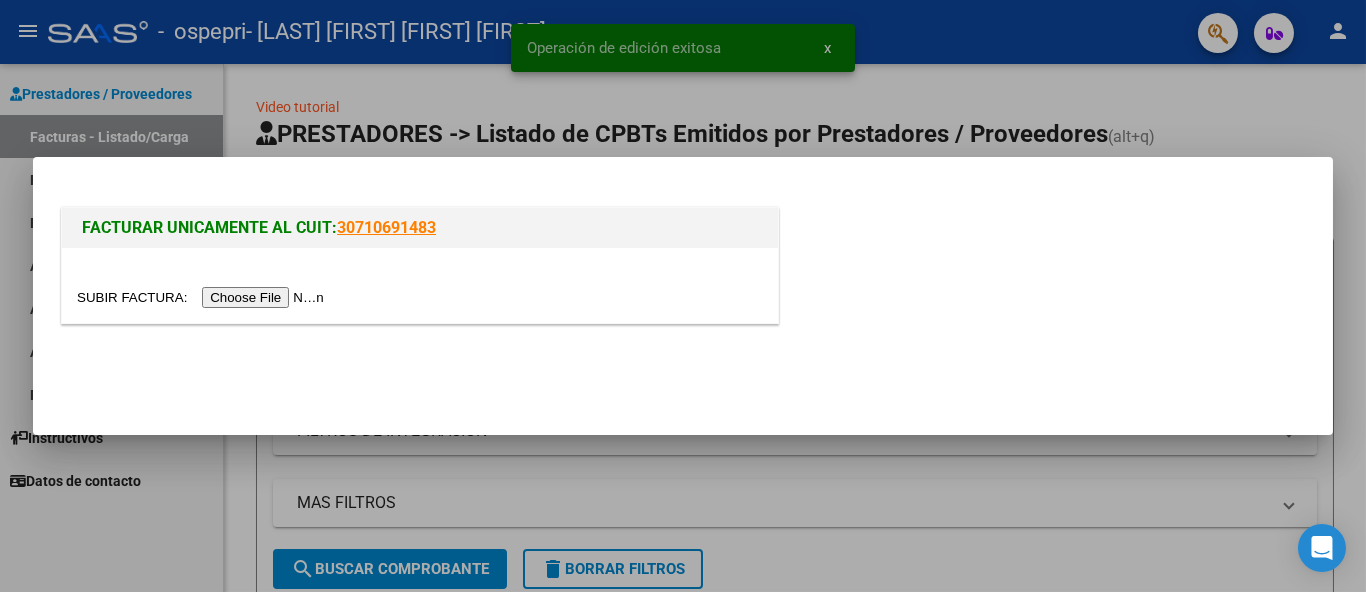 click at bounding box center (203, 297) 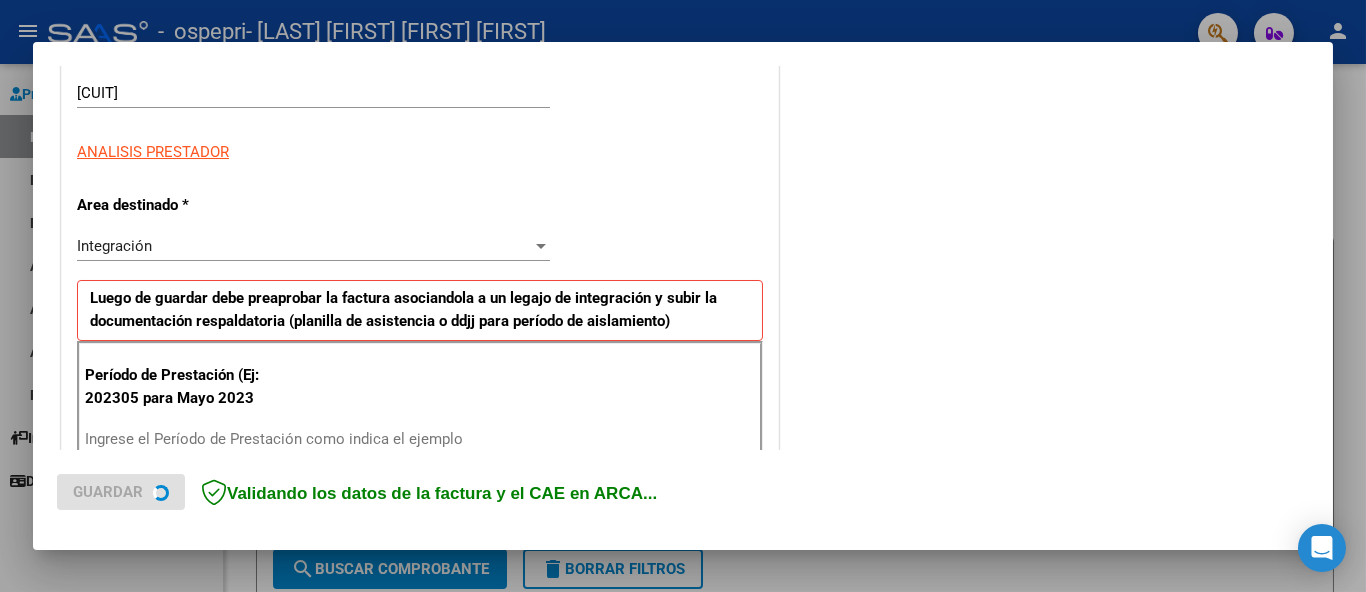 scroll, scrollTop: 333, scrollLeft: 0, axis: vertical 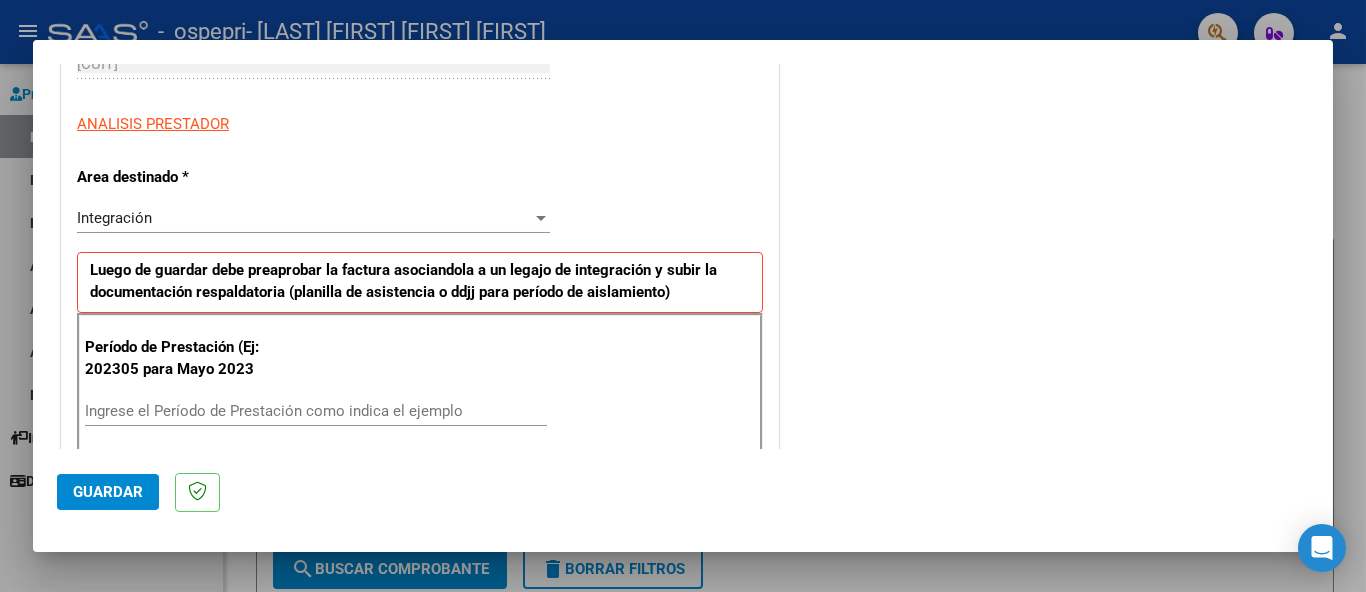 click on "Ingrese el Período de Prestación como indica el ejemplo" at bounding box center (316, 411) 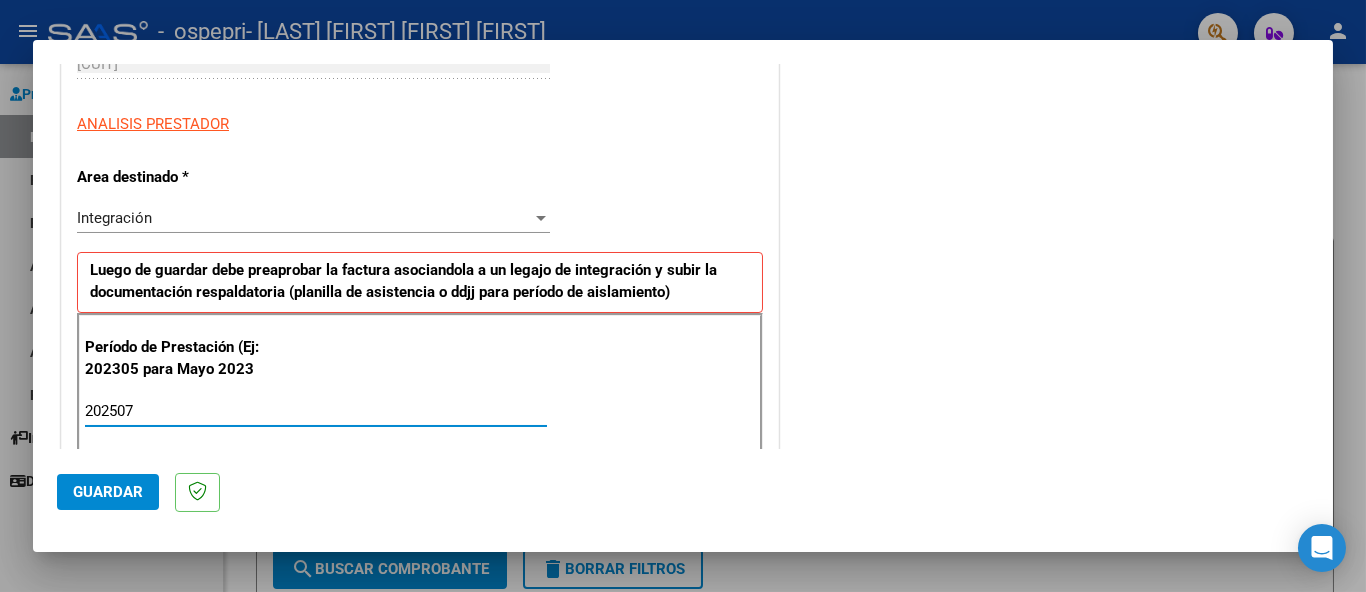 type on "202507" 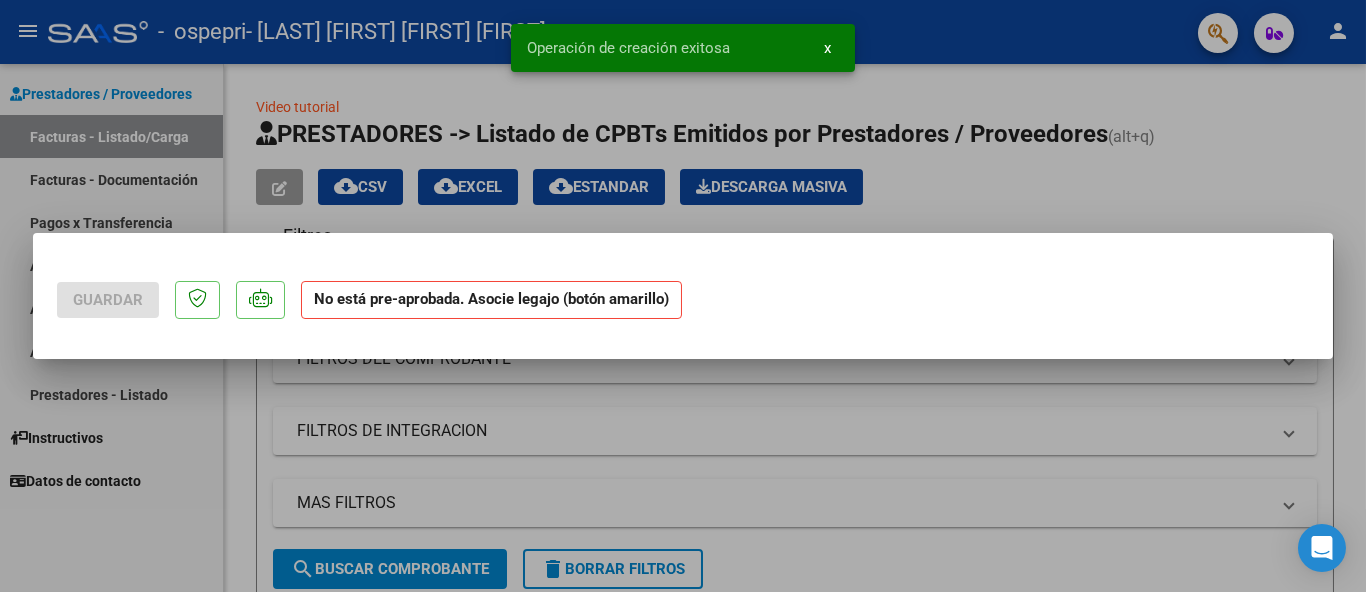 scroll, scrollTop: 0, scrollLeft: 0, axis: both 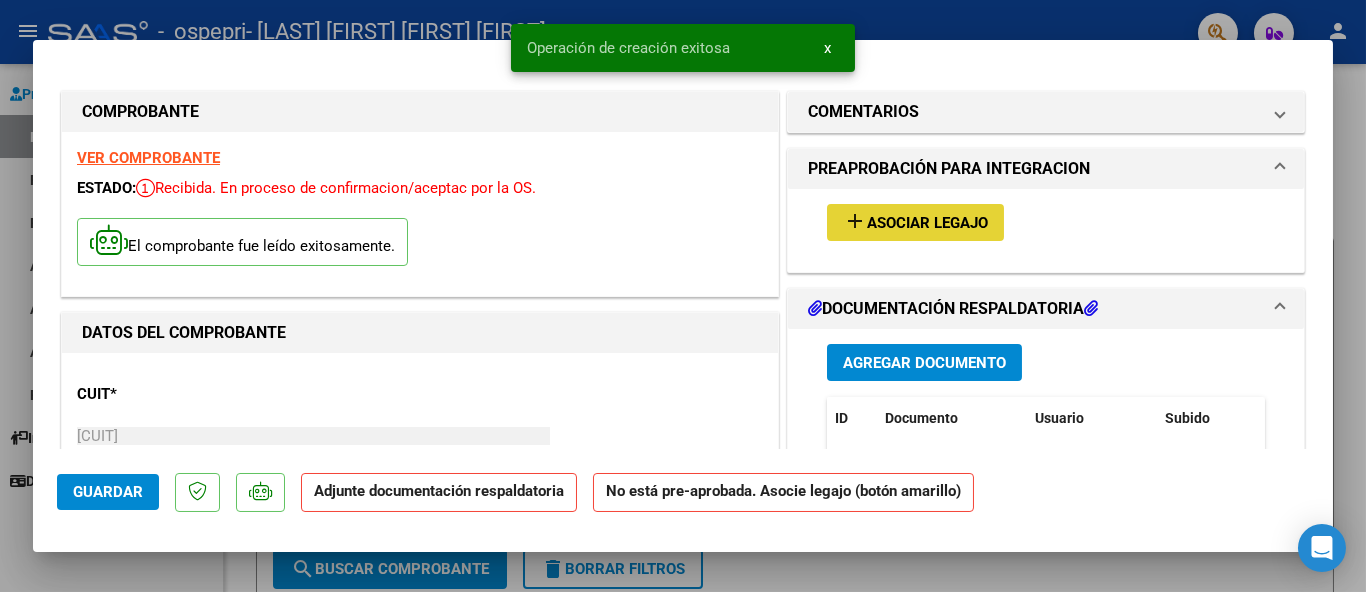 click on "Asociar Legajo" at bounding box center (927, 223) 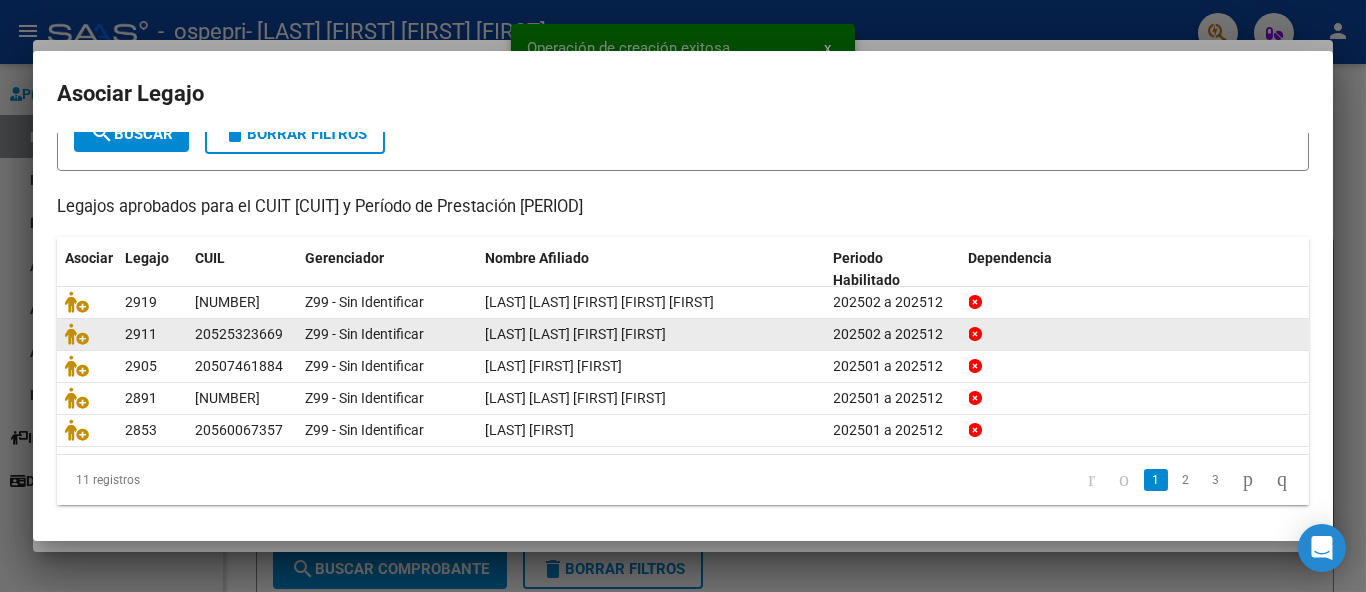 scroll, scrollTop: 138, scrollLeft: 0, axis: vertical 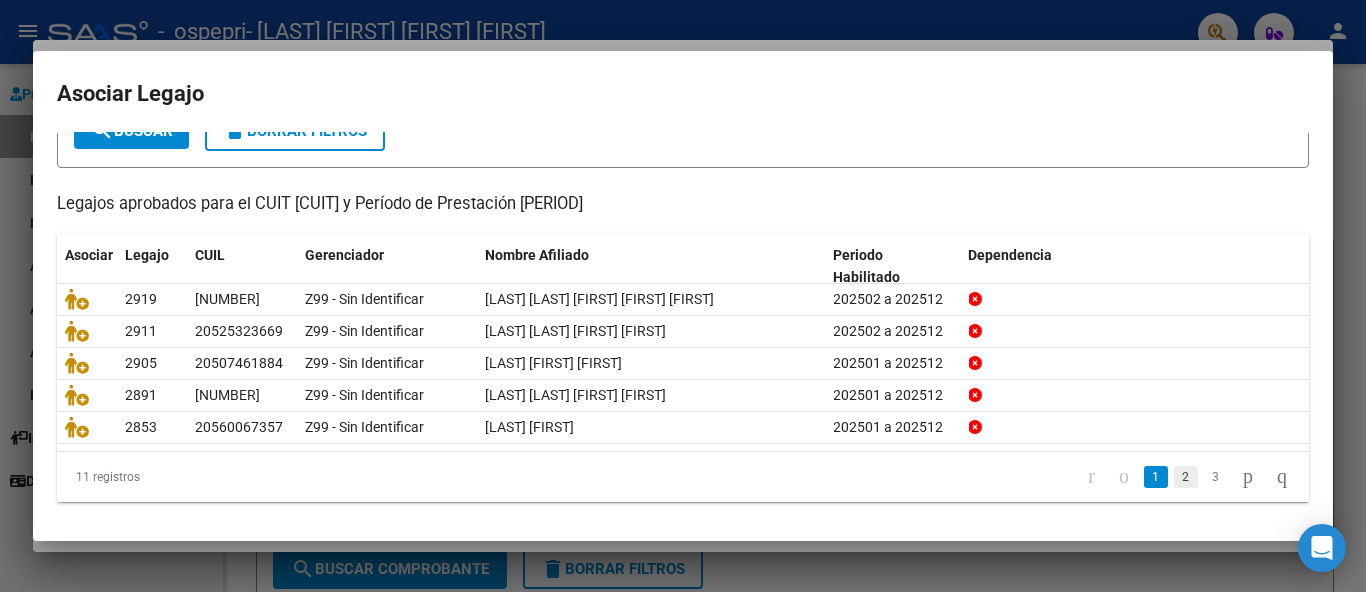 click on "2" 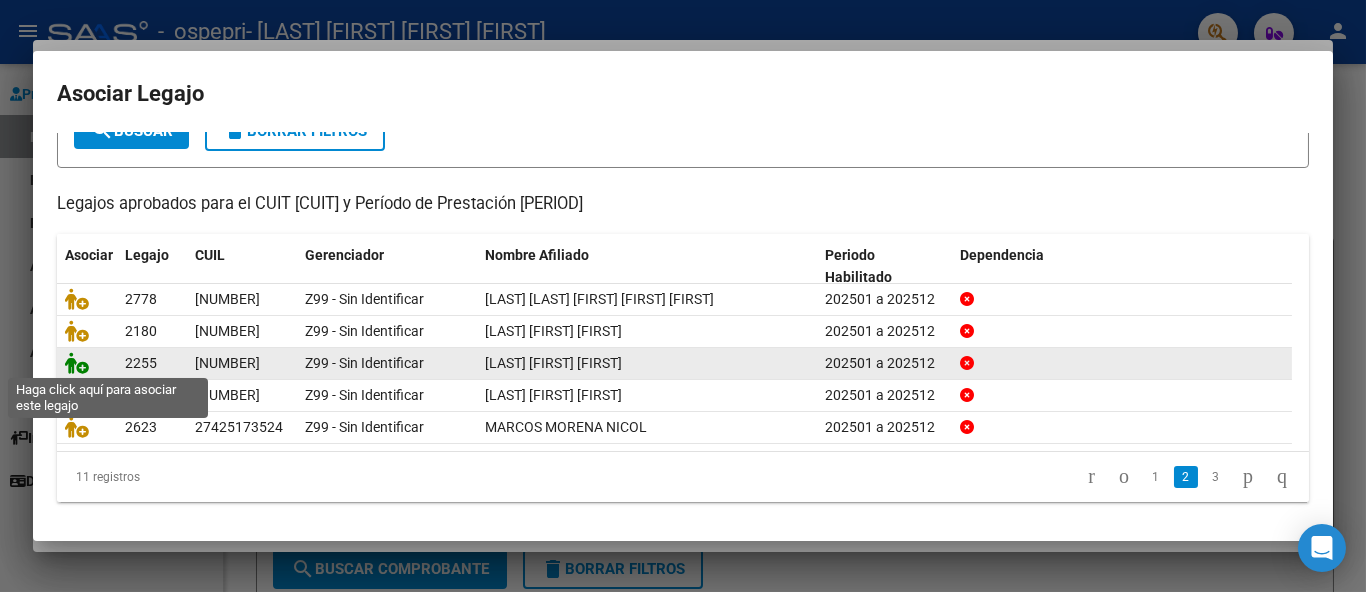 click 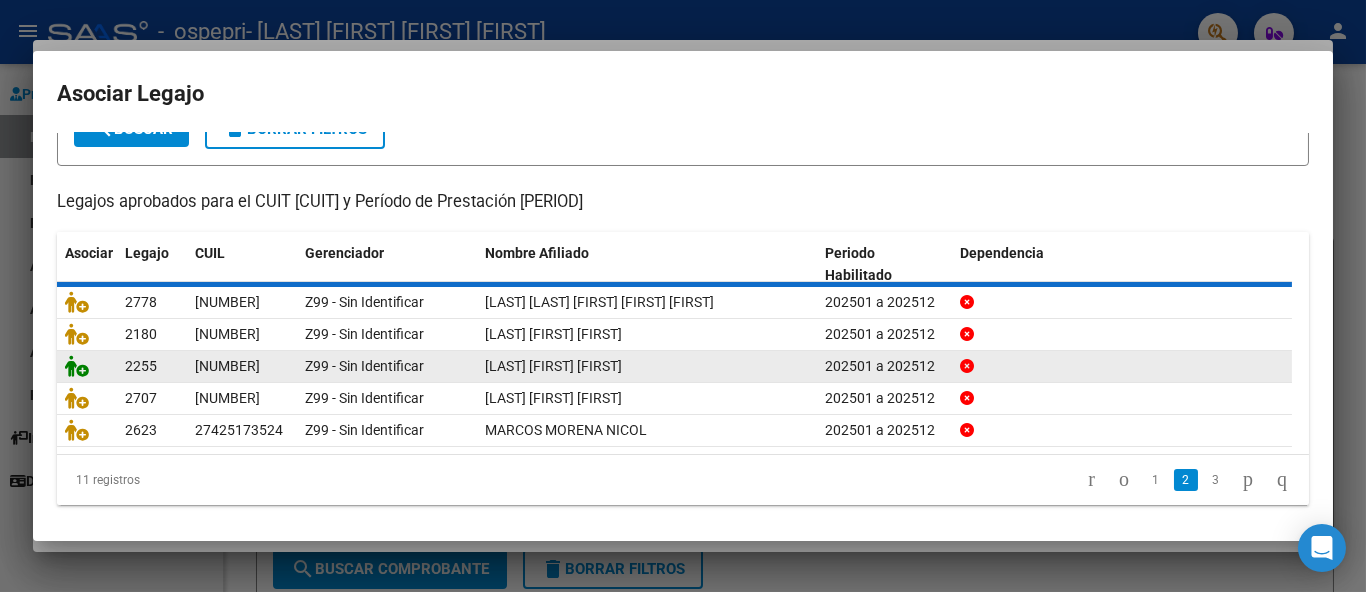 scroll, scrollTop: 0, scrollLeft: 0, axis: both 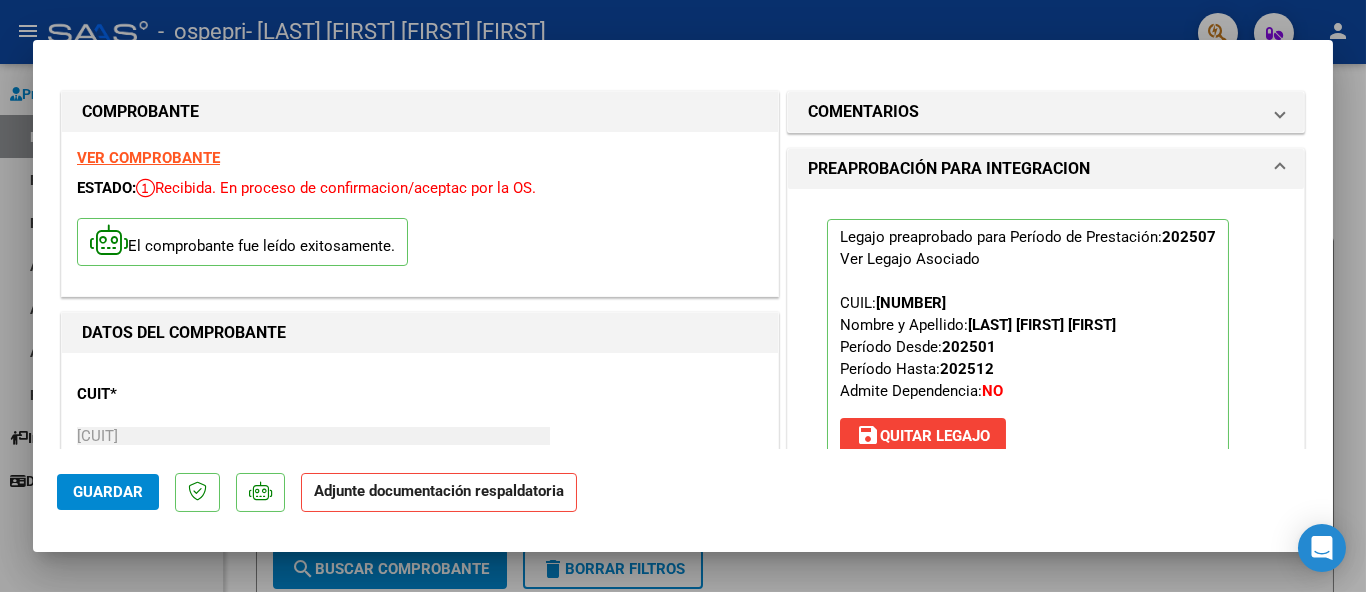 click on "Guardar" 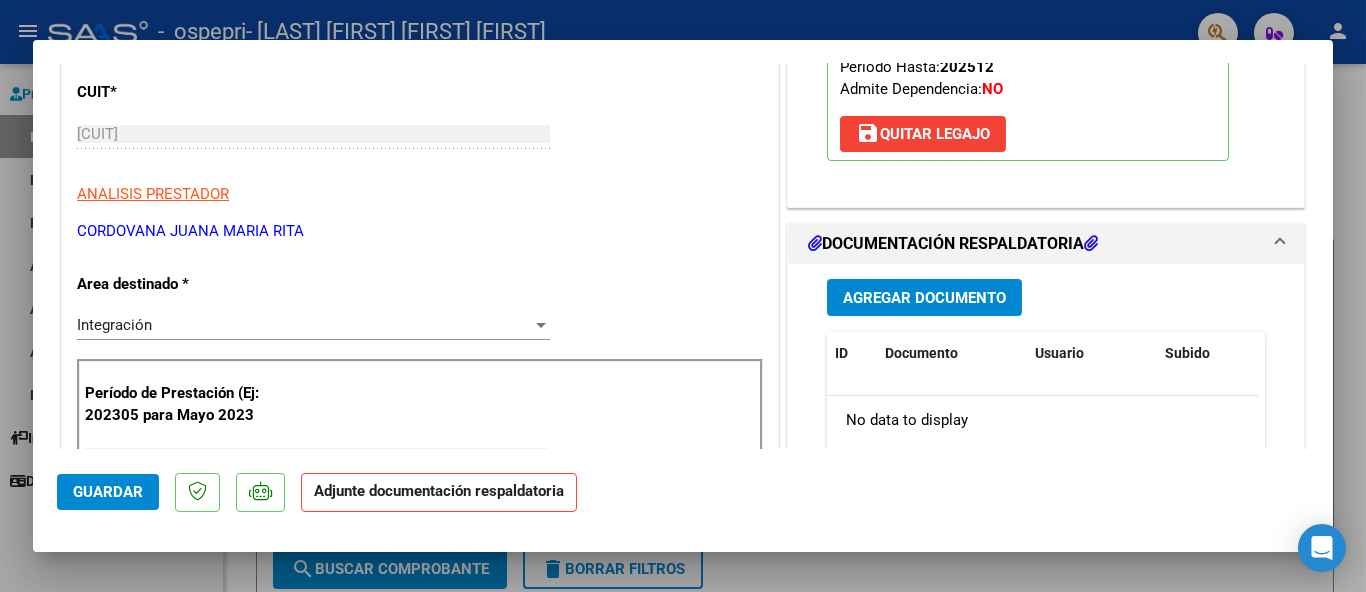 scroll, scrollTop: 333, scrollLeft: 0, axis: vertical 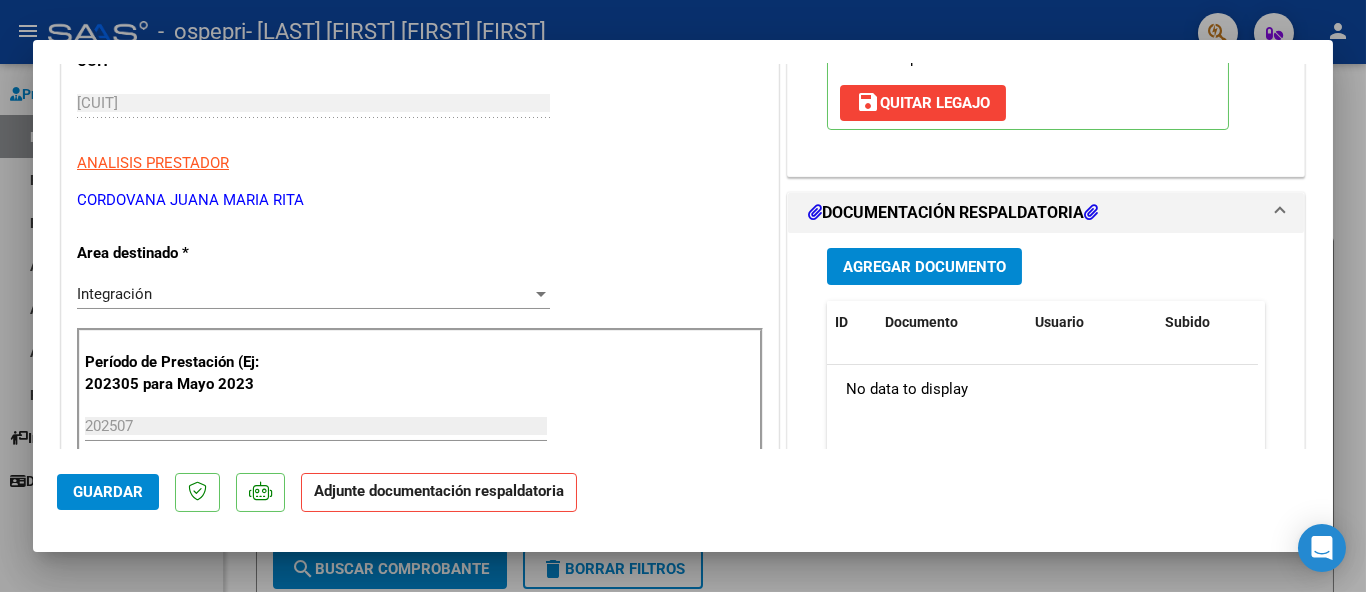 click on "Agregar Documento" at bounding box center [924, 267] 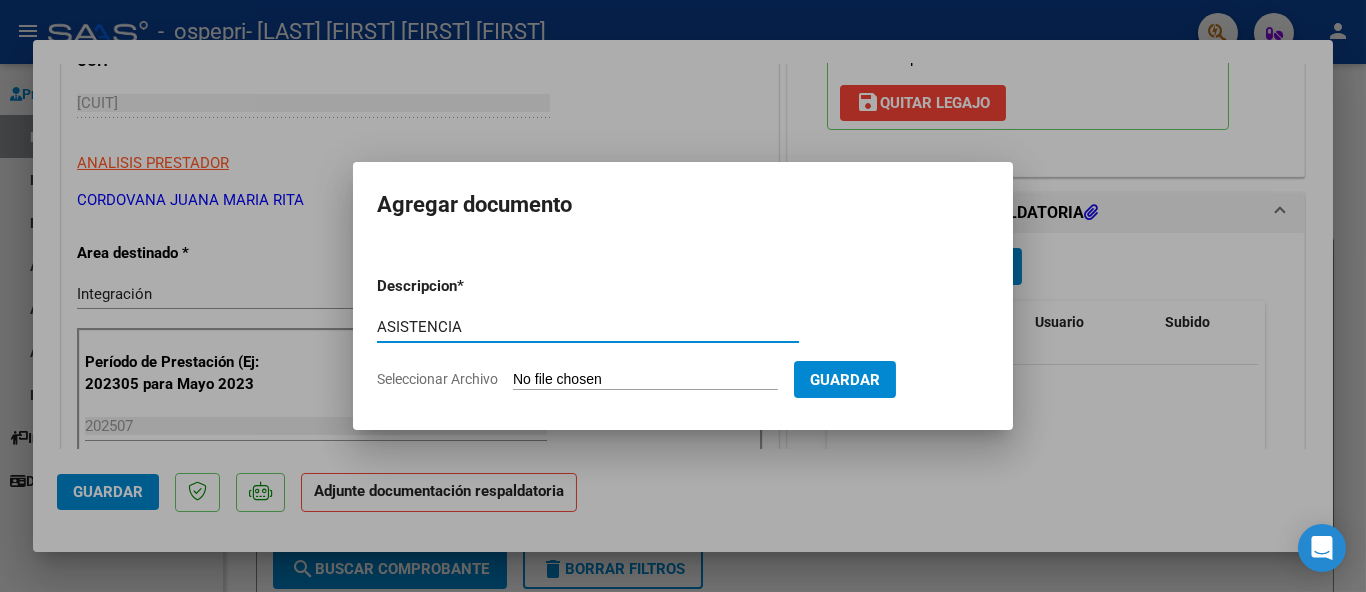 type on "ASISTENCIA" 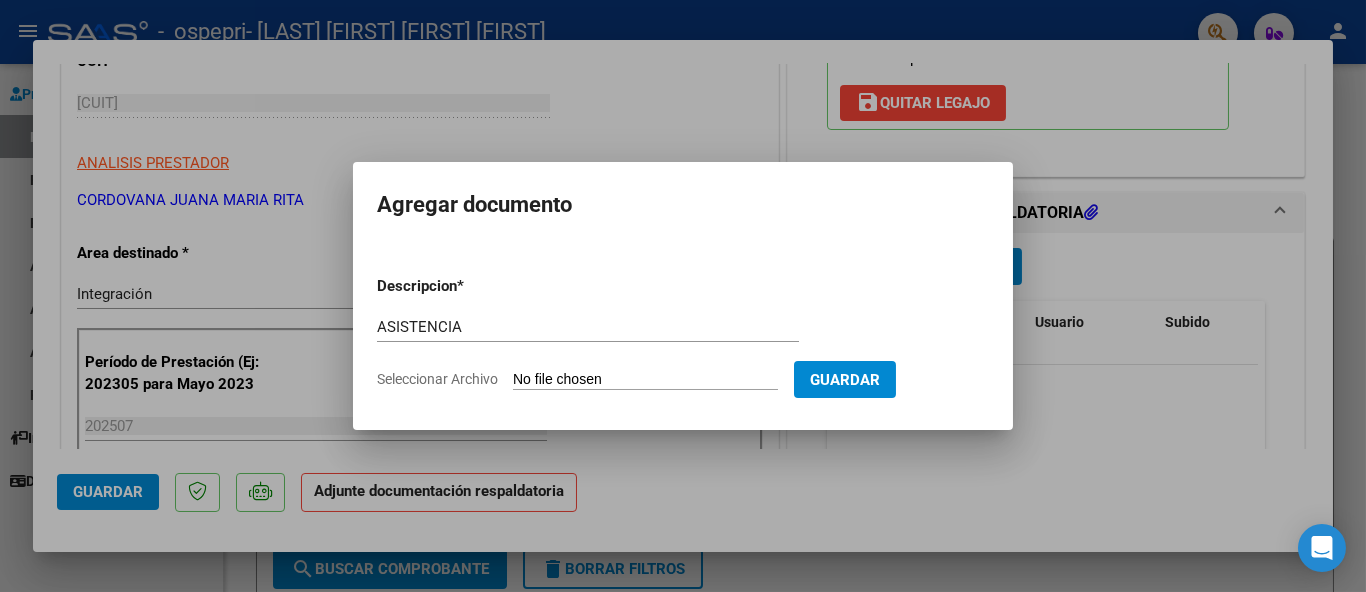 click on "Seleccionar Archivo" at bounding box center [645, 380] 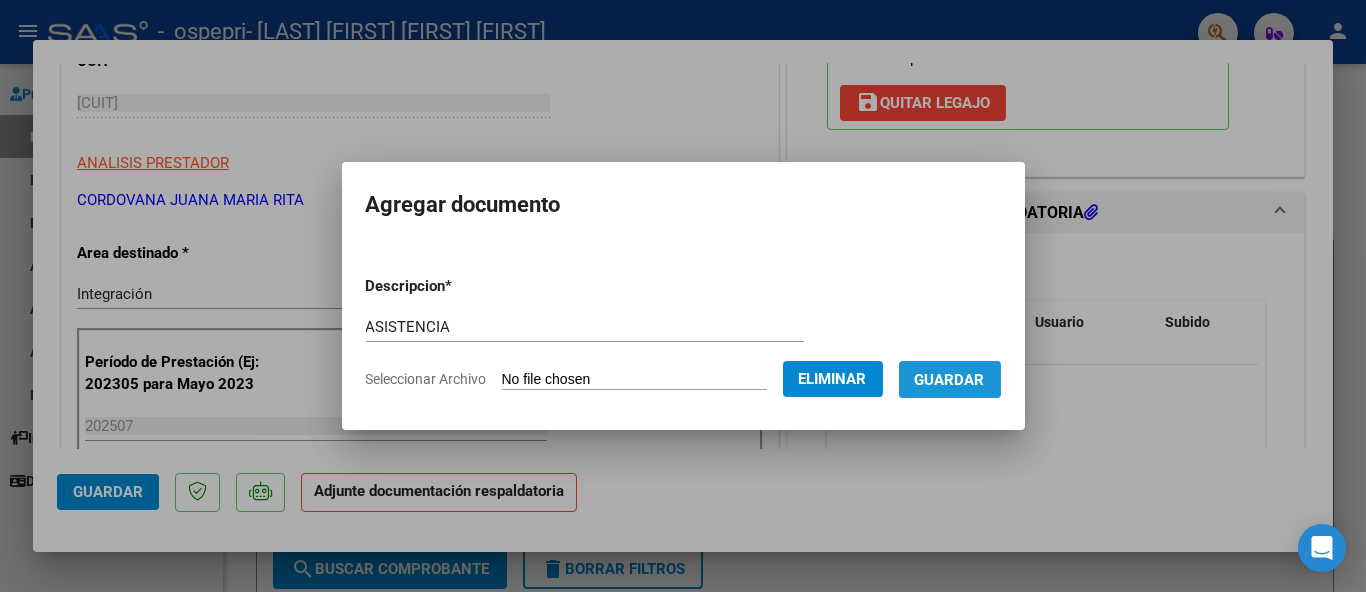 click on "Guardar" at bounding box center [950, 380] 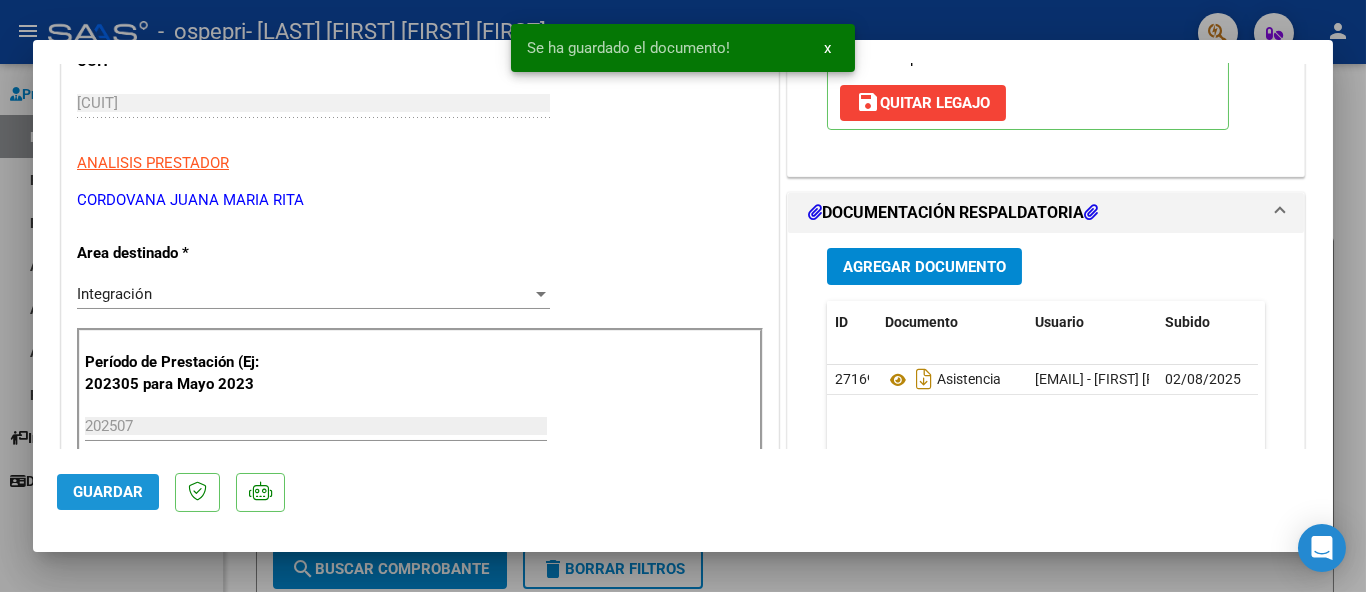 click on "Guardar" 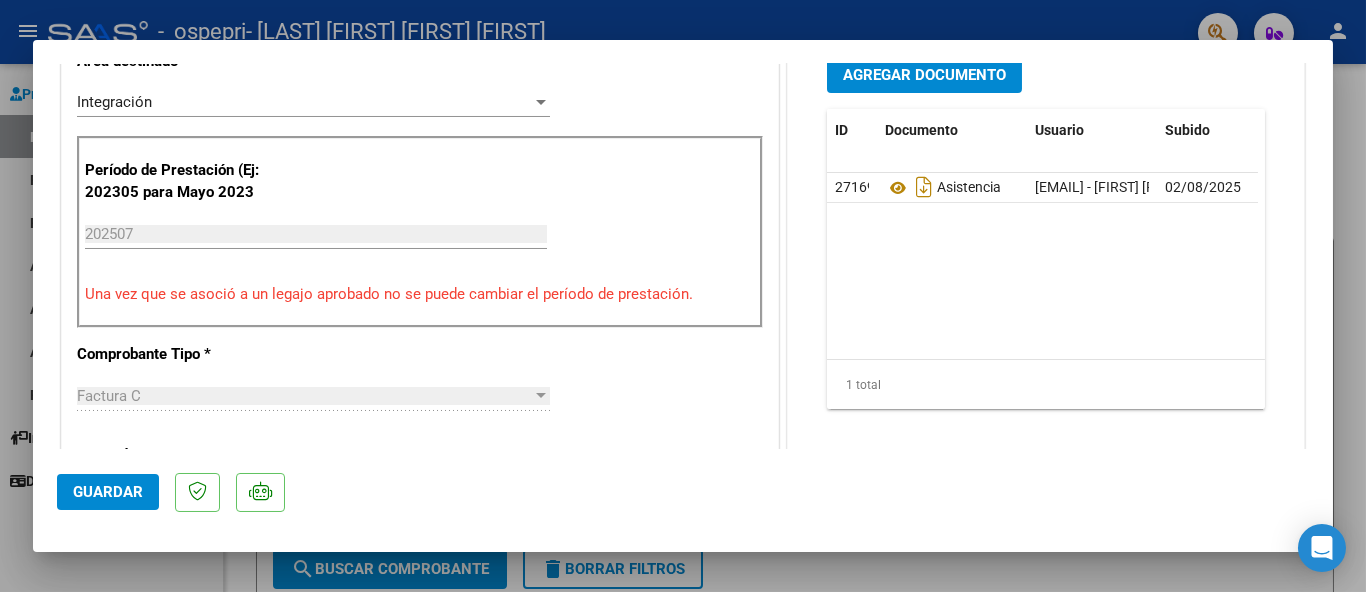 scroll, scrollTop: 555, scrollLeft: 0, axis: vertical 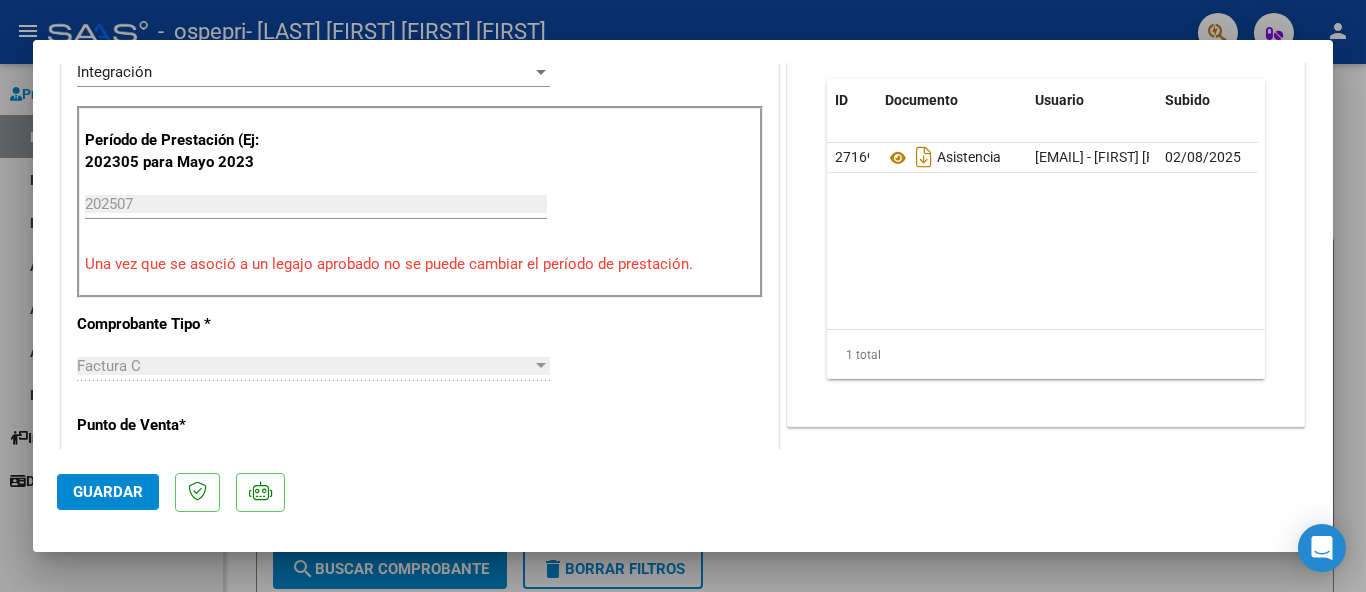 click at bounding box center (683, 296) 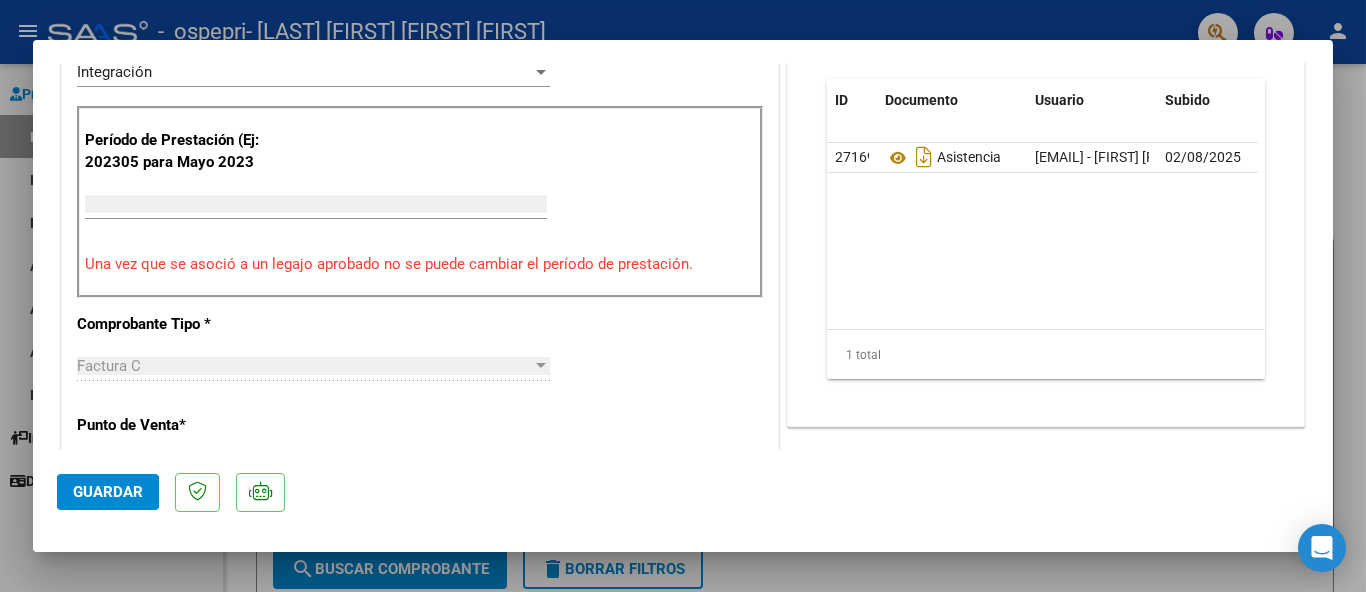 type 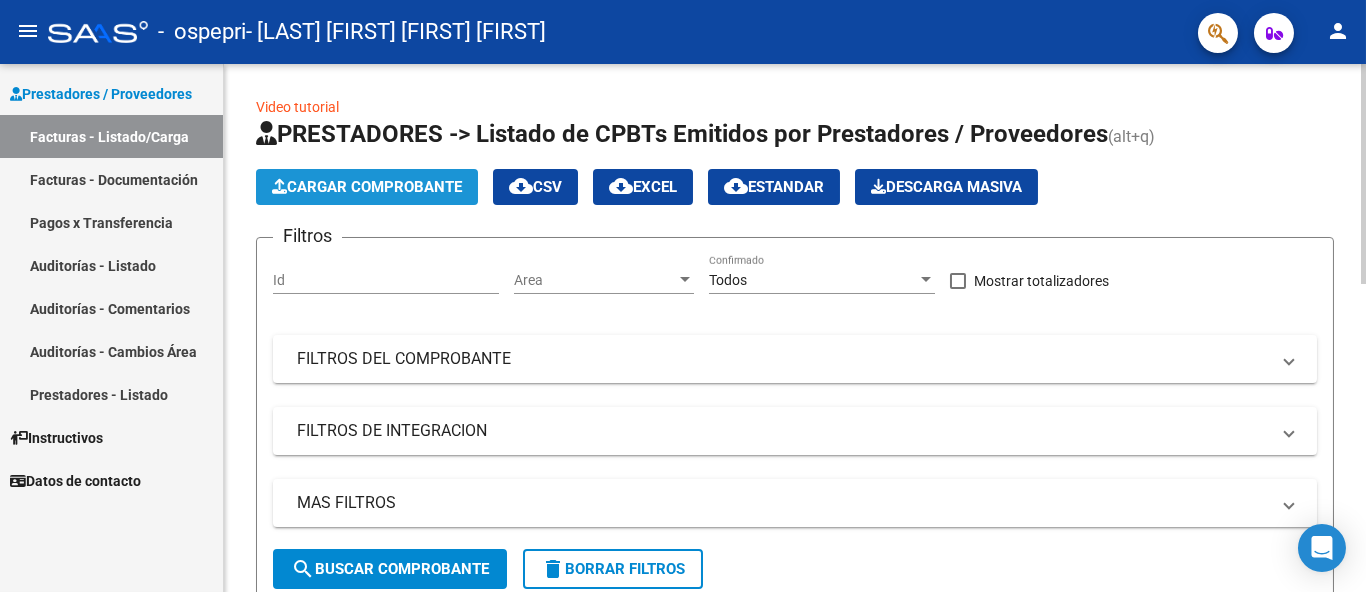 click on "Cargar Comprobante" 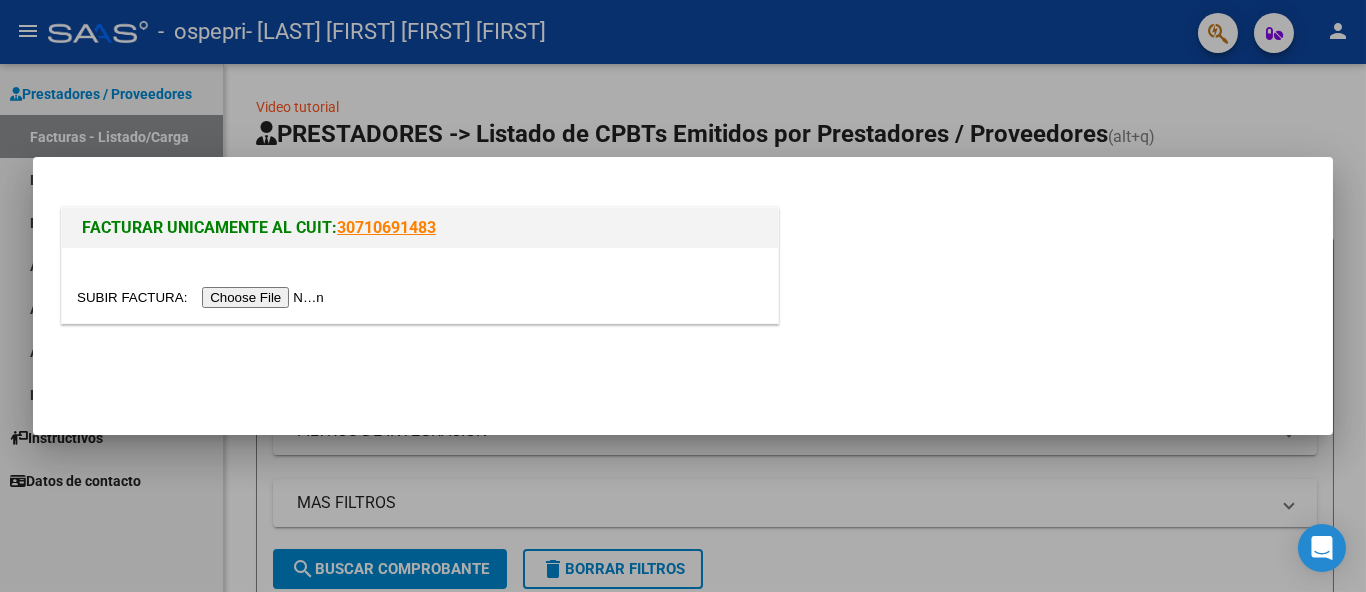 click at bounding box center (203, 297) 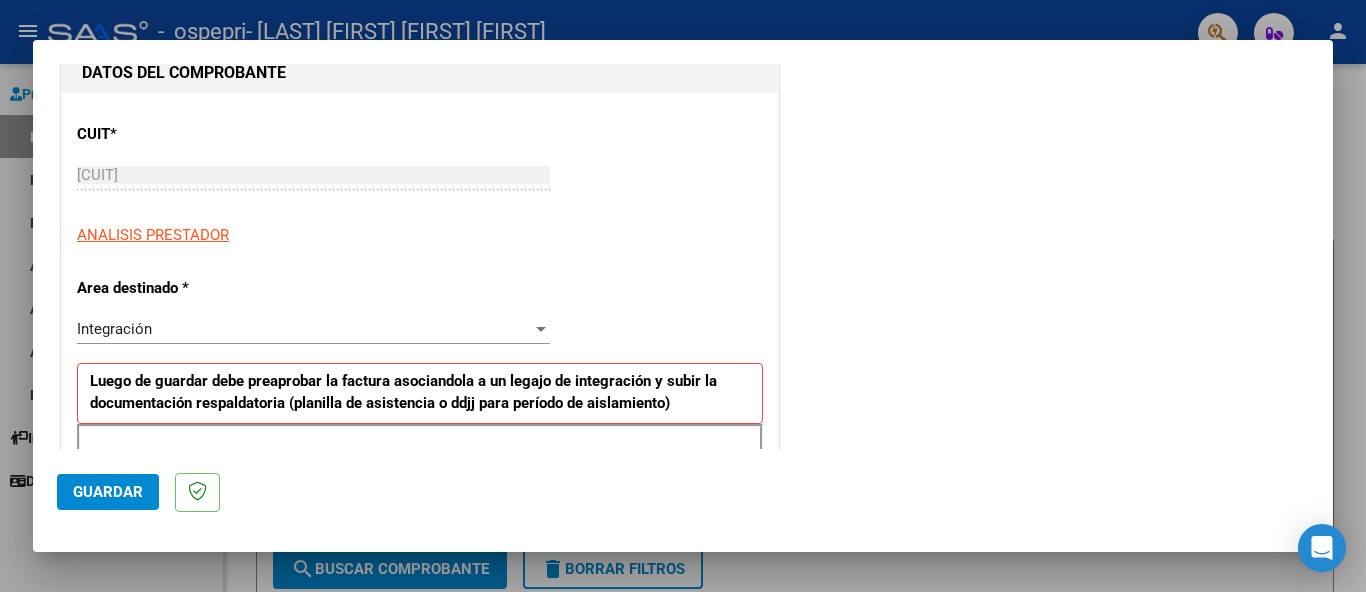 scroll, scrollTop: 333, scrollLeft: 0, axis: vertical 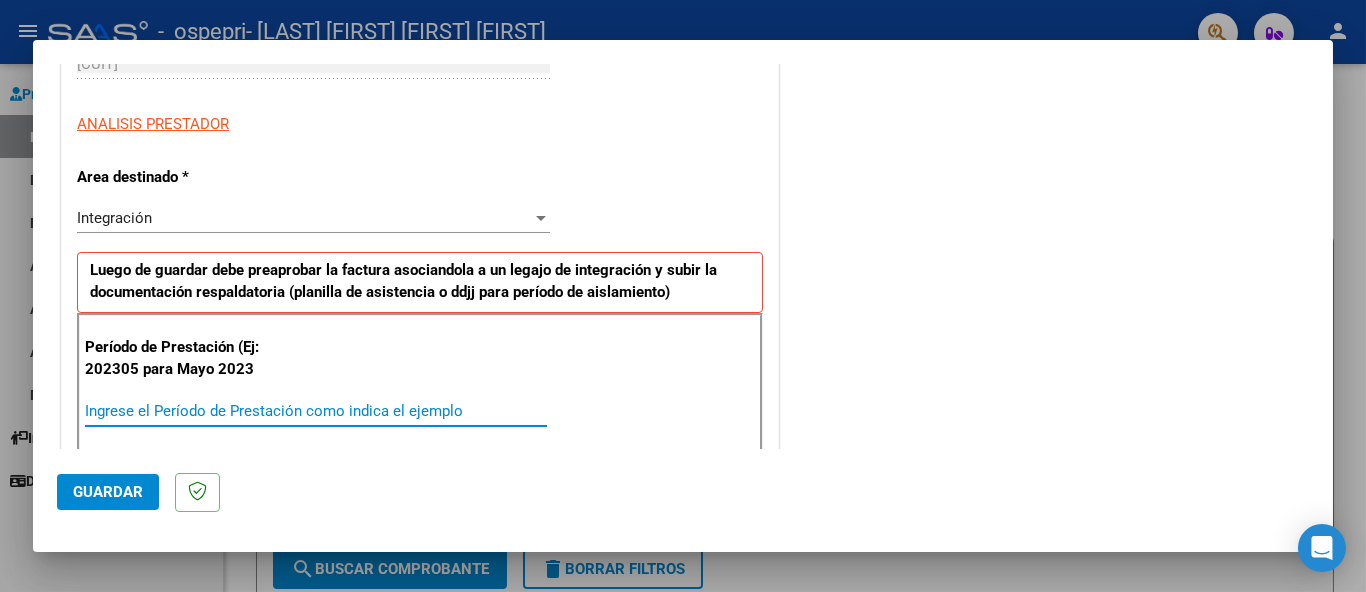 click on "Ingrese el Período de Prestación como indica el ejemplo" at bounding box center (316, 411) 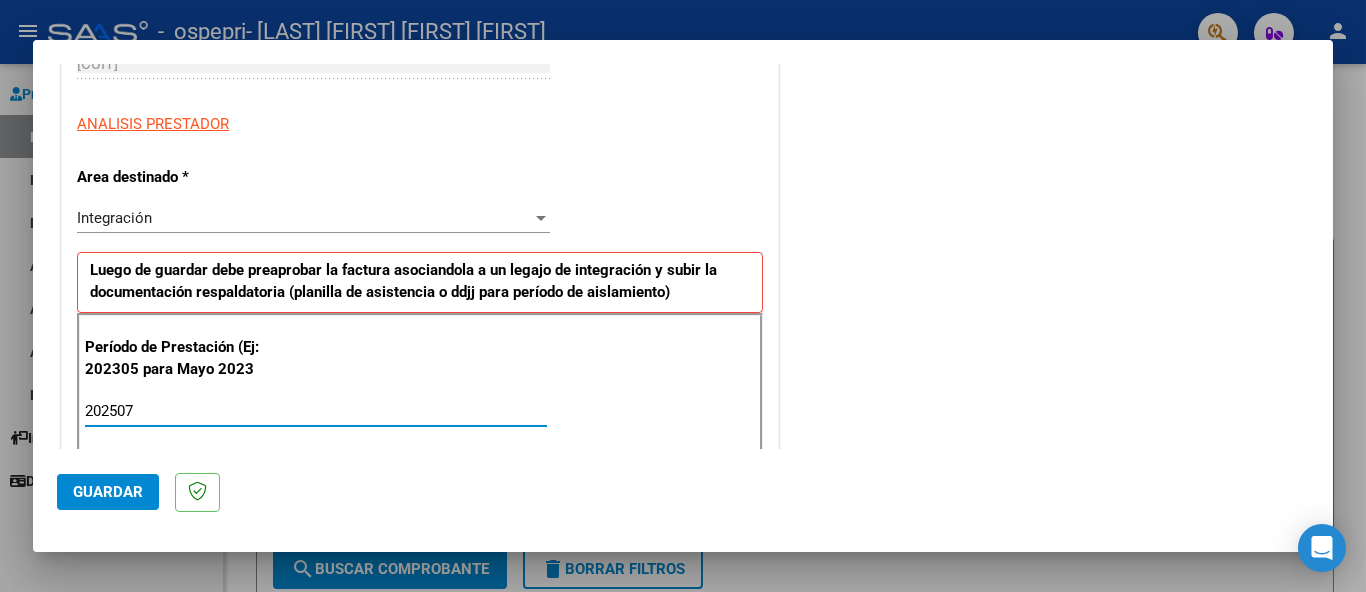 type on "202507" 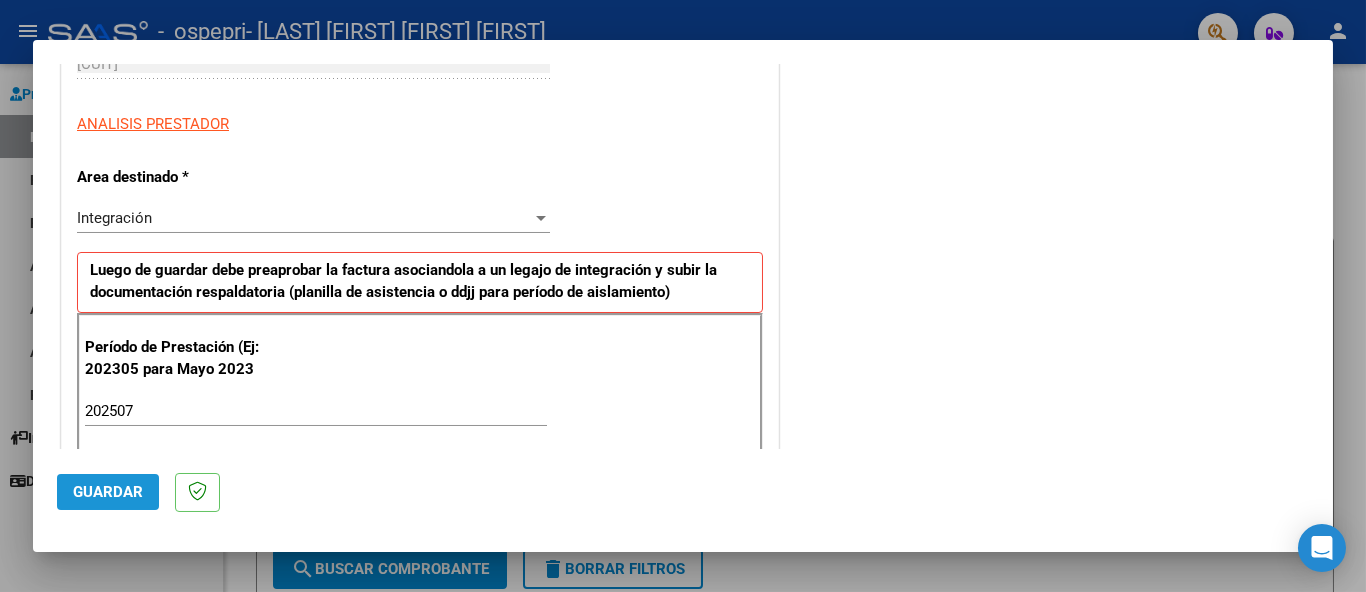 click on "Guardar" 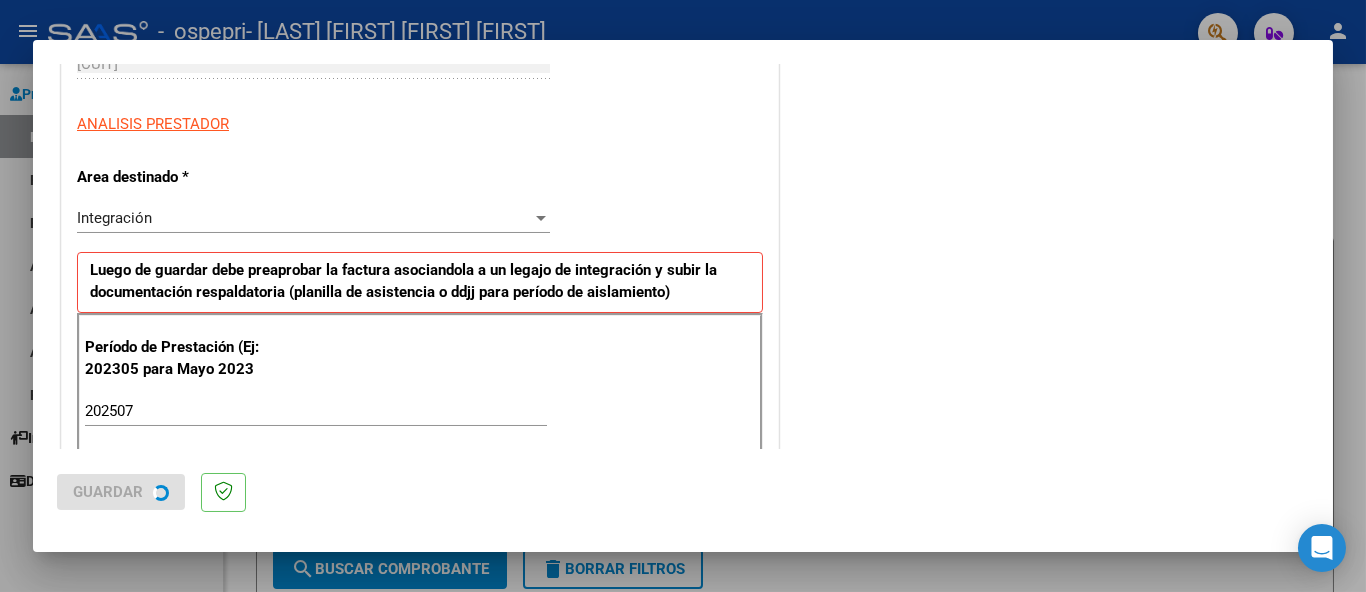 scroll, scrollTop: 0, scrollLeft: 0, axis: both 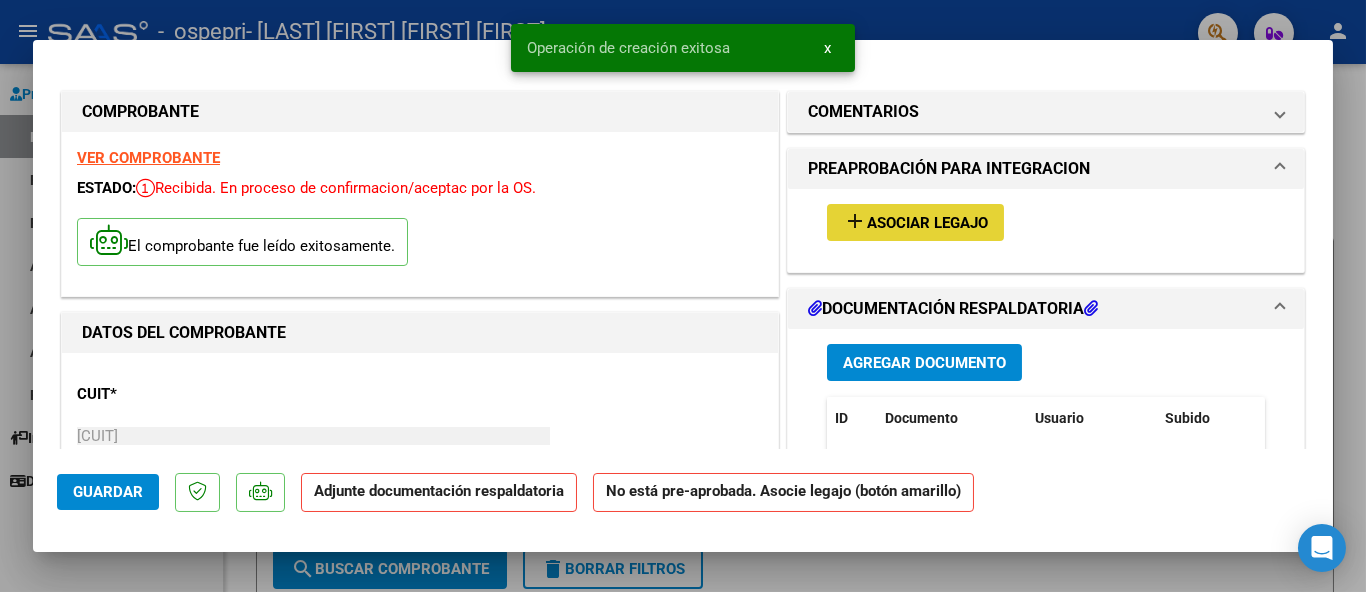click on "Asociar Legajo" at bounding box center [927, 223] 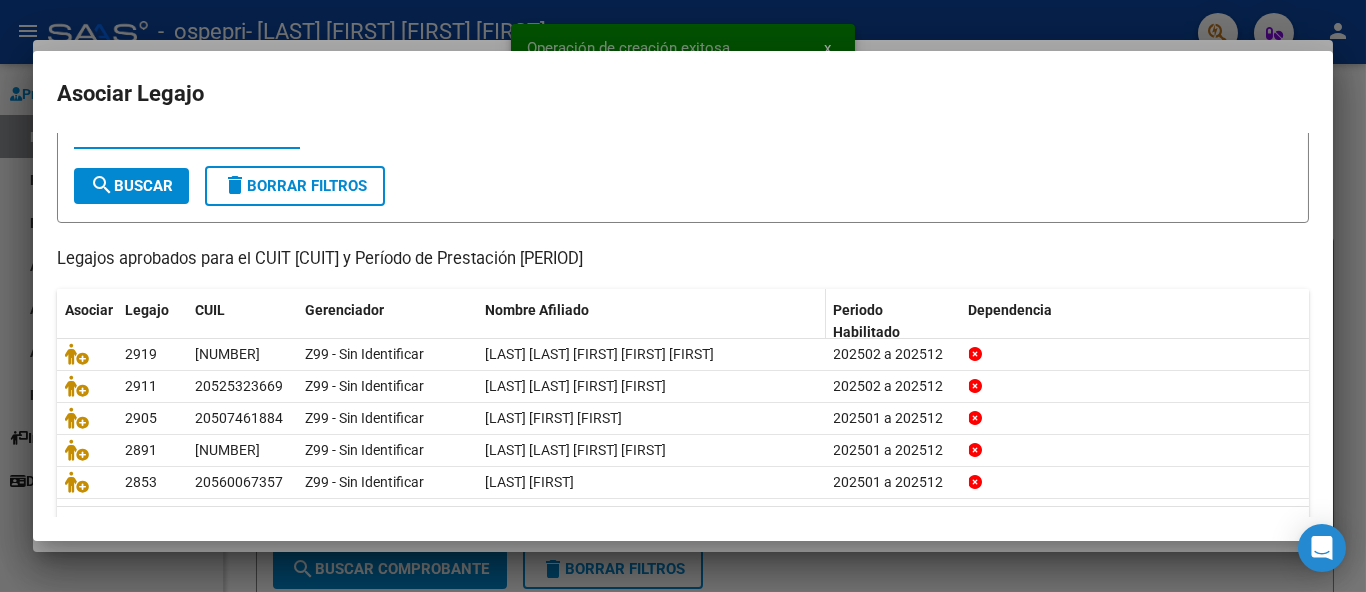 scroll, scrollTop: 110, scrollLeft: 0, axis: vertical 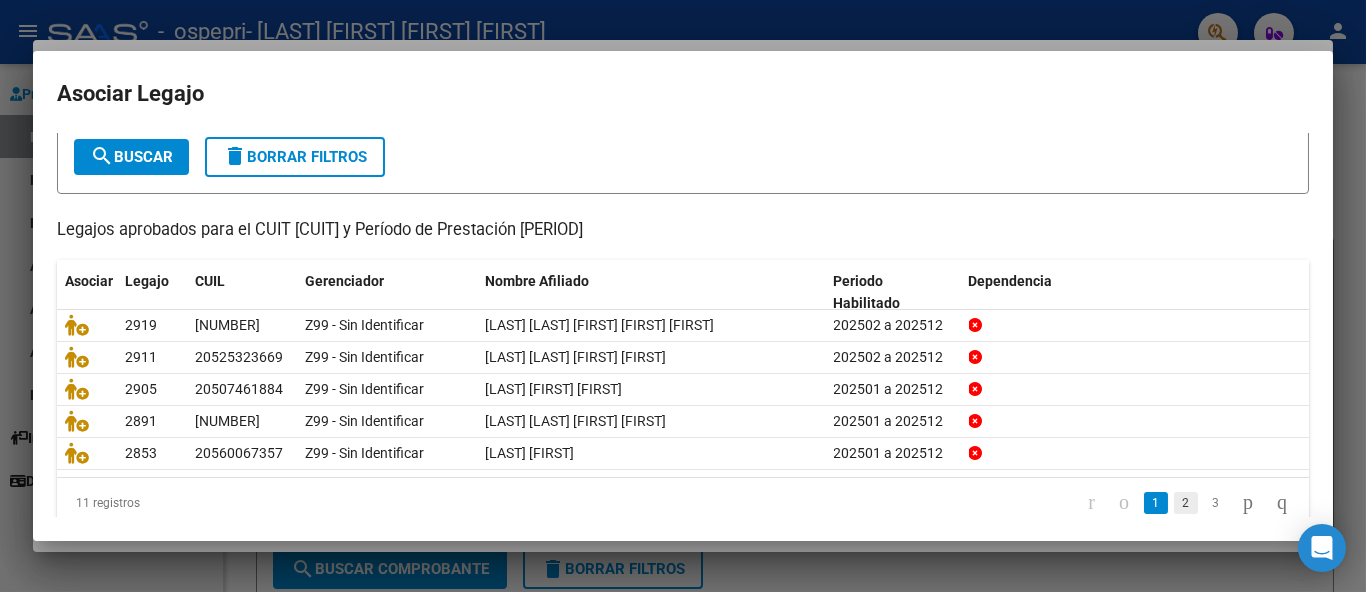 click on "2" 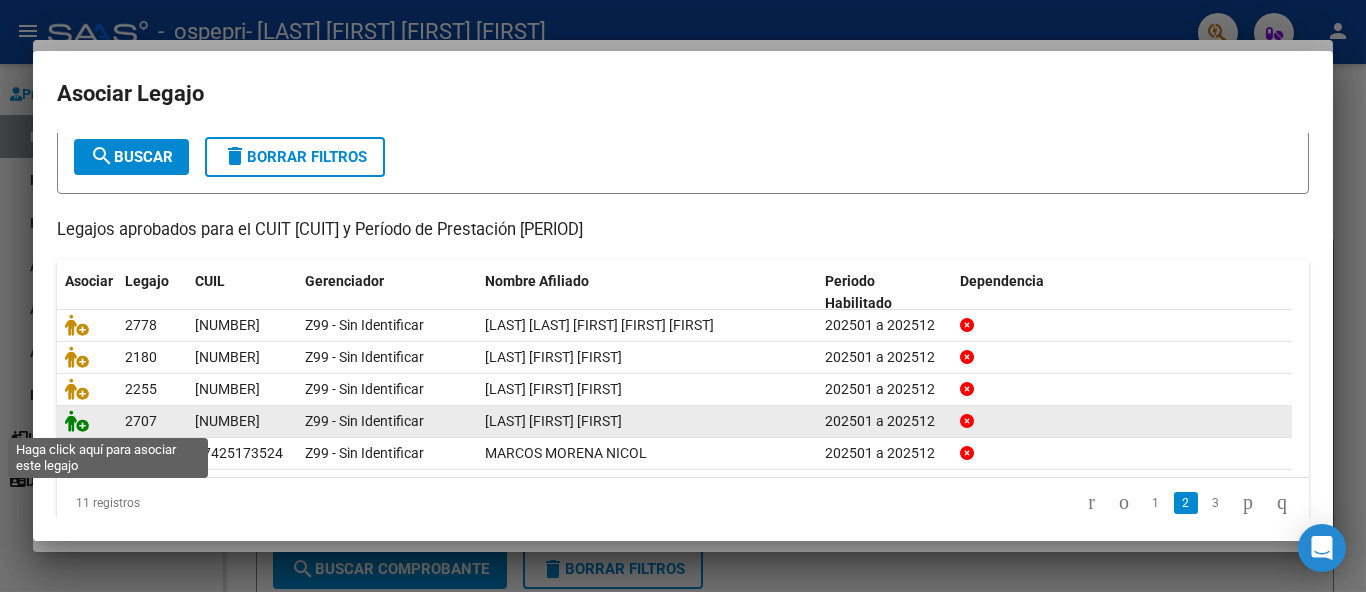 click 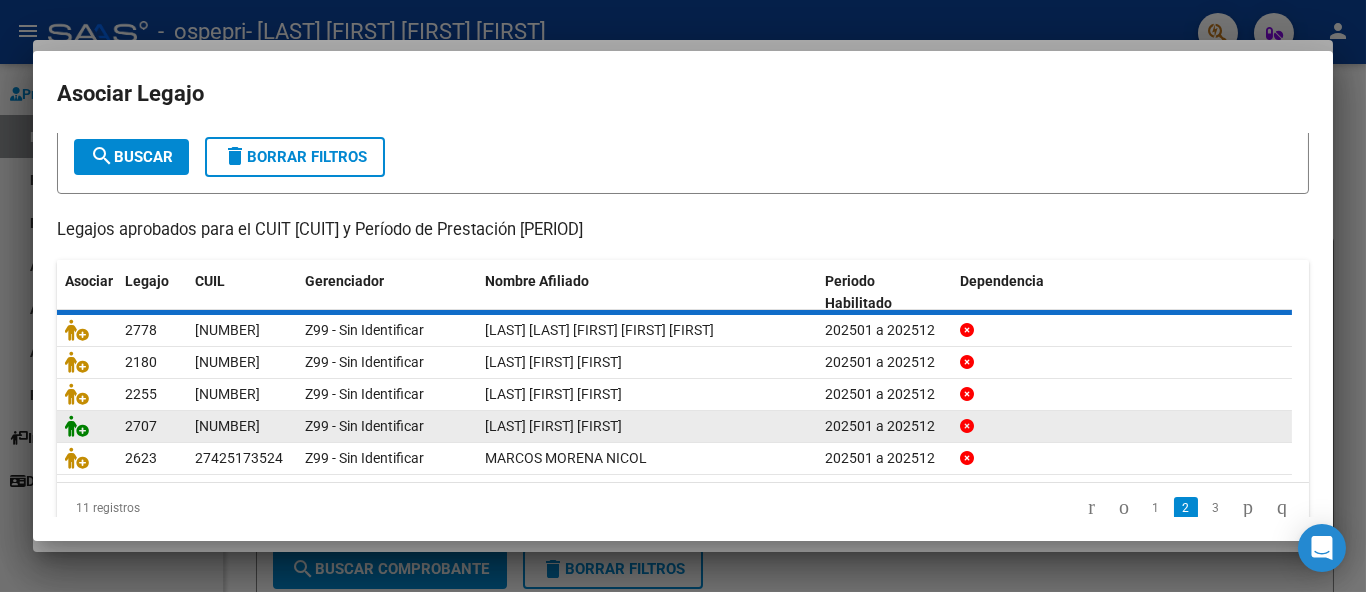 scroll, scrollTop: 0, scrollLeft: 0, axis: both 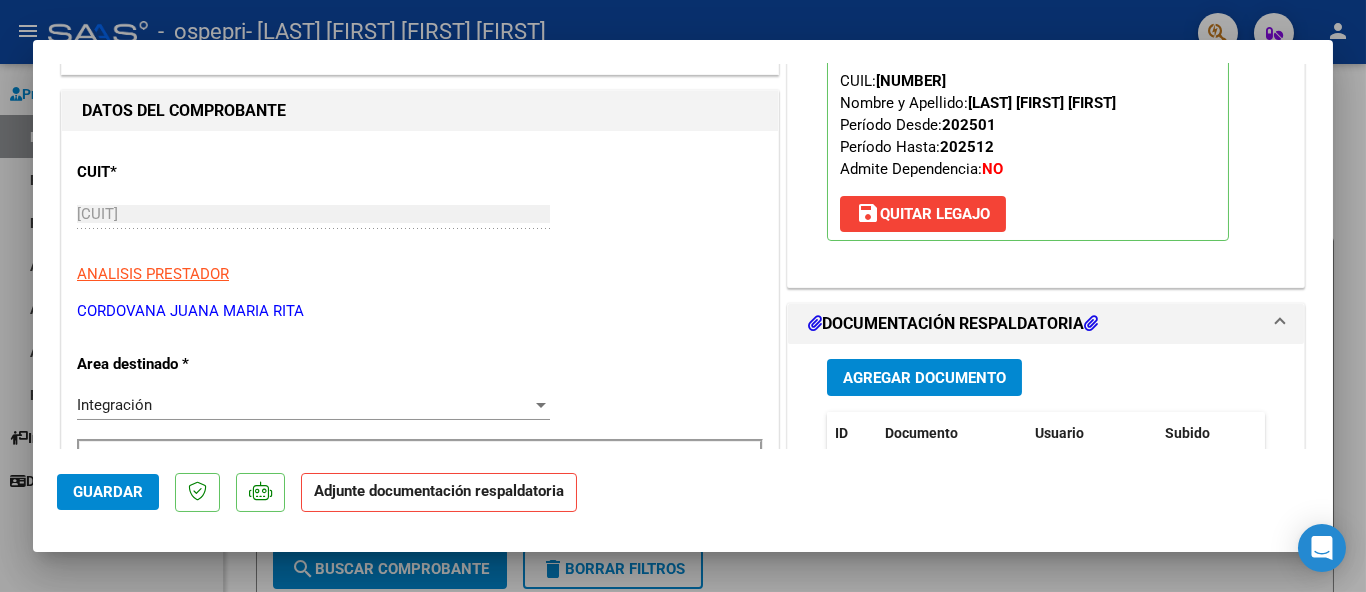 click on "Agregar Documento" at bounding box center [924, 378] 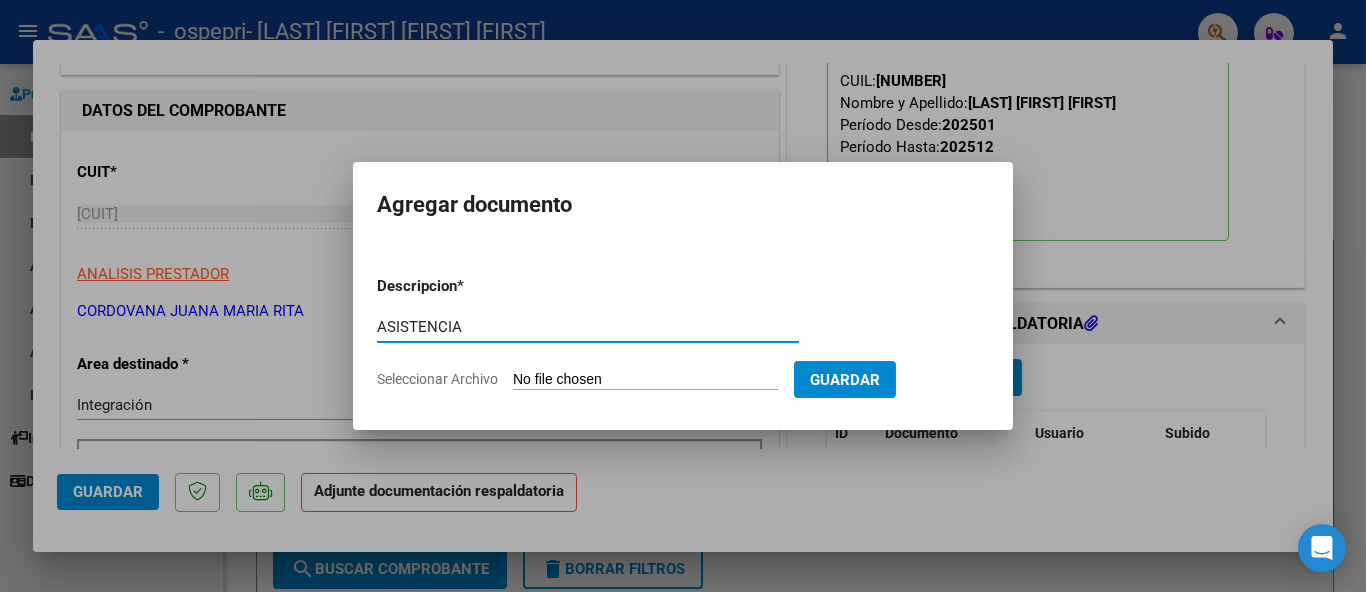 type on "ASISTENCIA" 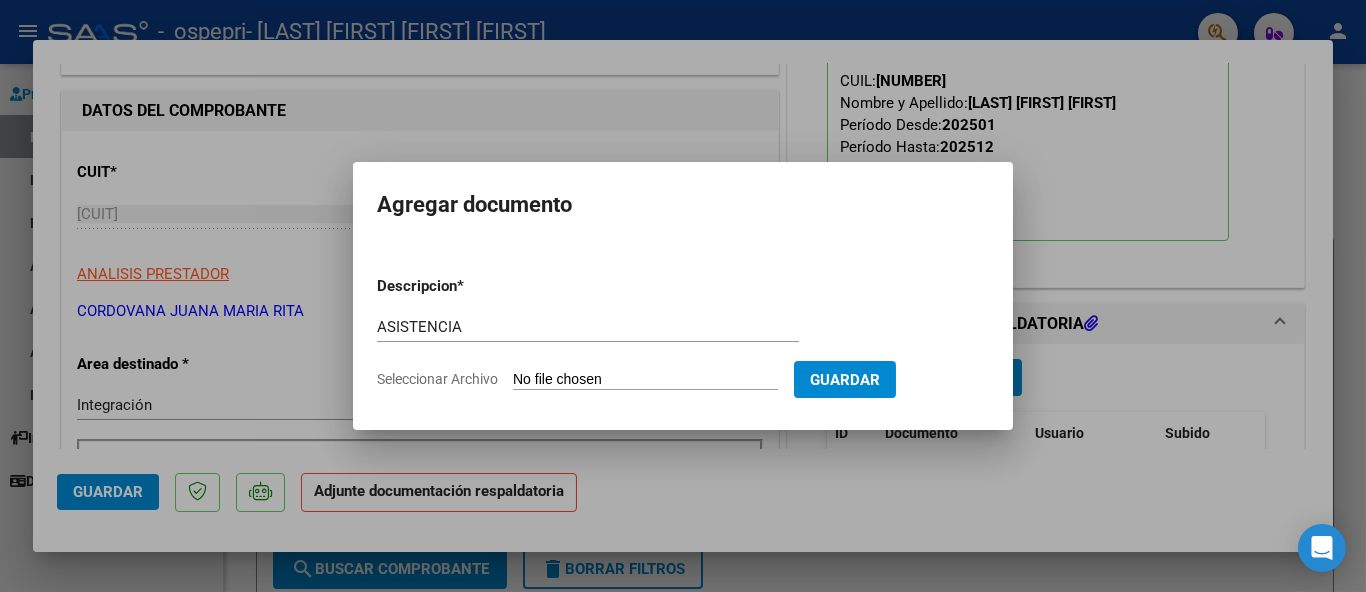 click on "Seleccionar Archivo" at bounding box center (645, 380) 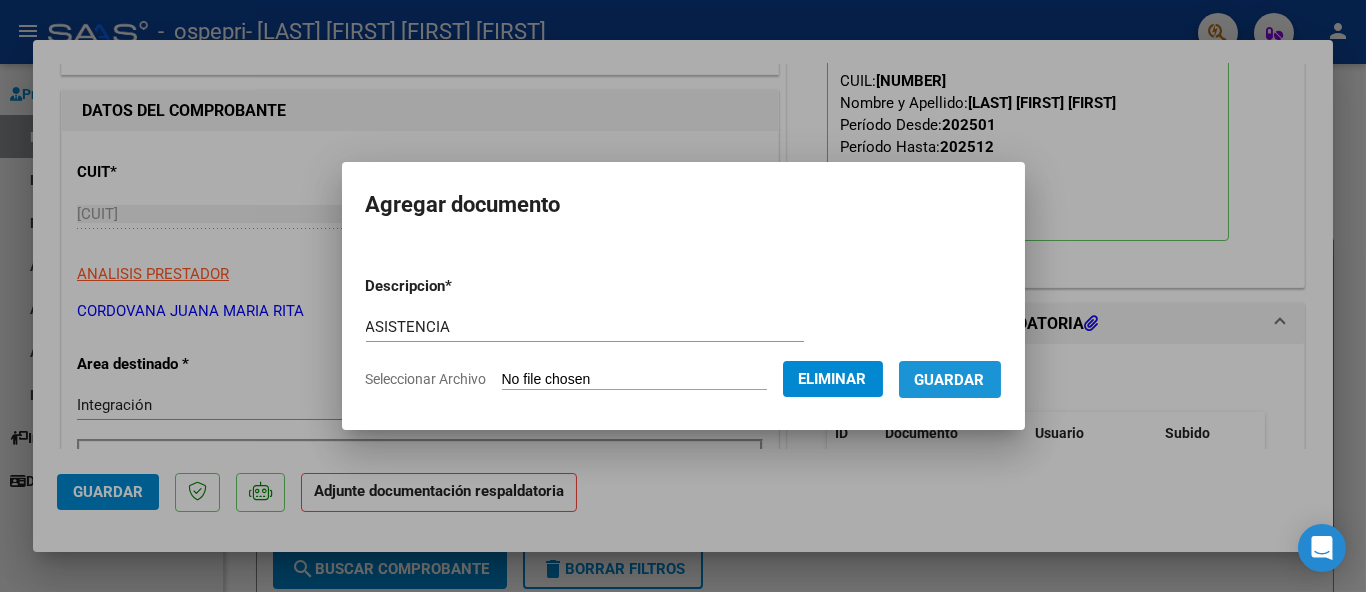 click on "Guardar" at bounding box center [950, 380] 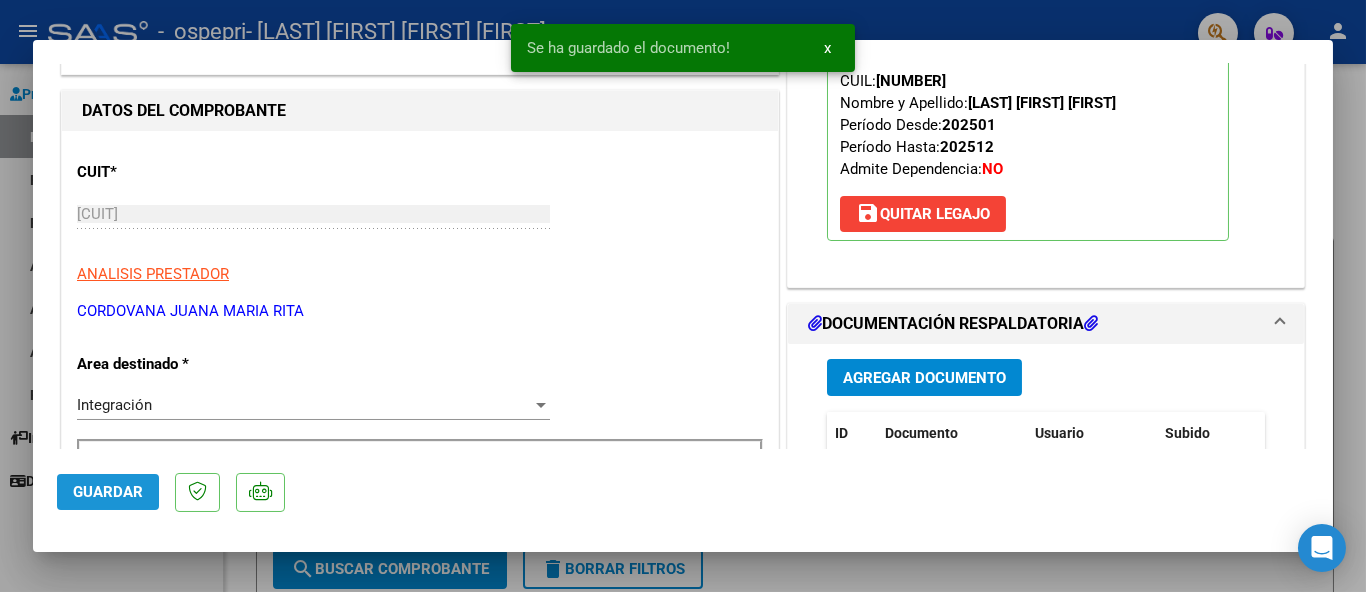 click on "Guardar" 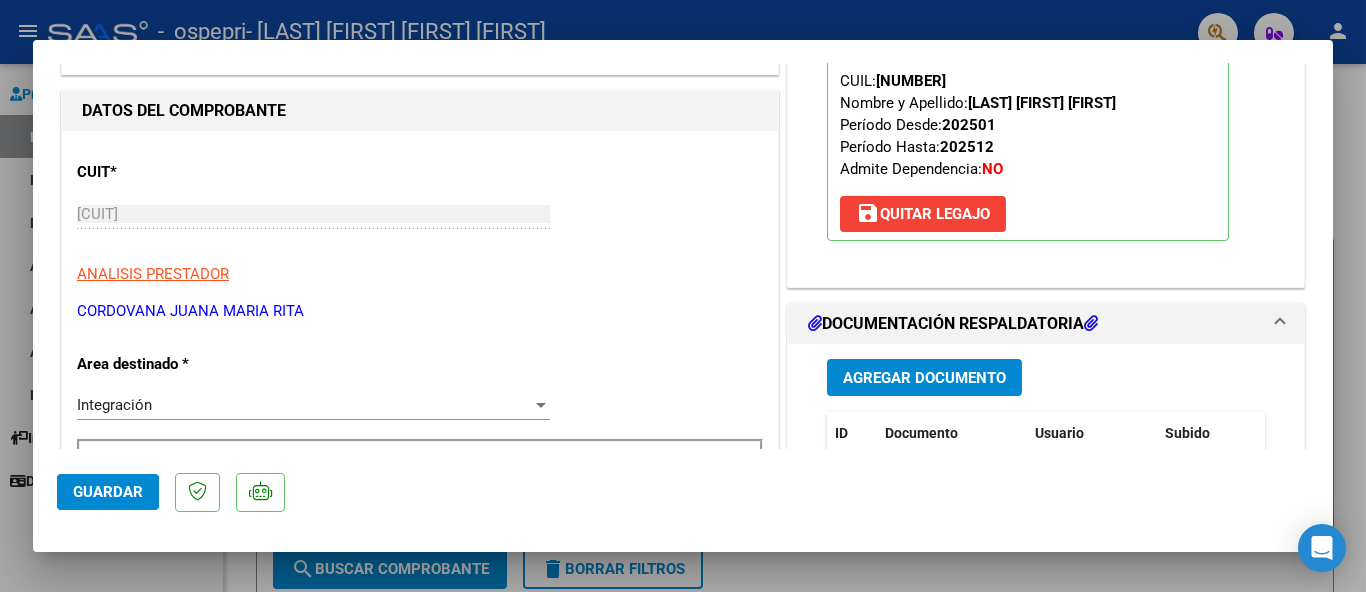 click at bounding box center [683, 296] 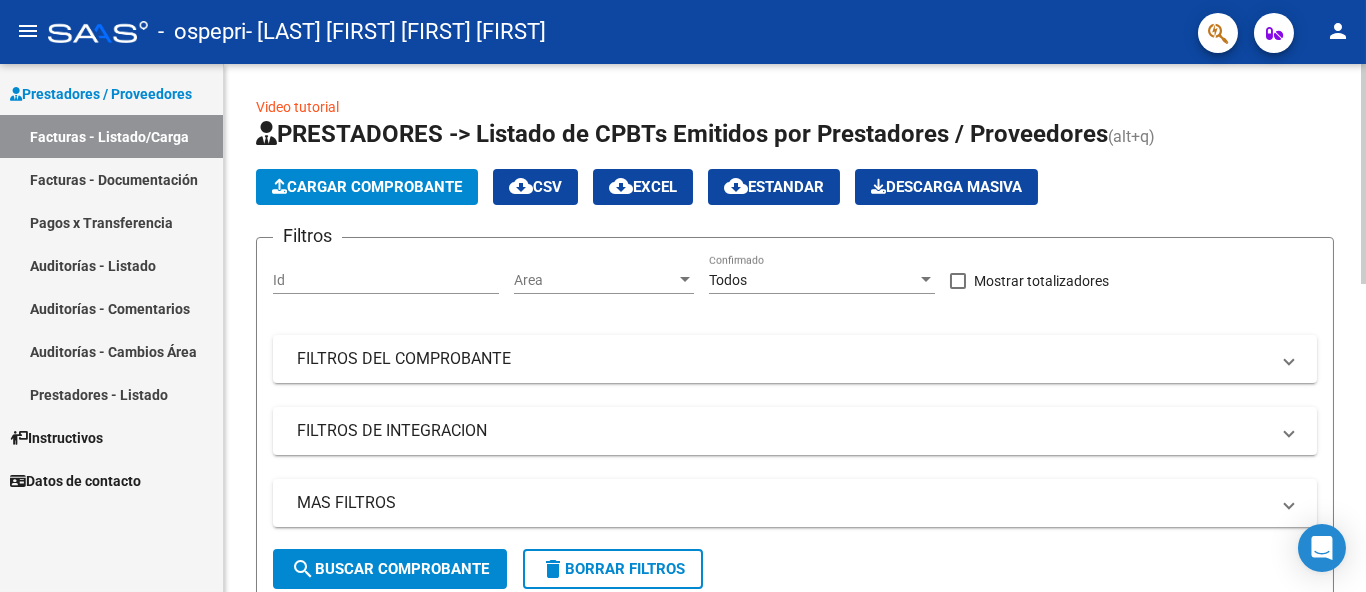 click on "Cargar Comprobante" 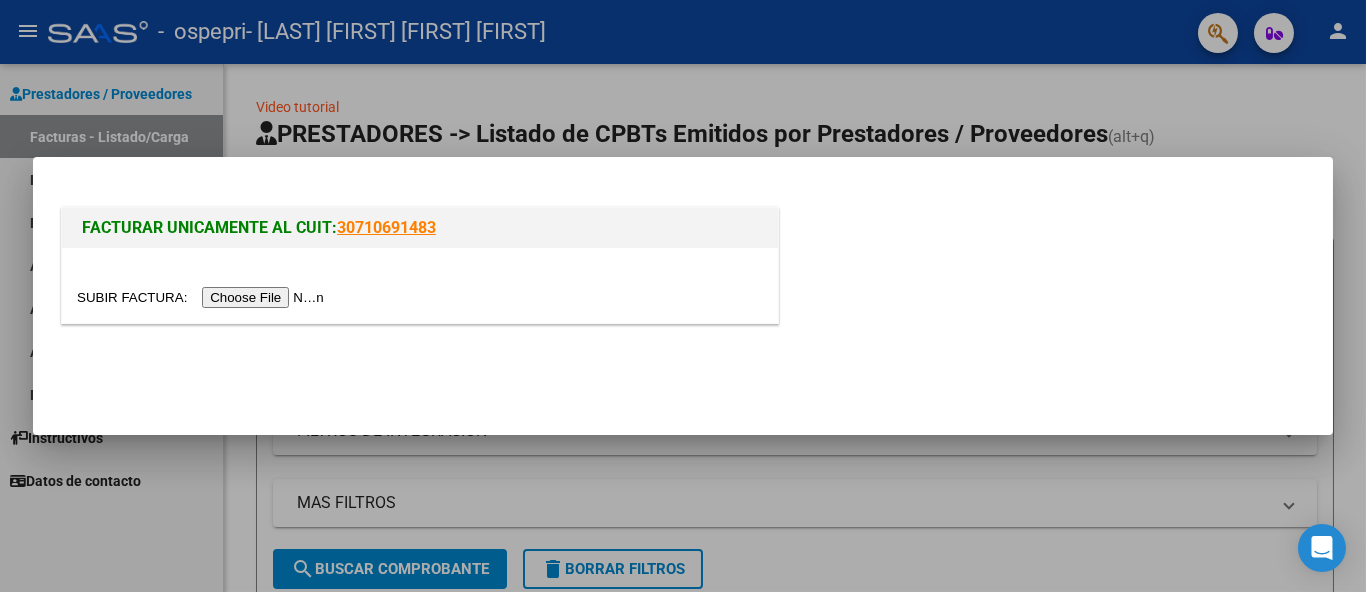 click at bounding box center [203, 297] 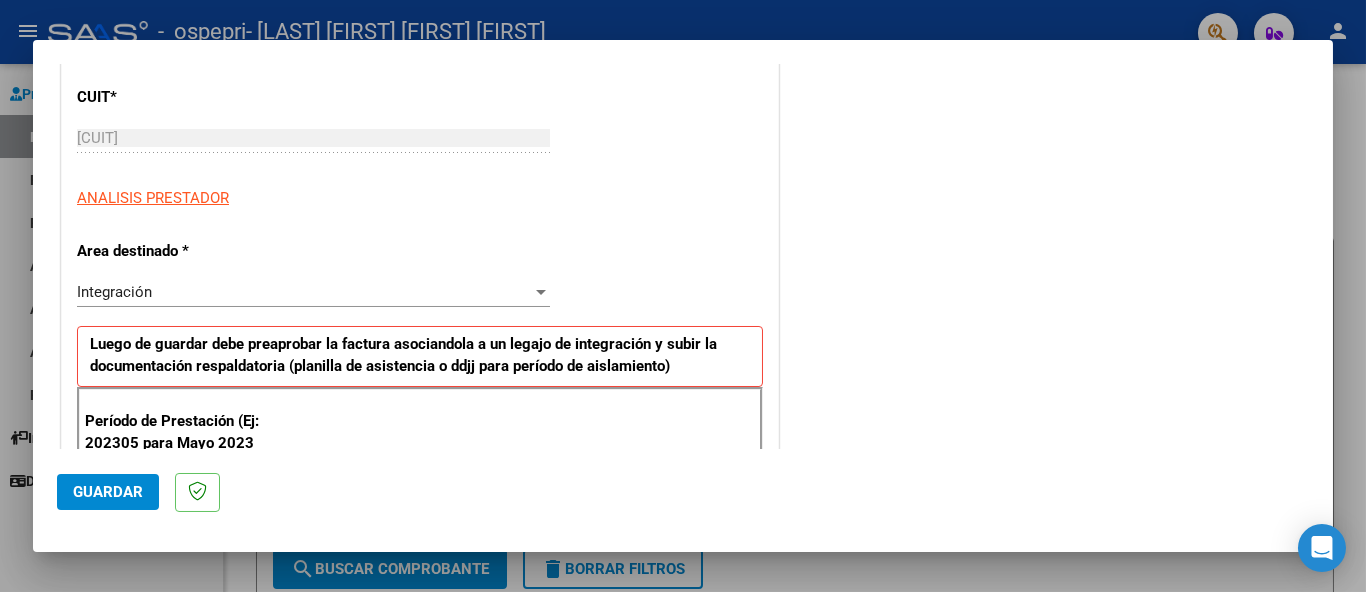 scroll, scrollTop: 333, scrollLeft: 0, axis: vertical 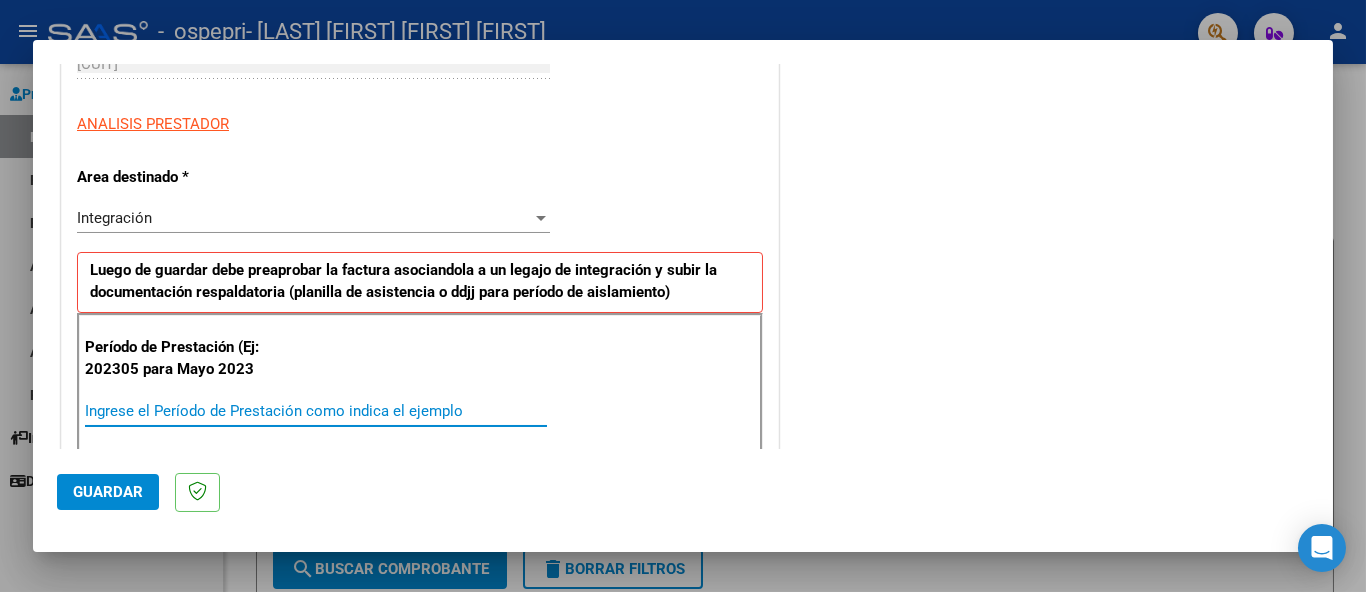 click on "Ingrese el Período de Prestación como indica el ejemplo" at bounding box center (316, 411) 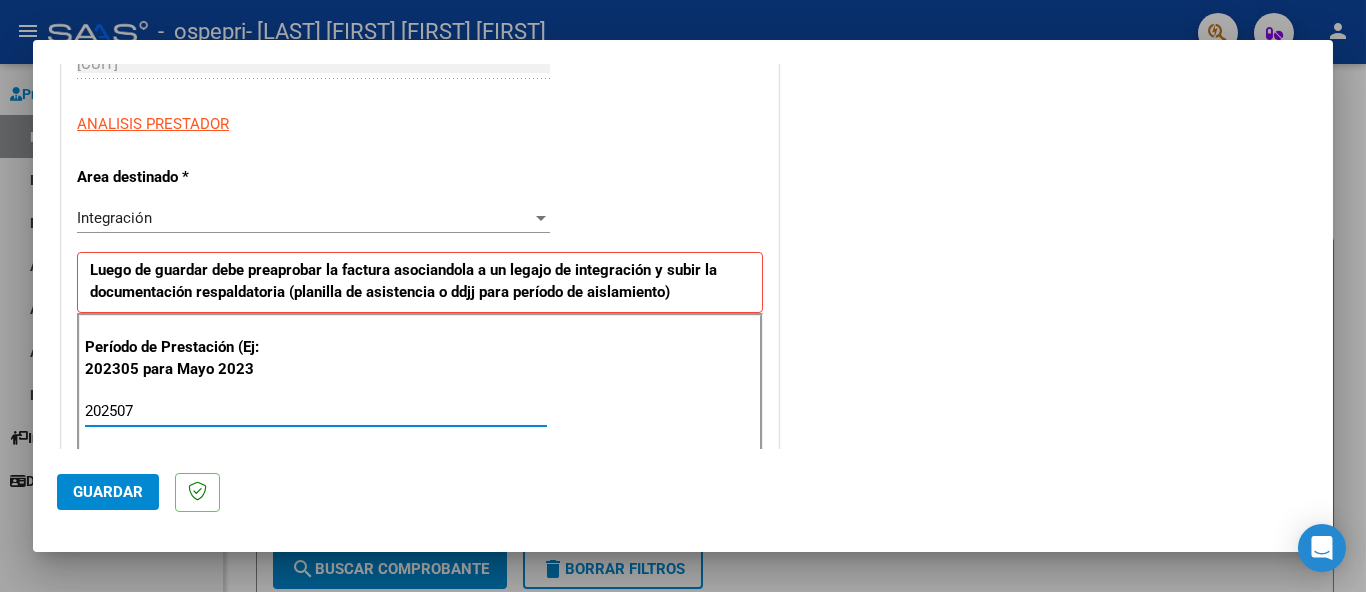 type on "202507" 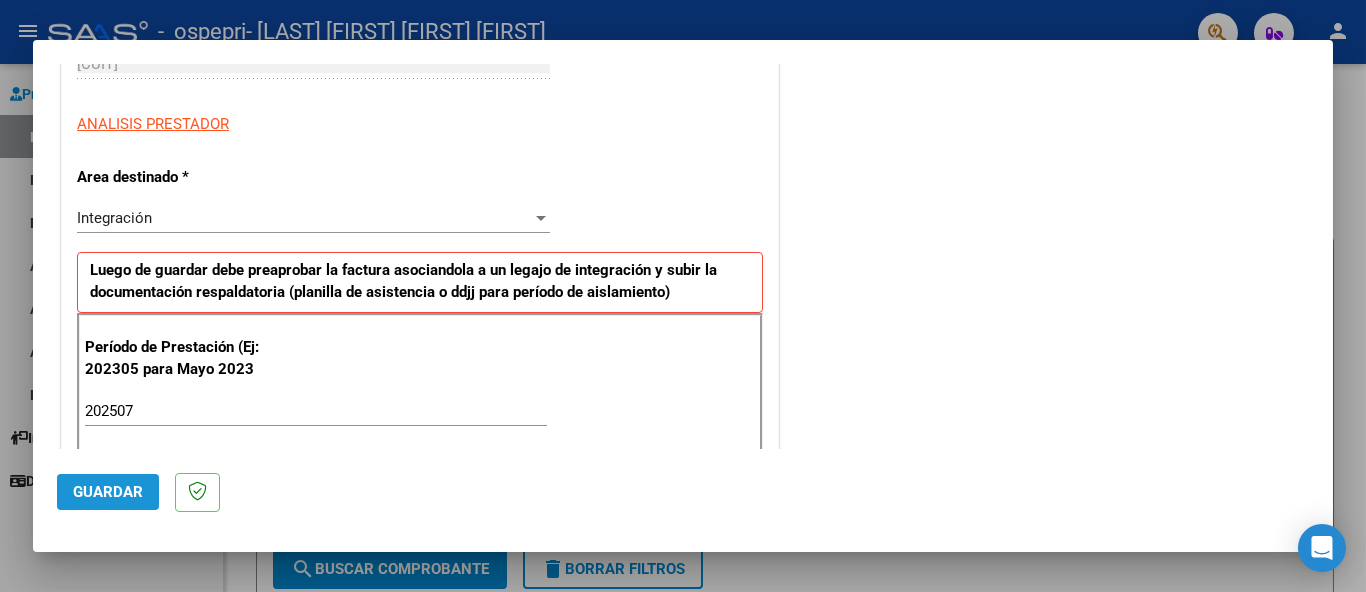 click on "Guardar" 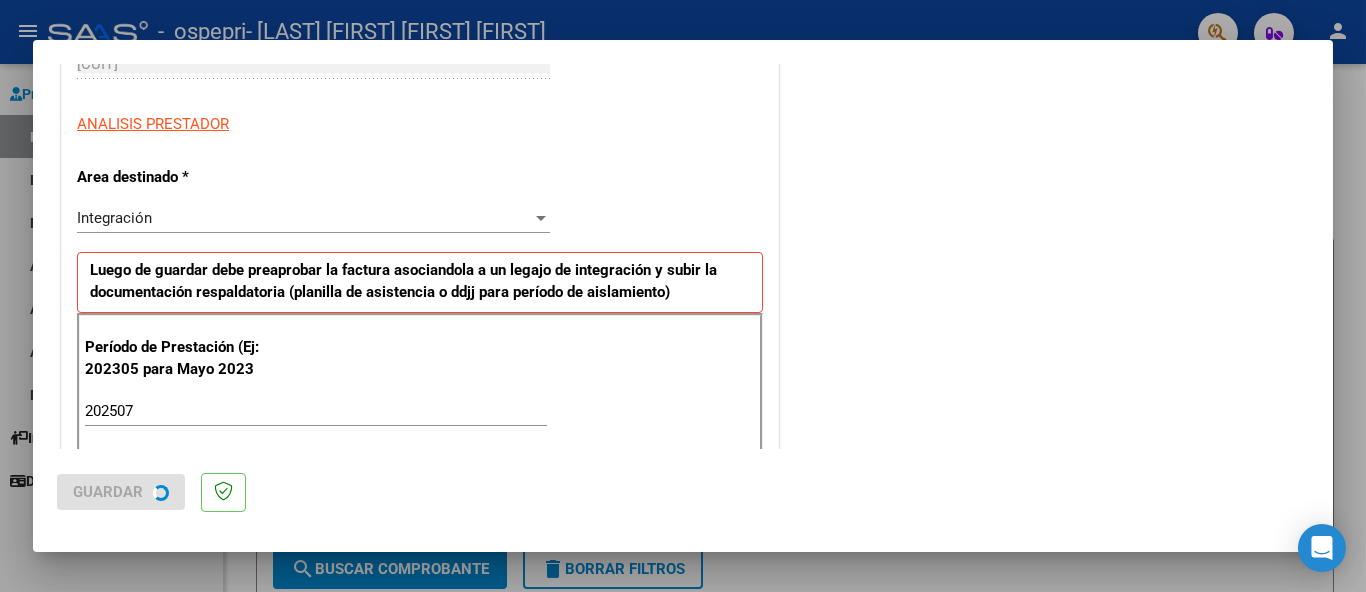 scroll, scrollTop: 0, scrollLeft: 0, axis: both 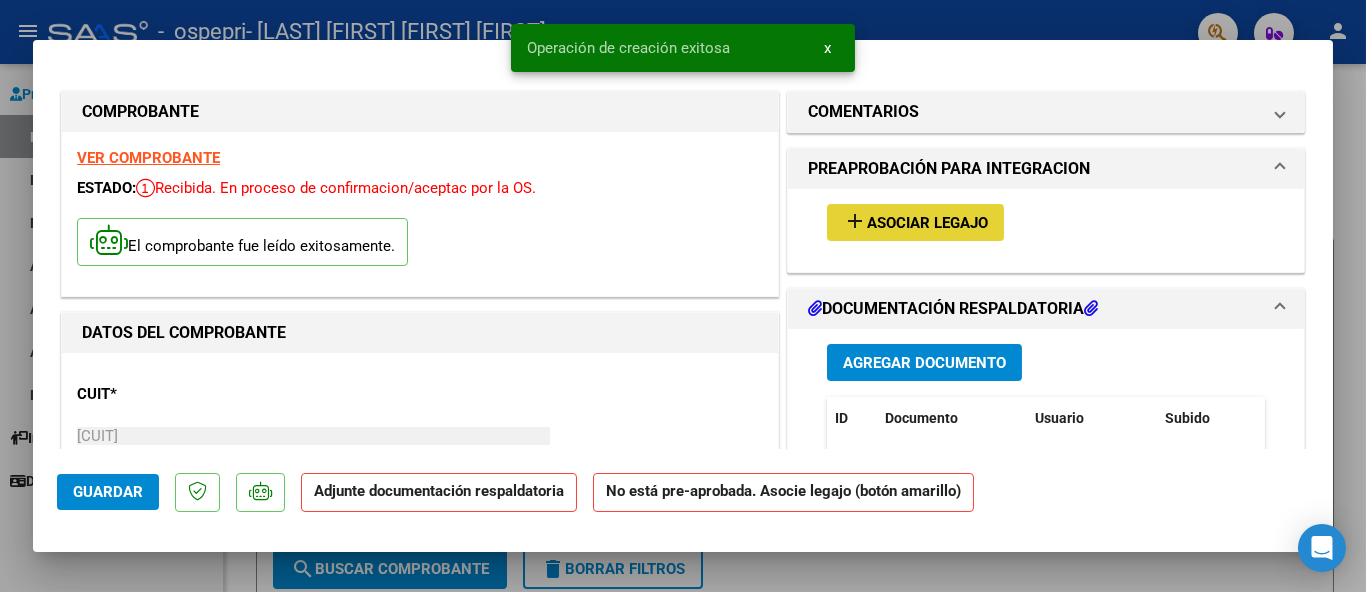 click on "Asociar Legajo" at bounding box center [927, 223] 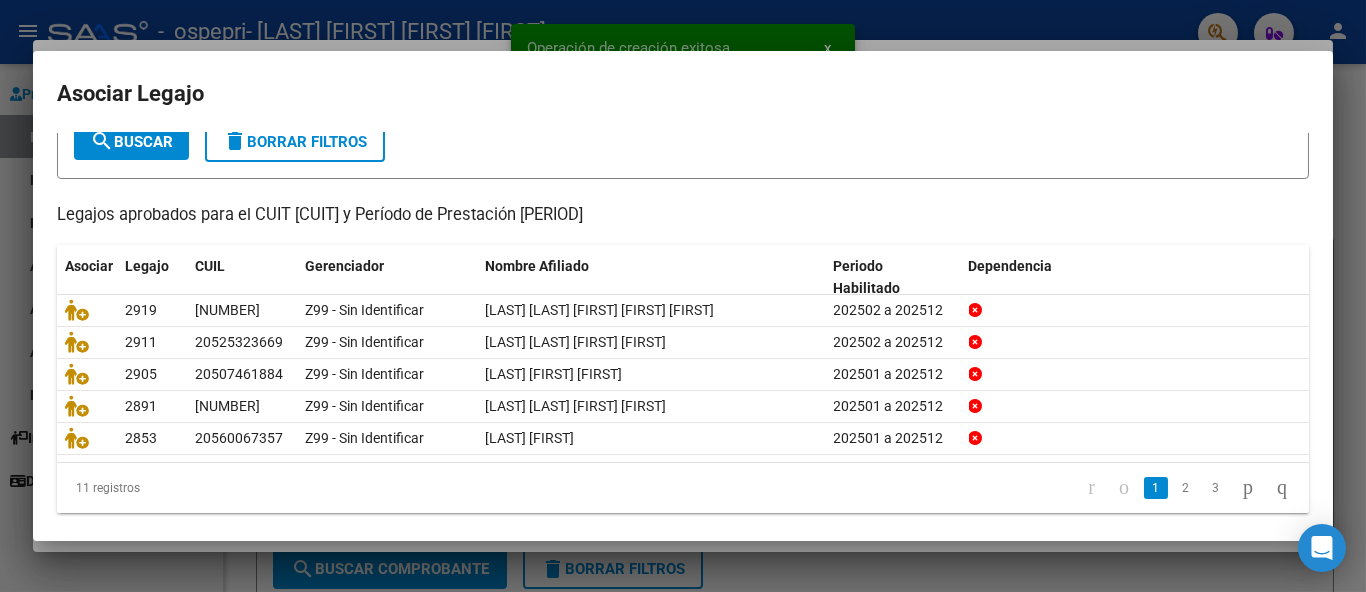 scroll, scrollTop: 138, scrollLeft: 0, axis: vertical 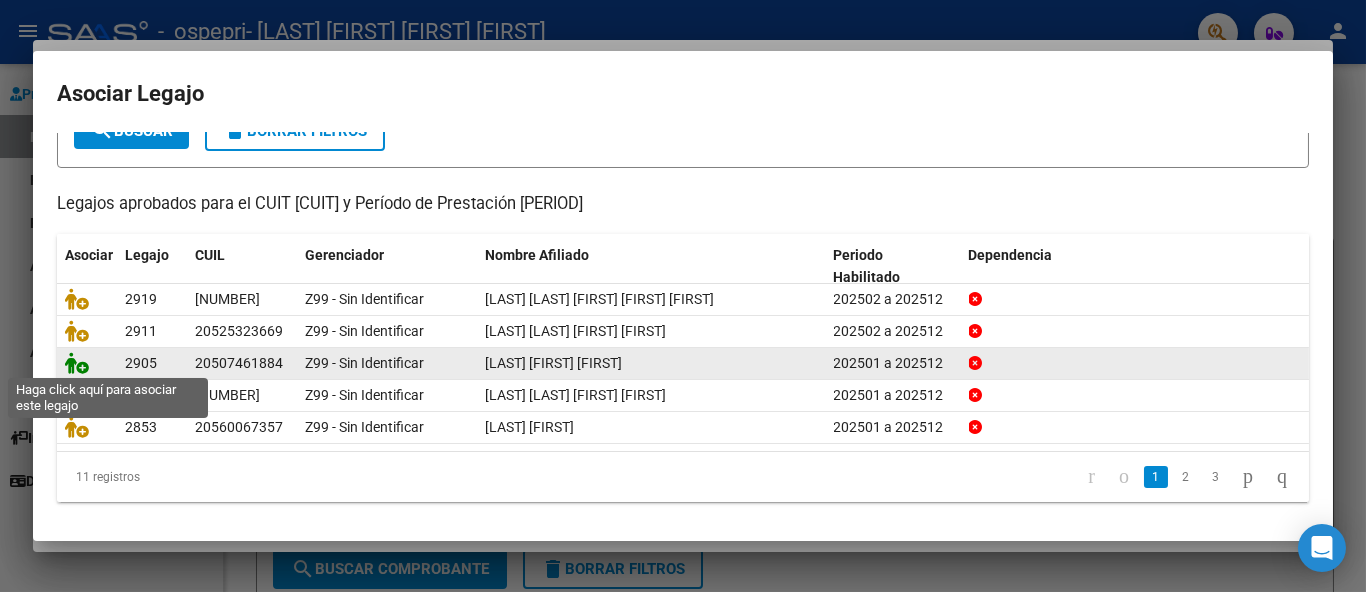 click 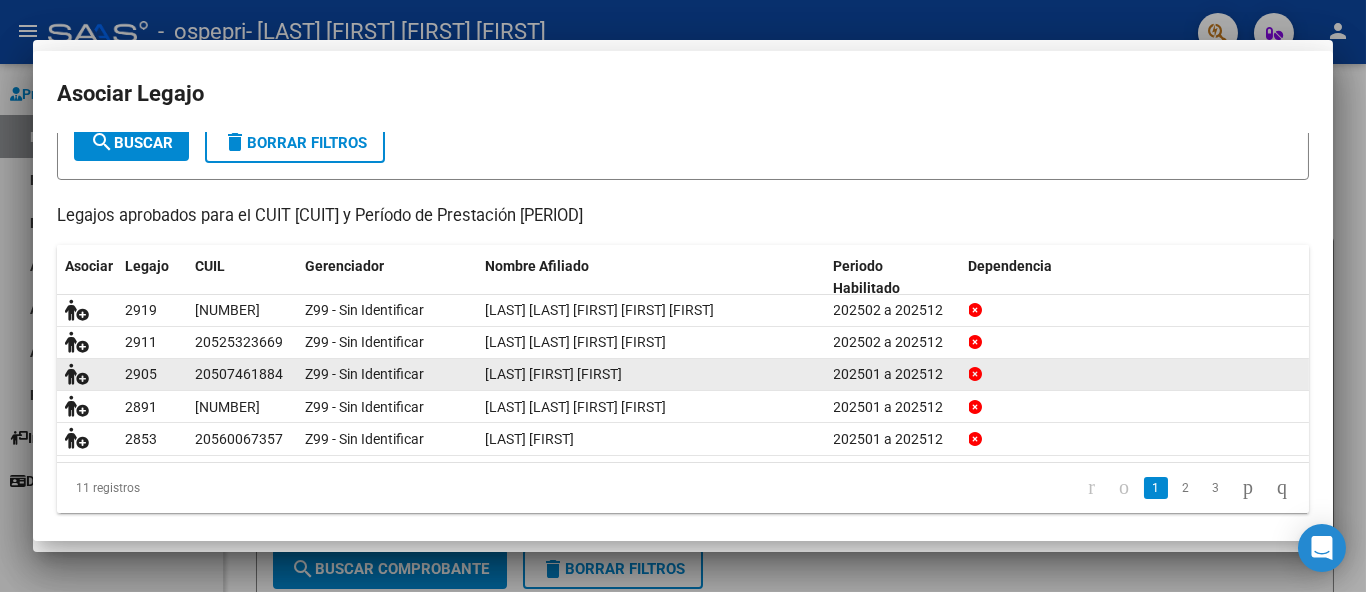 scroll, scrollTop: 0, scrollLeft: 0, axis: both 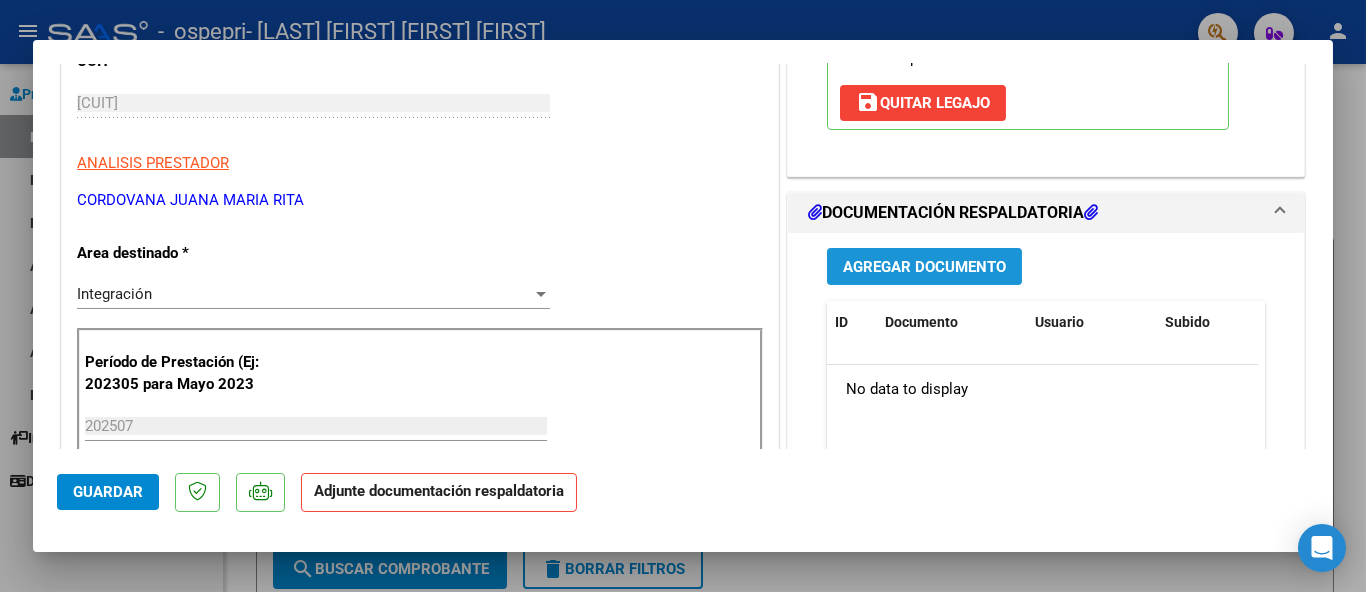 click on "Agregar Documento" at bounding box center (924, 267) 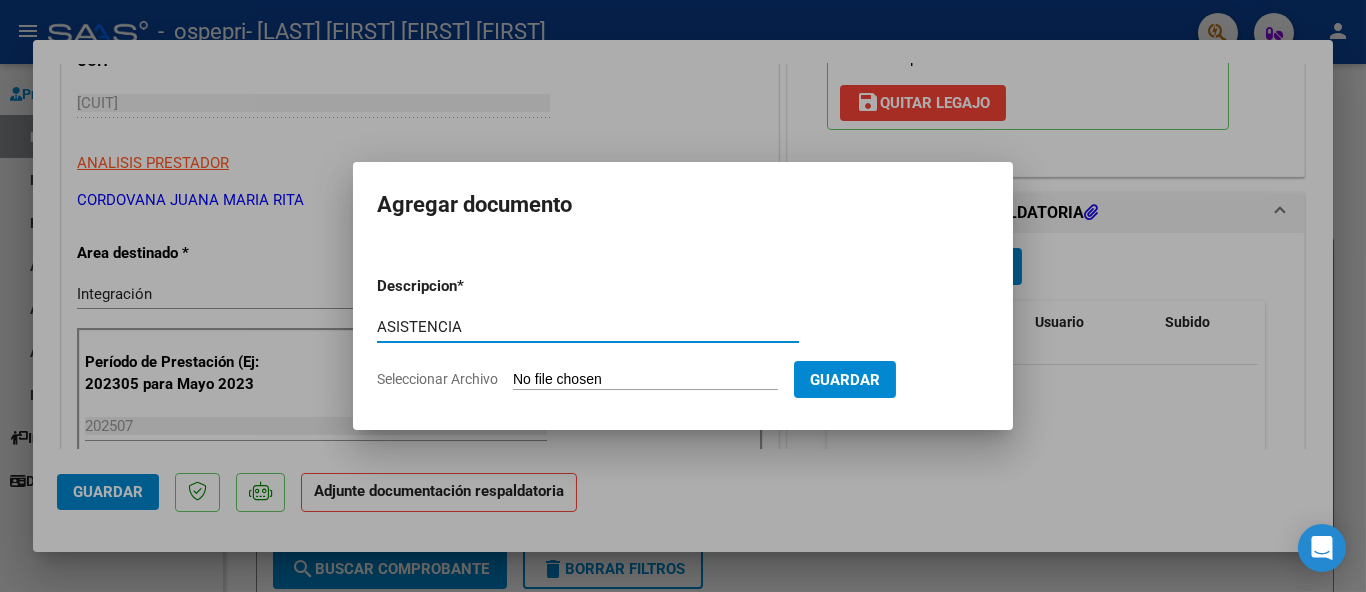 type on "ASISTENCIA" 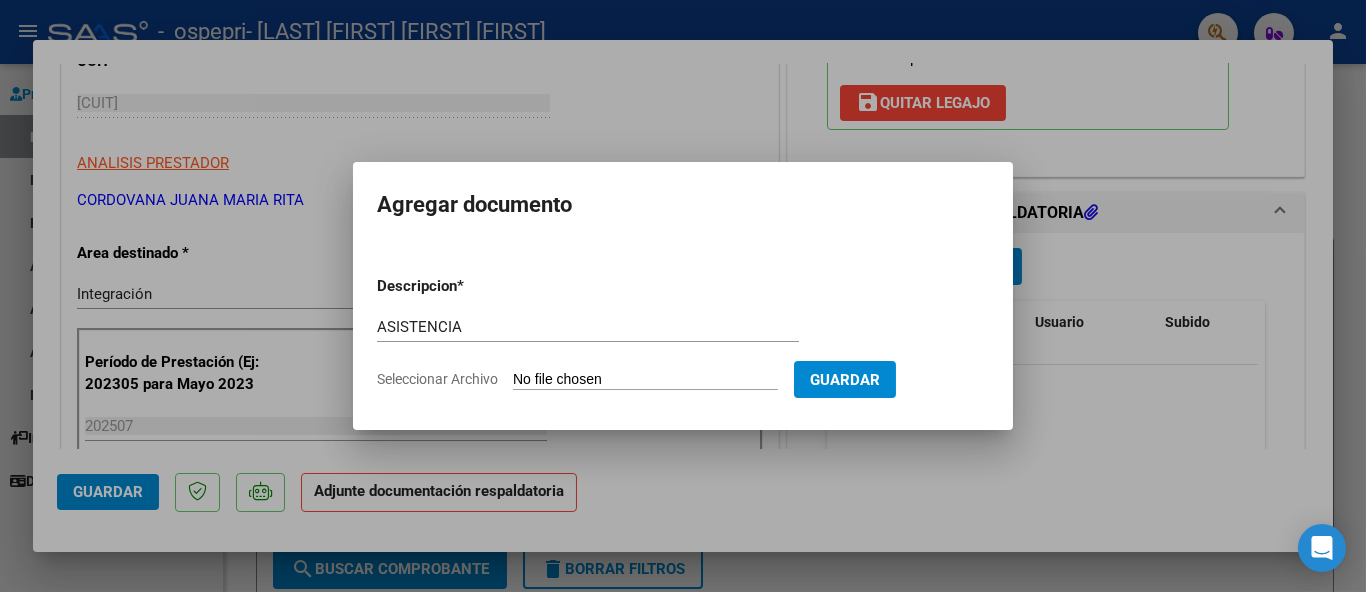 click on "Seleccionar Archivo" at bounding box center (645, 380) 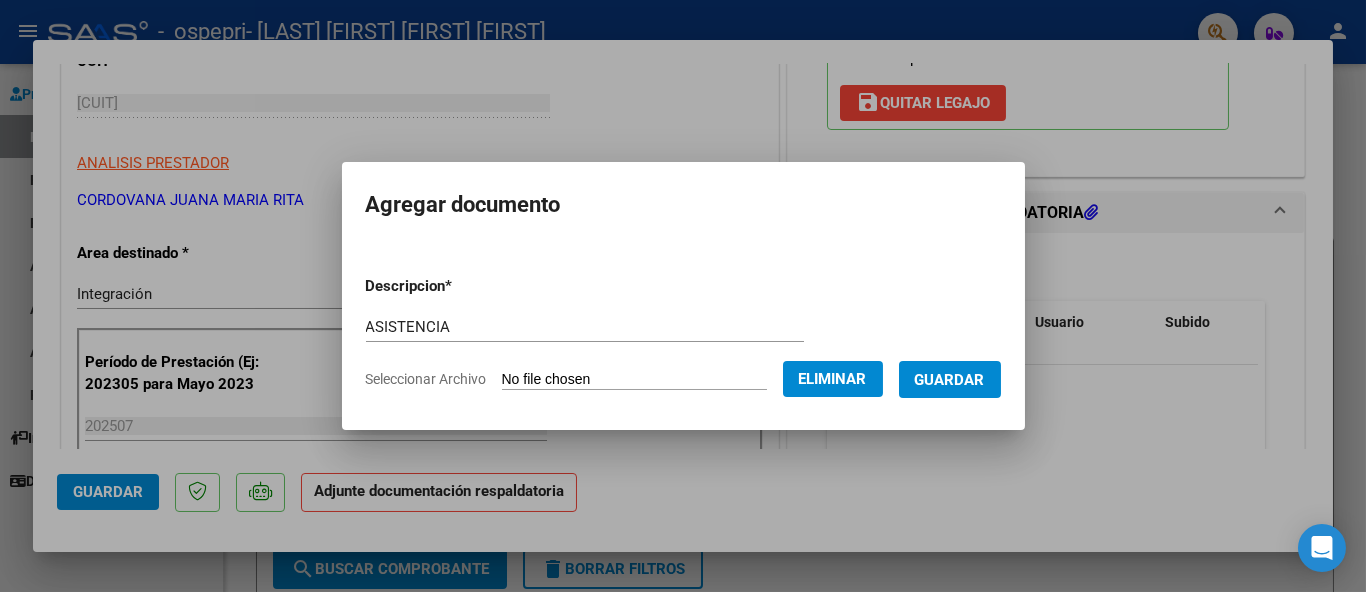 click on "Guardar" at bounding box center (950, 380) 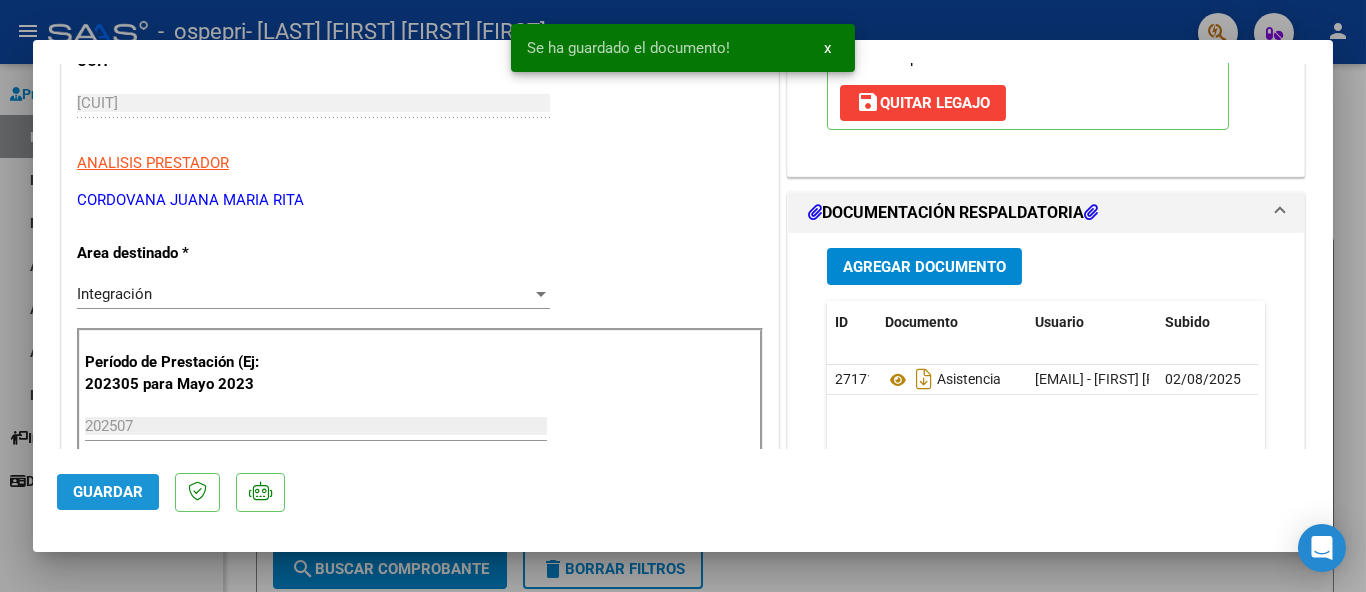 click on "Guardar" 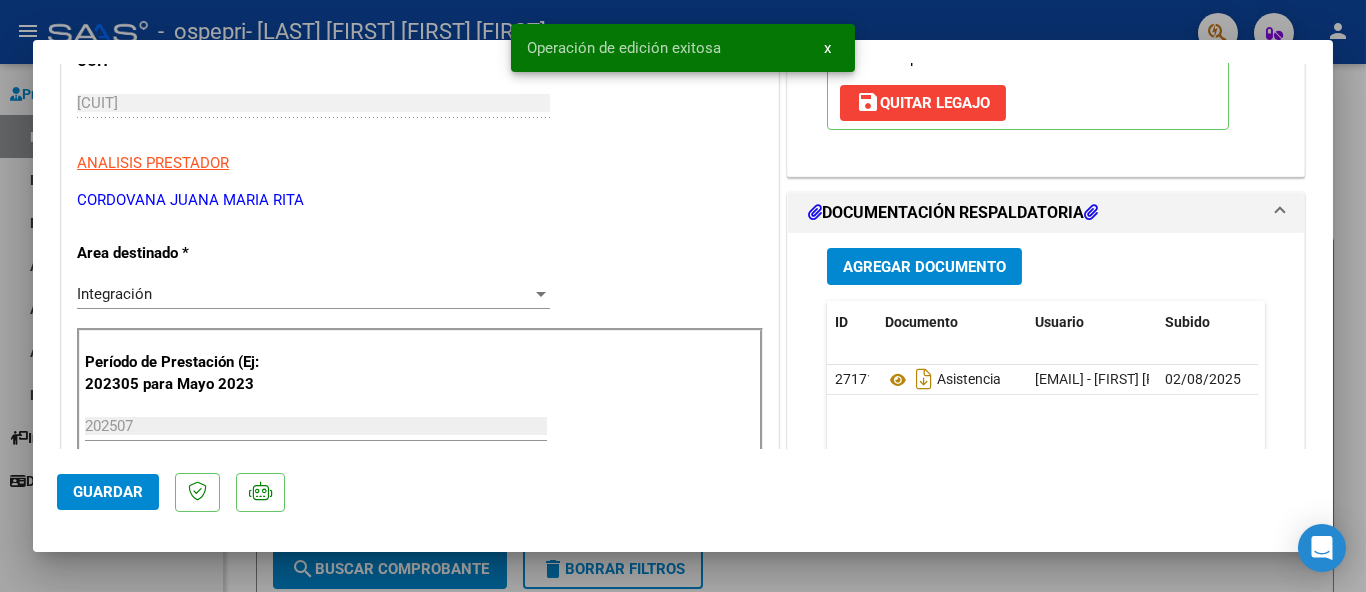 click at bounding box center (683, 296) 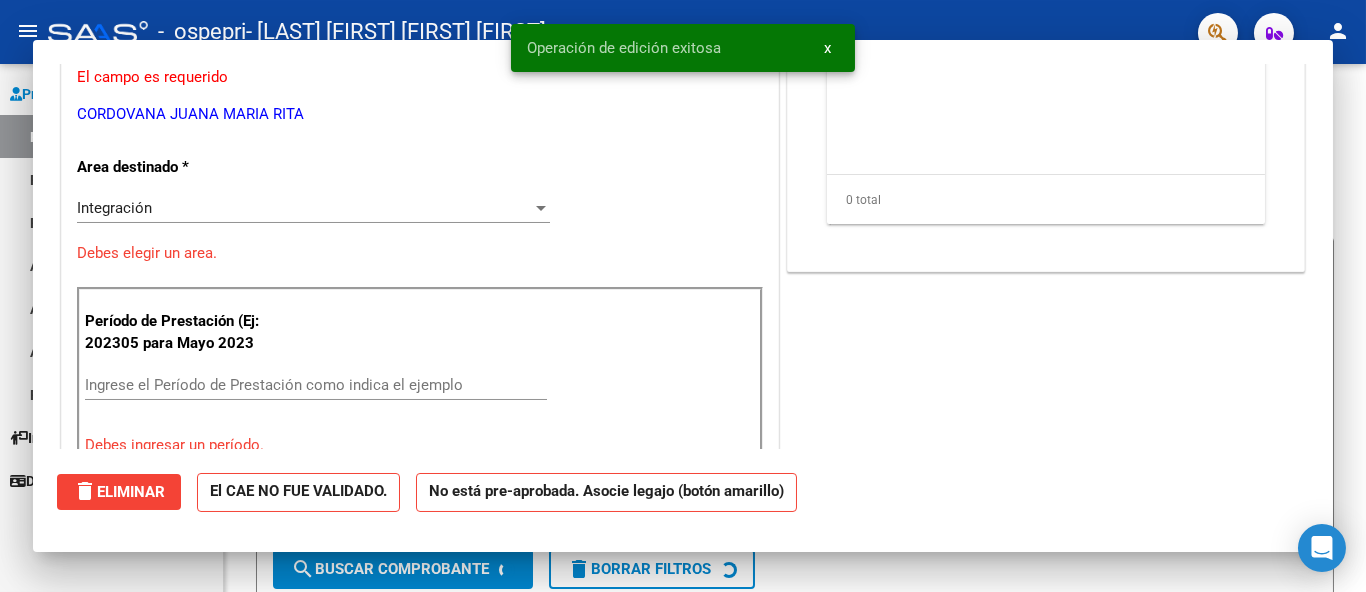 scroll, scrollTop: 273, scrollLeft: 0, axis: vertical 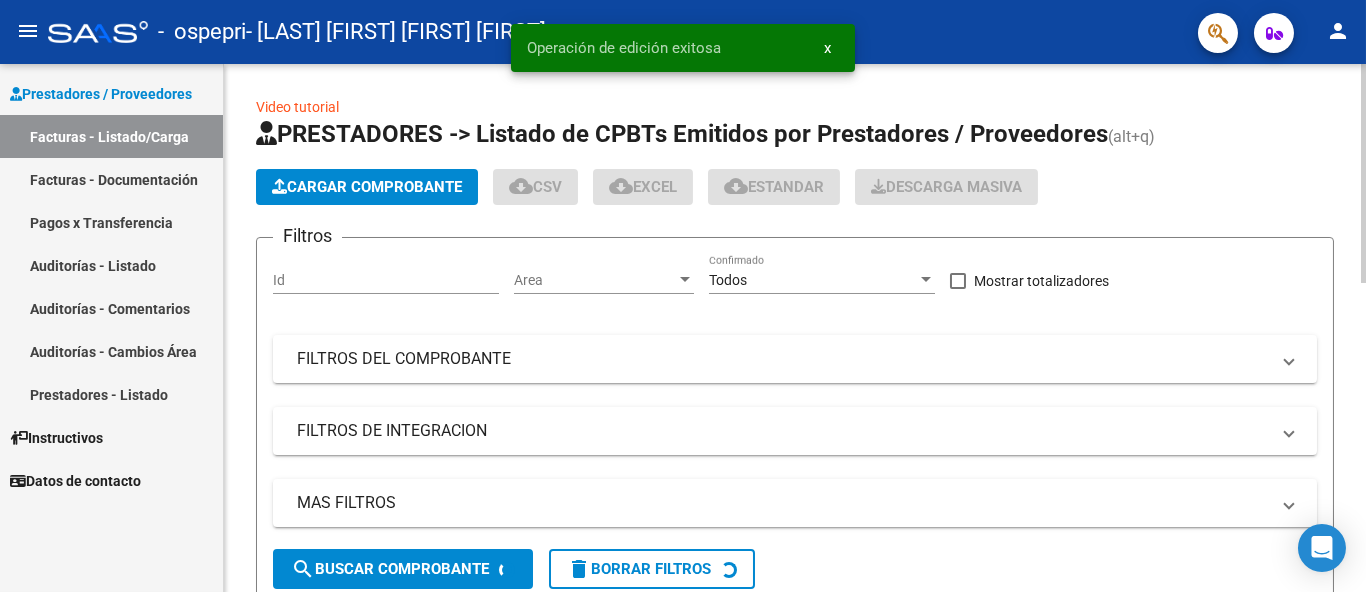 click on "Cargar Comprobante" 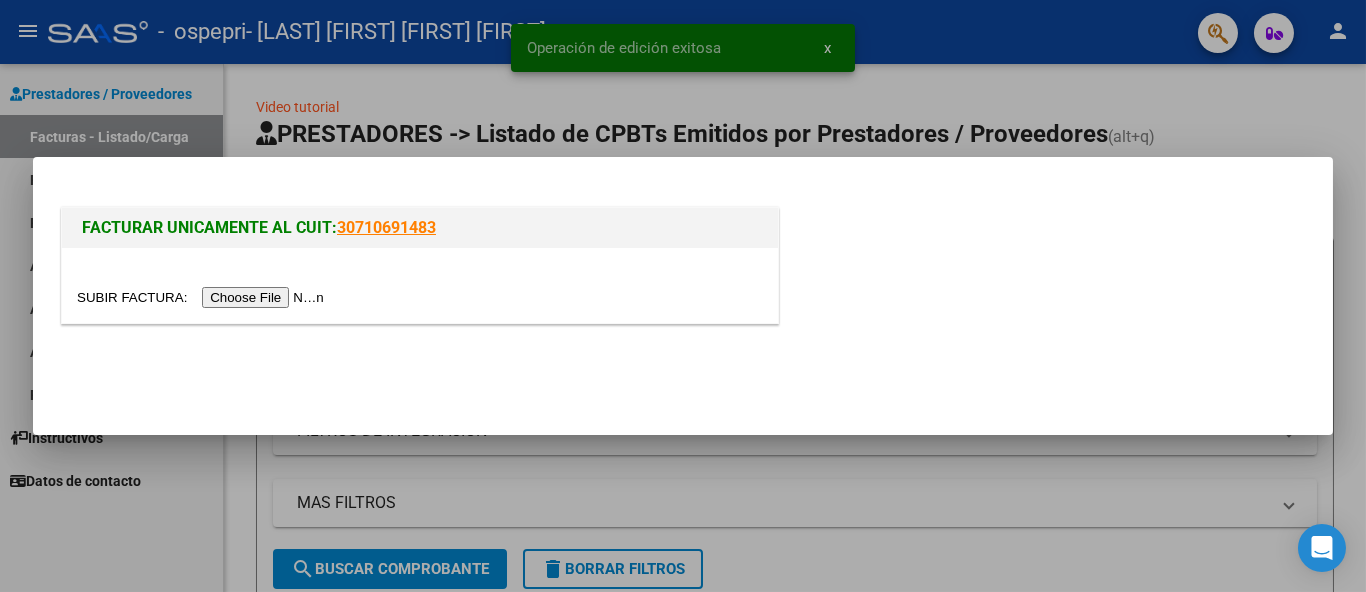 click at bounding box center (203, 297) 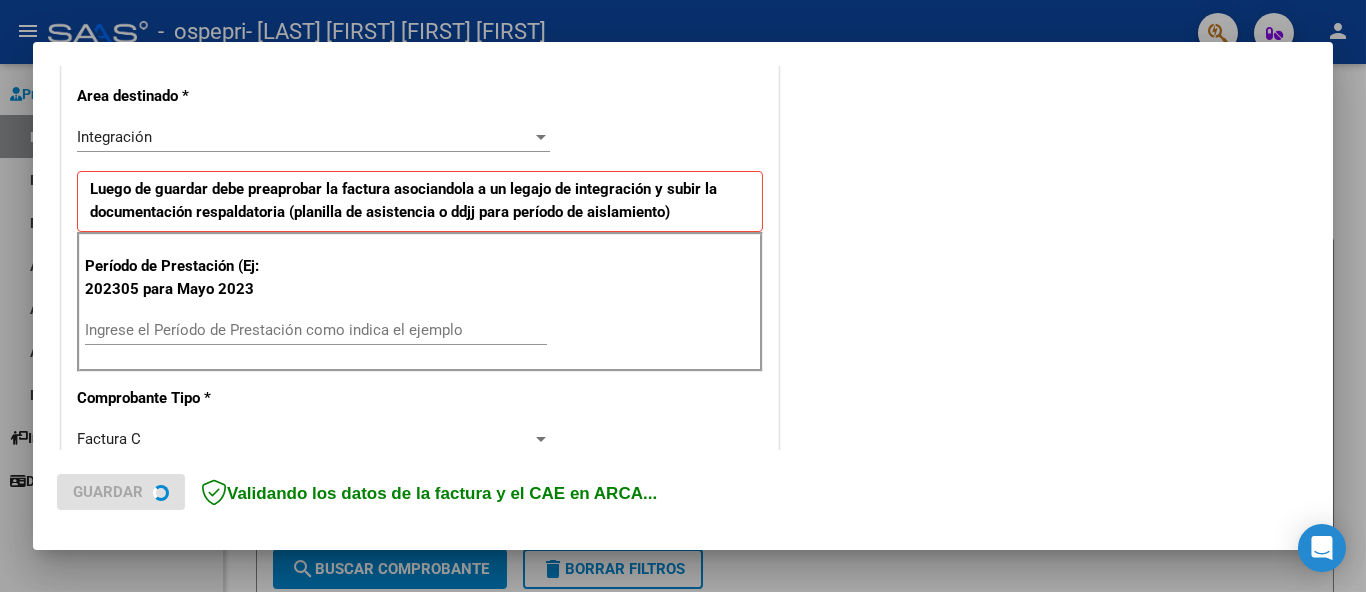 scroll, scrollTop: 444, scrollLeft: 0, axis: vertical 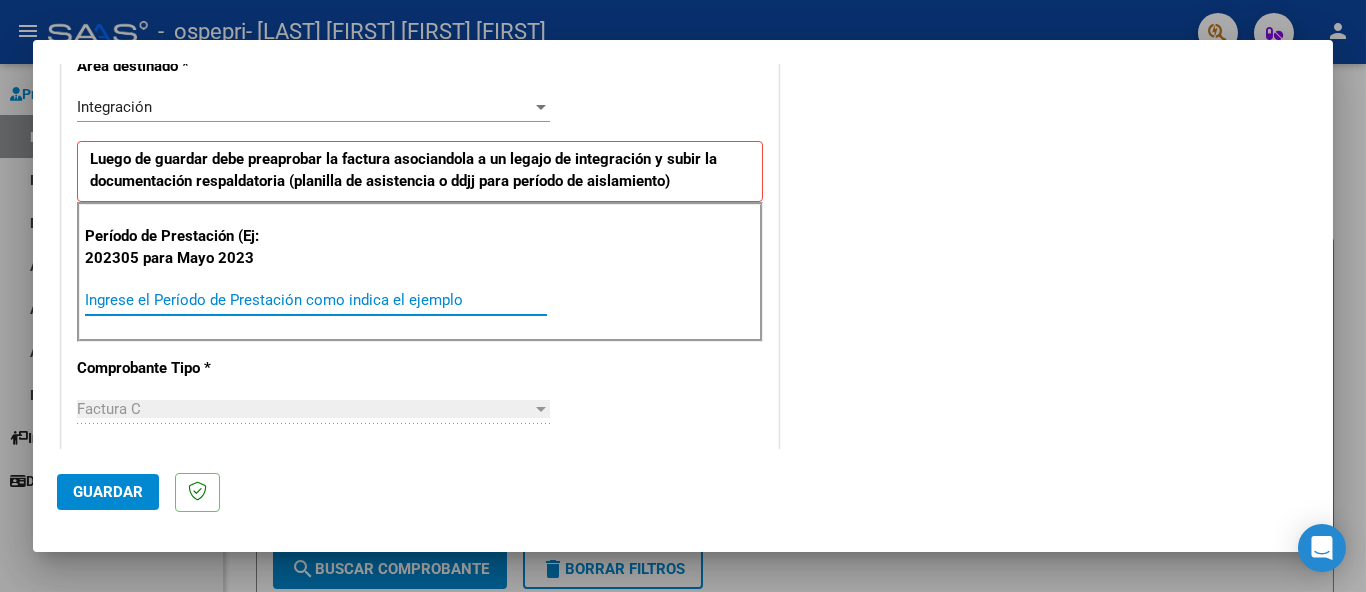 click on "Ingrese el Período de Prestación como indica el ejemplo" at bounding box center (316, 300) 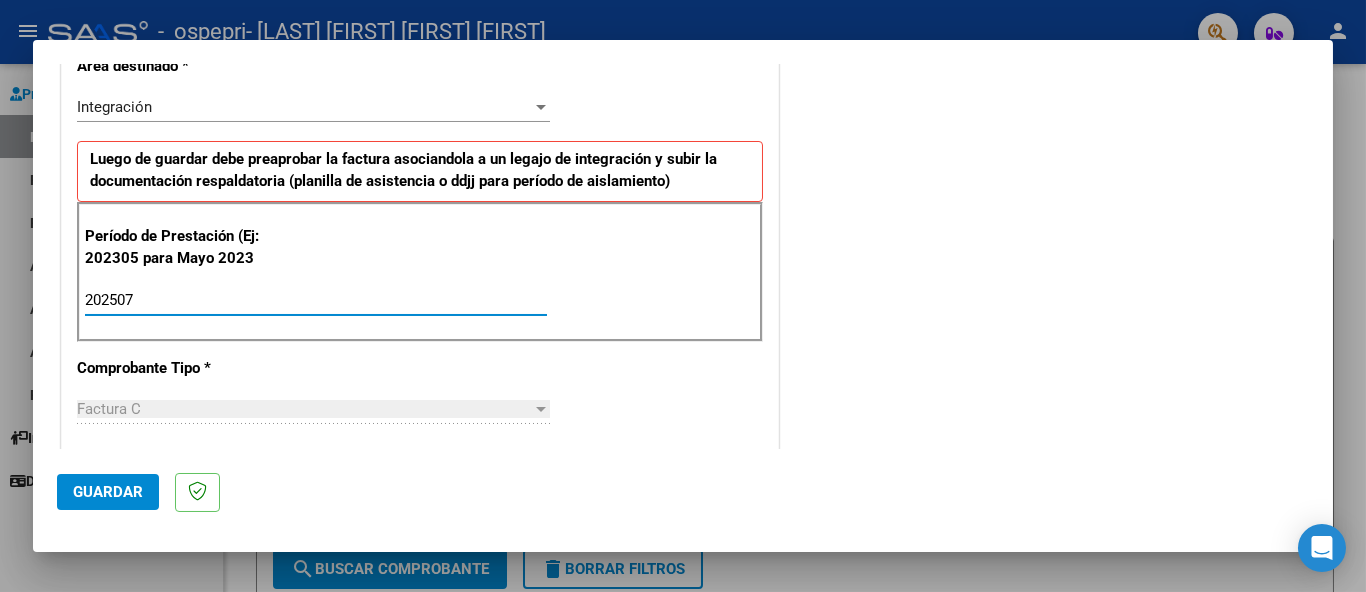 type on "202507" 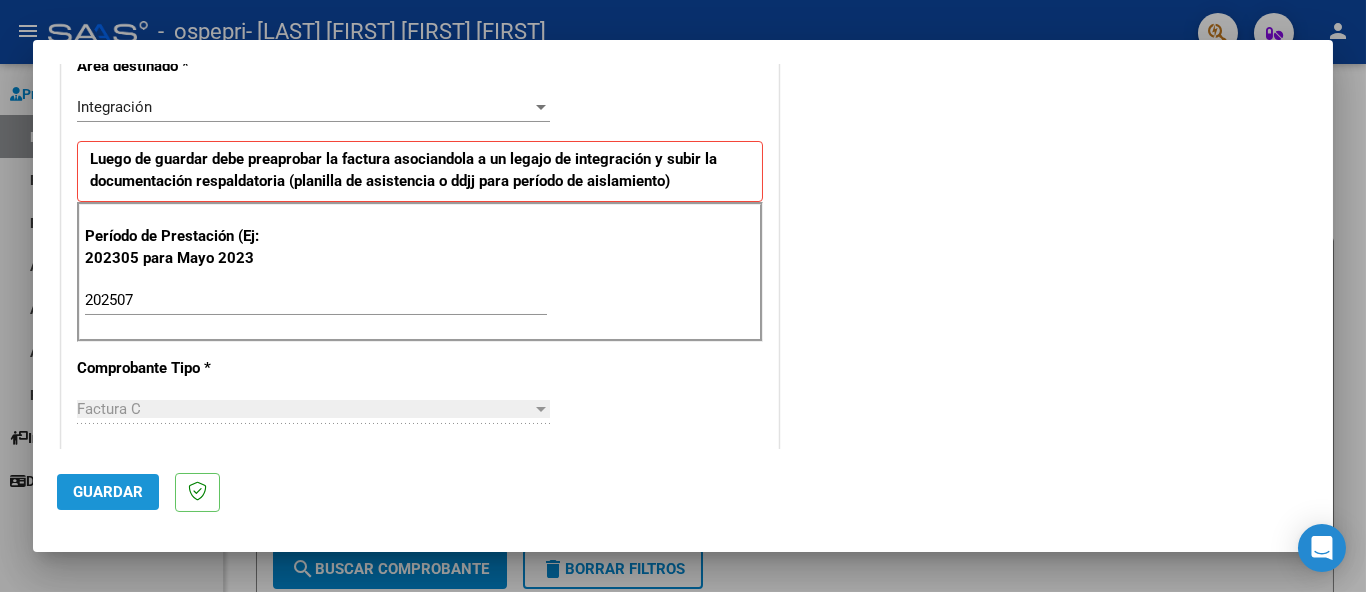 click on "Guardar" 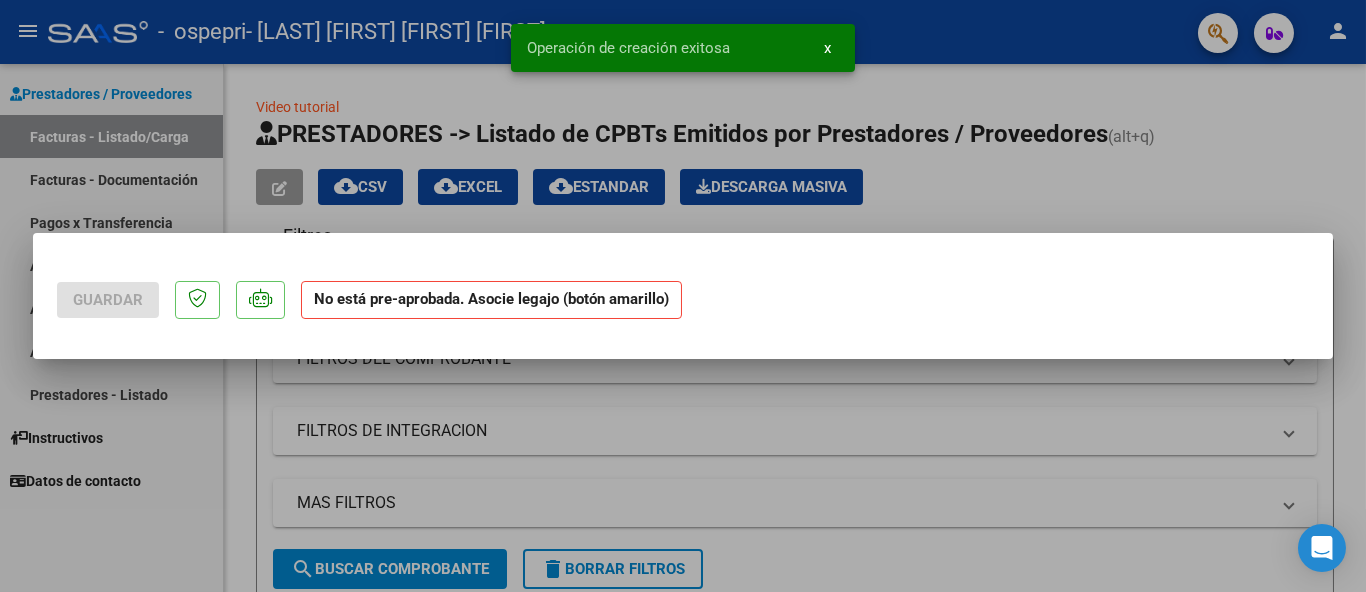 scroll, scrollTop: 0, scrollLeft: 0, axis: both 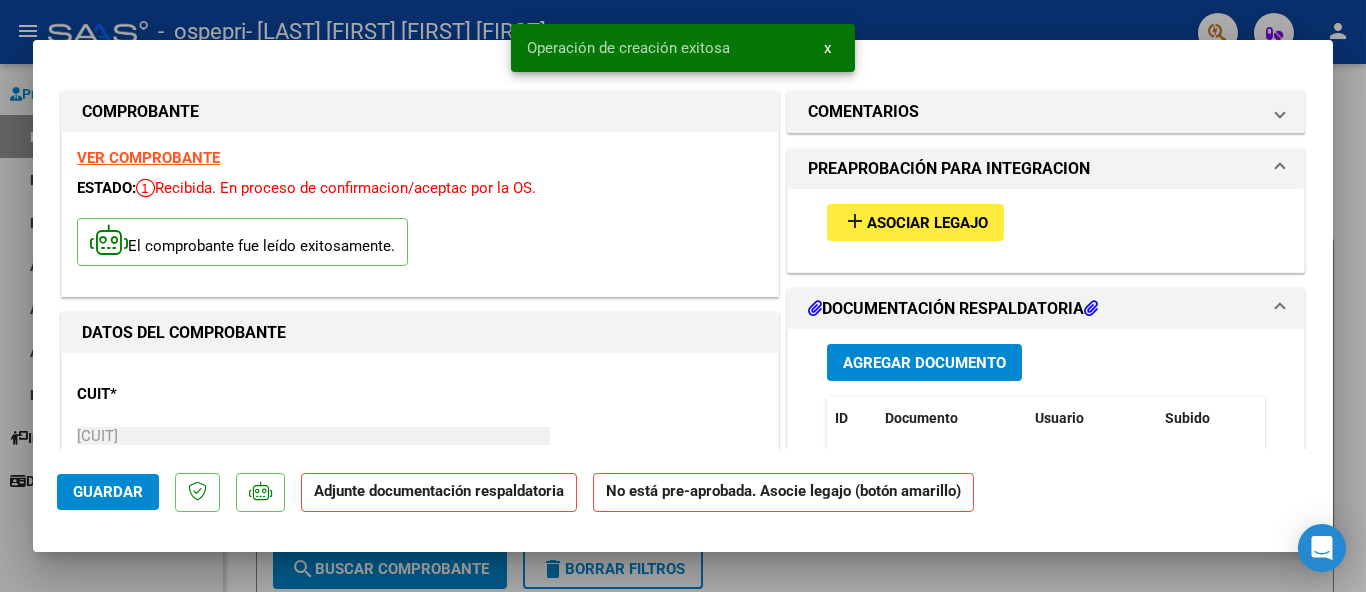 click on "add Asociar Legajo" at bounding box center [915, 222] 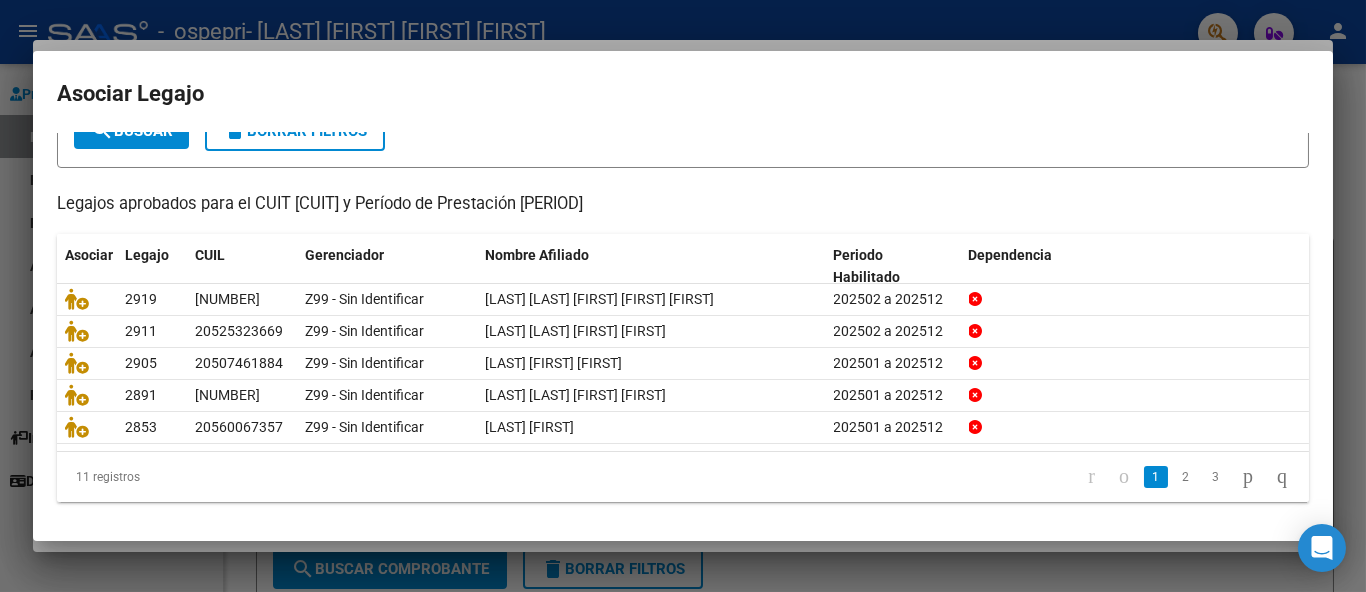 scroll, scrollTop: 138, scrollLeft: 0, axis: vertical 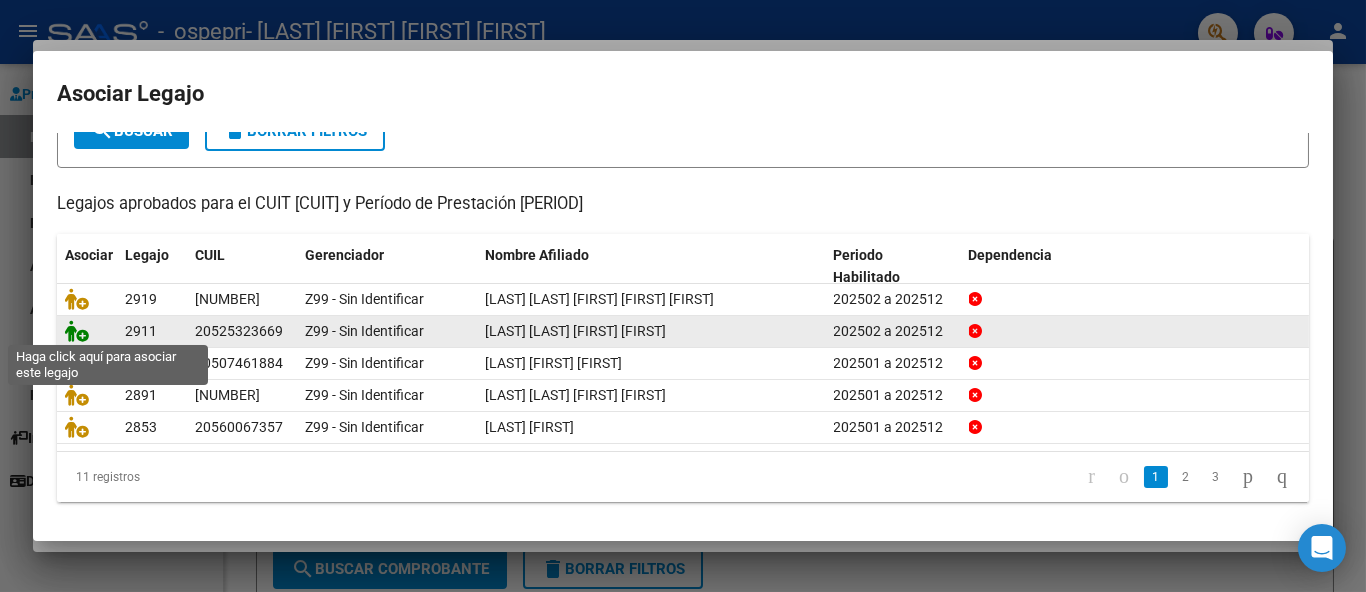 click 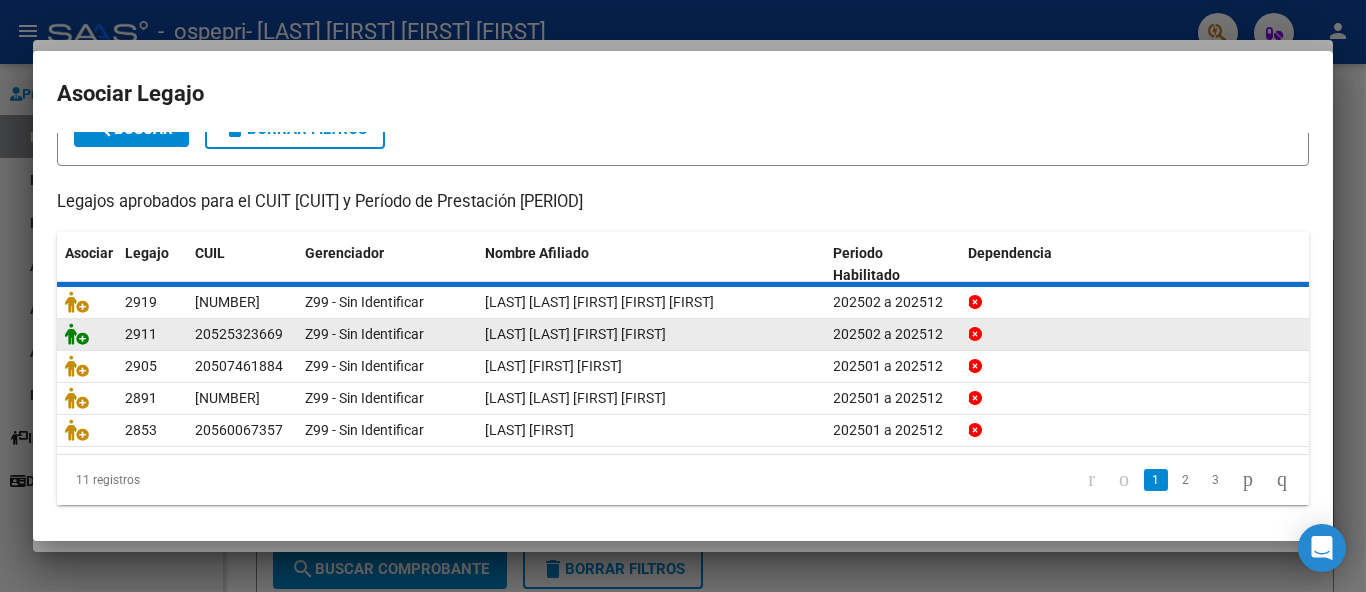 scroll, scrollTop: 0, scrollLeft: 0, axis: both 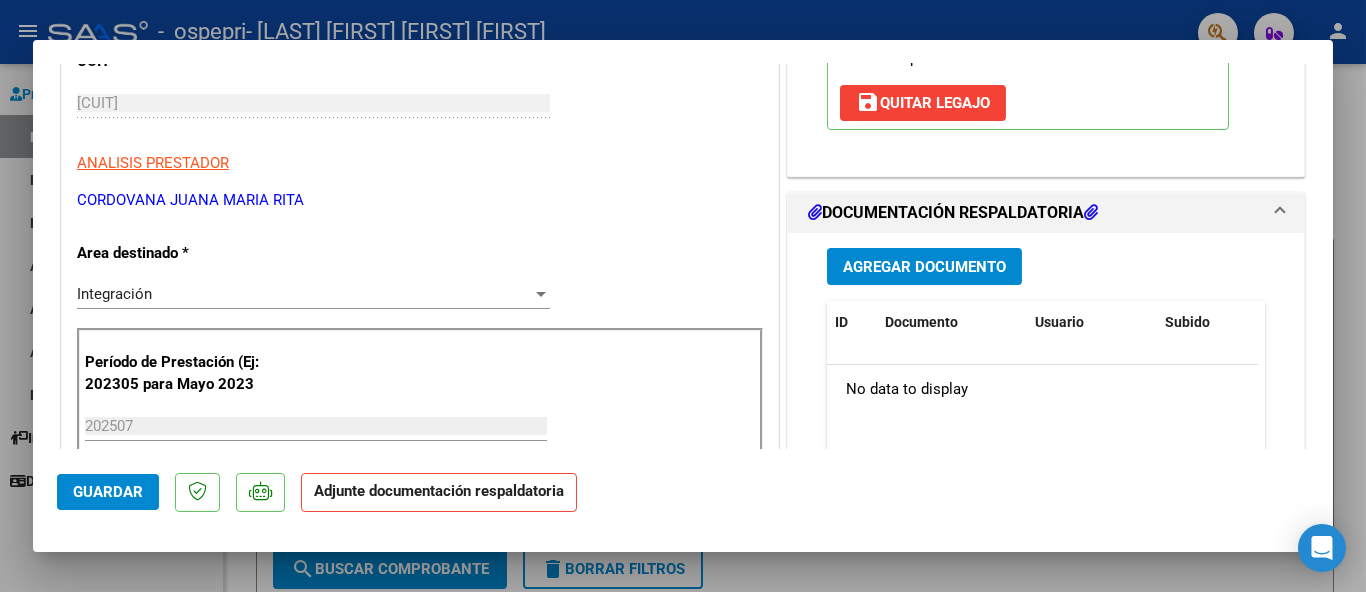 click on "Agregar Documento" at bounding box center (924, 267) 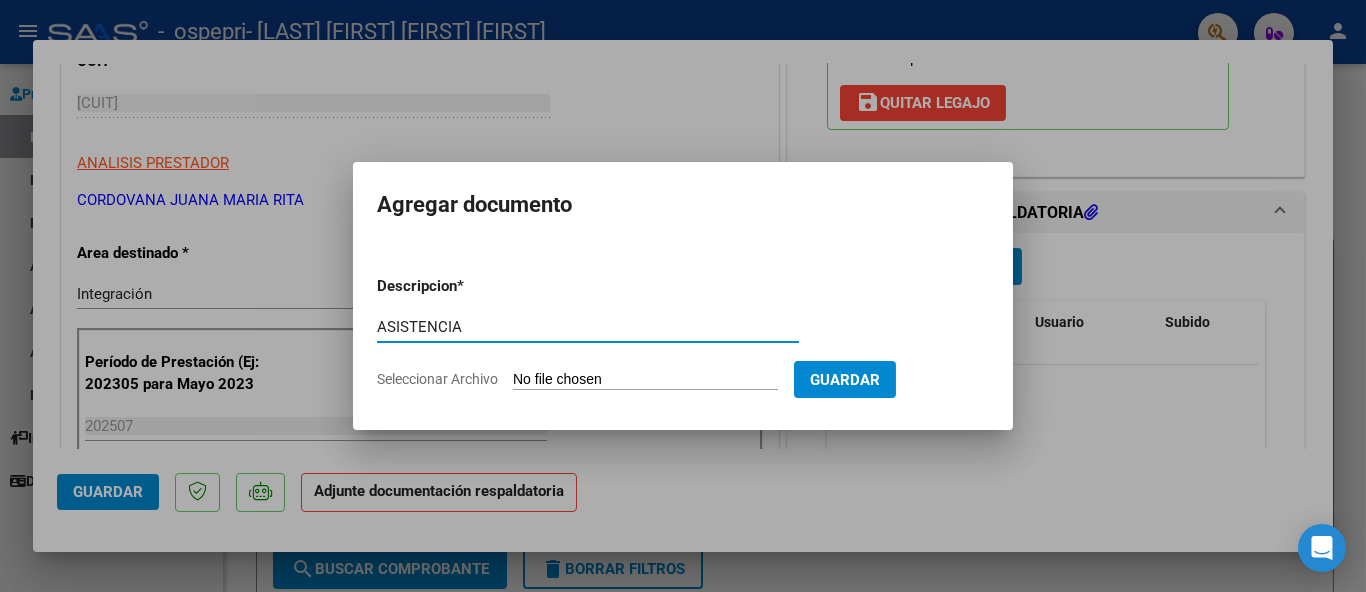 type on "ASISTENCIA" 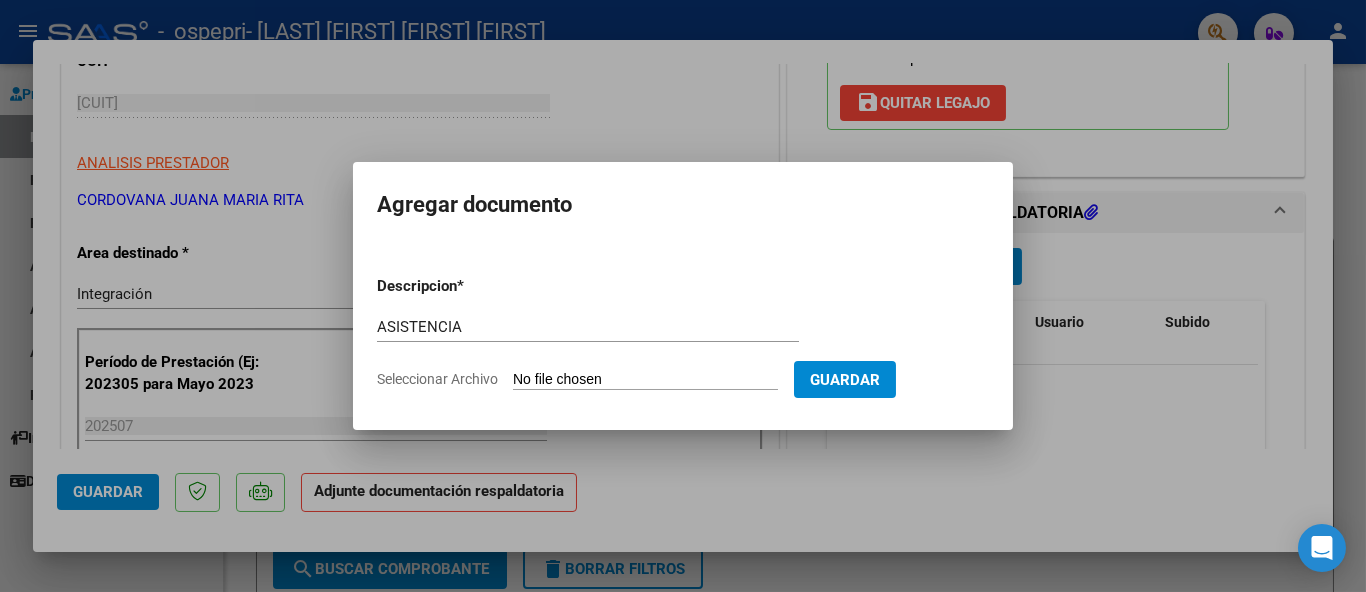 type on "C:\fakepath\[LAST].pdf" 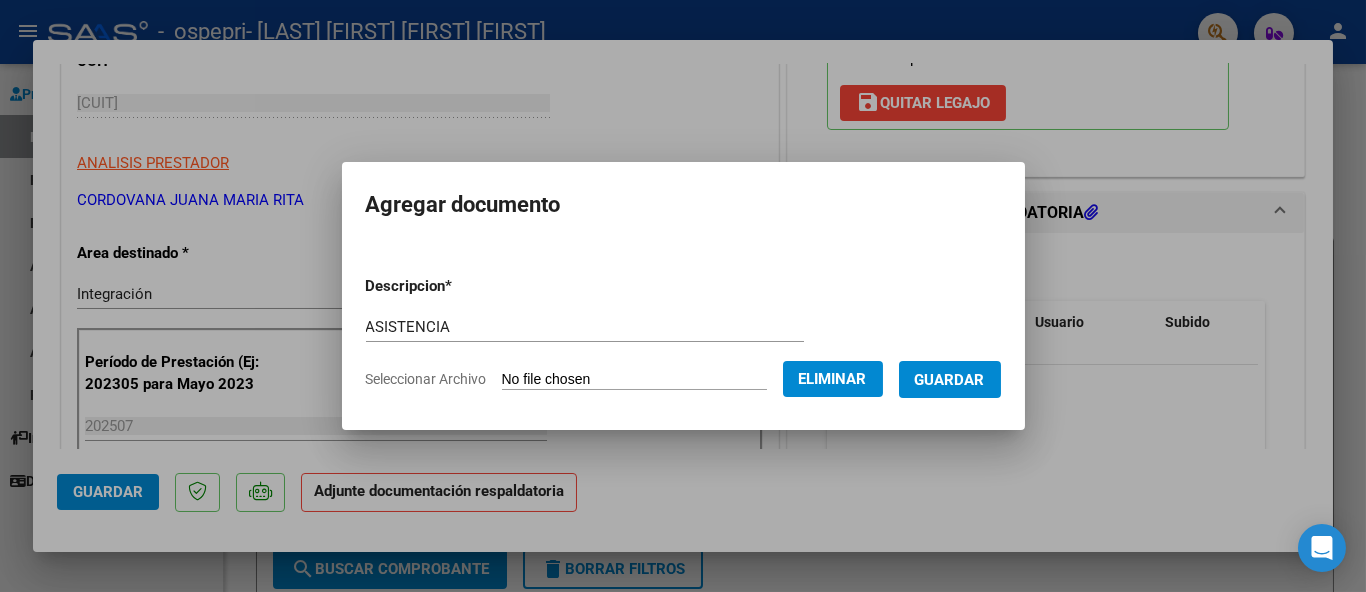 click on "Guardar" at bounding box center [950, 380] 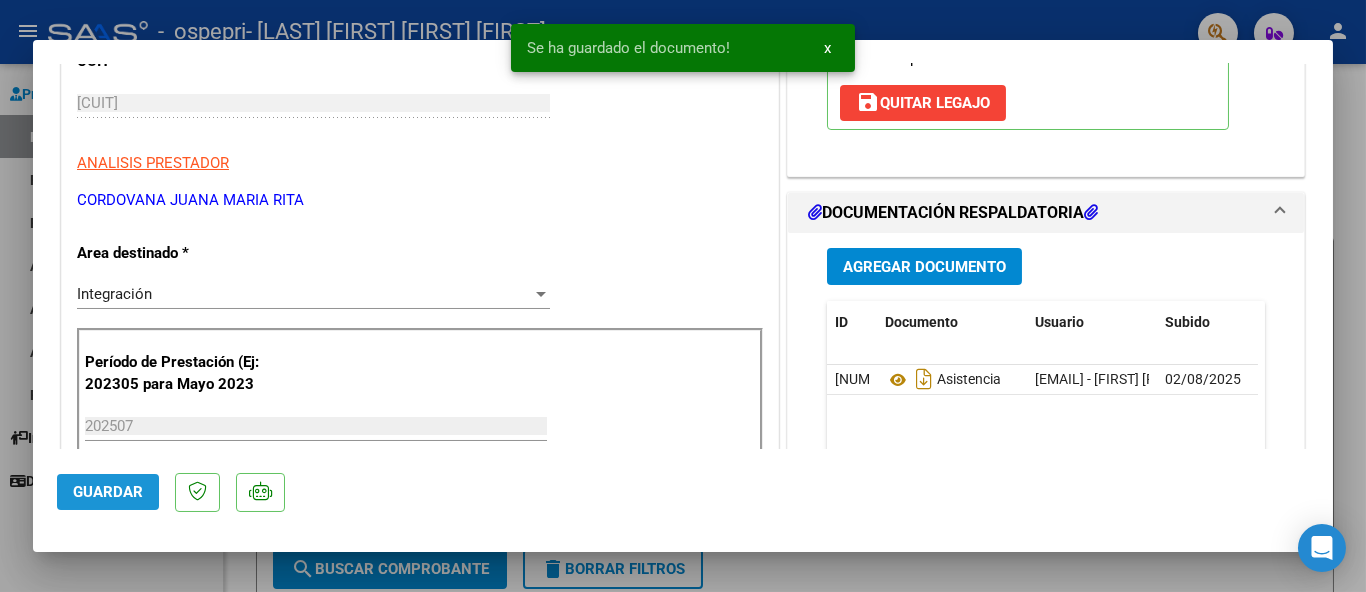 click on "Guardar" 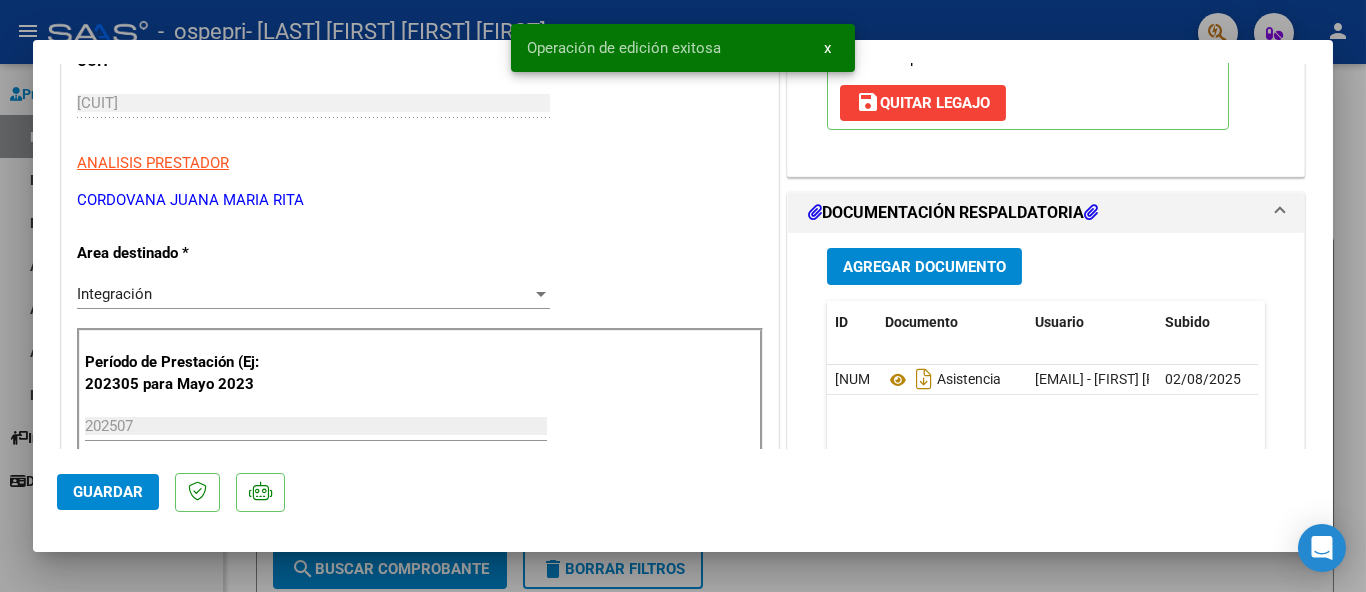 click at bounding box center [683, 296] 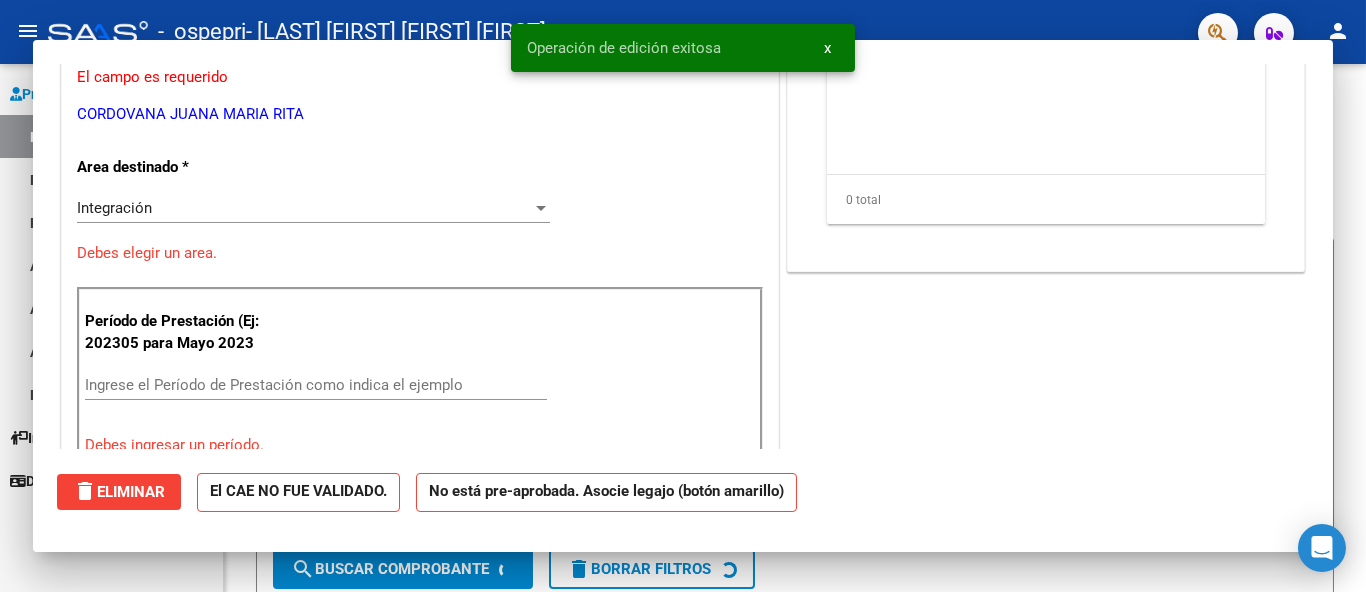scroll, scrollTop: 273, scrollLeft: 0, axis: vertical 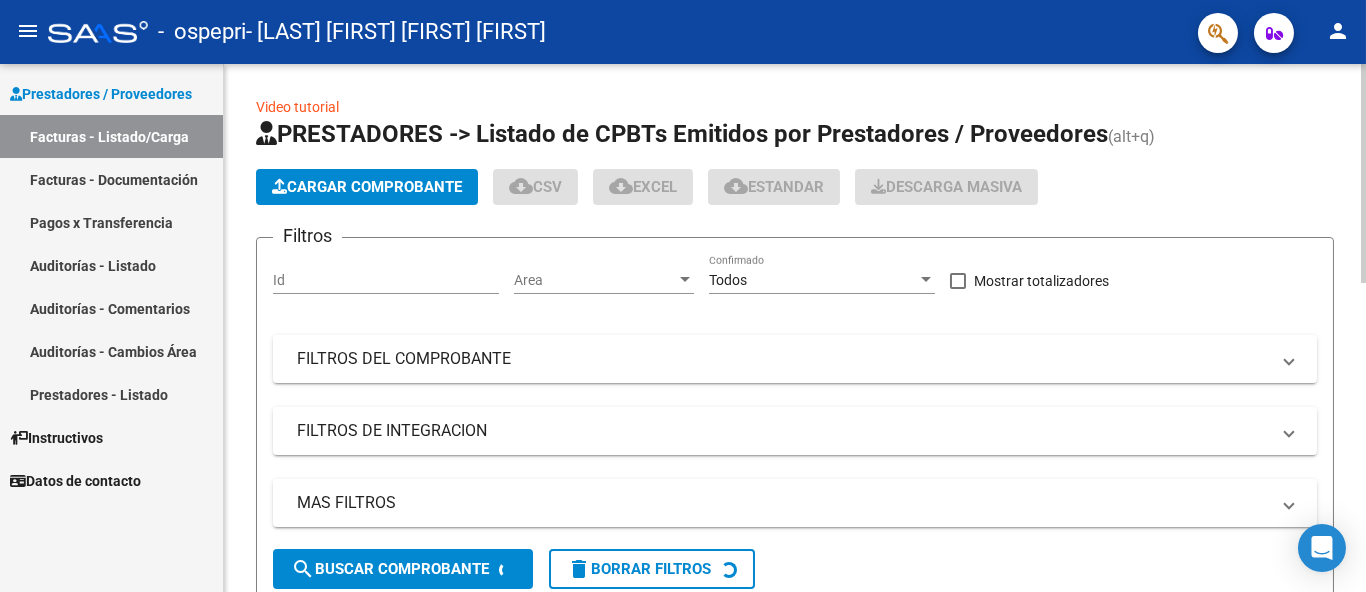 click on "Cargar Comprobante" 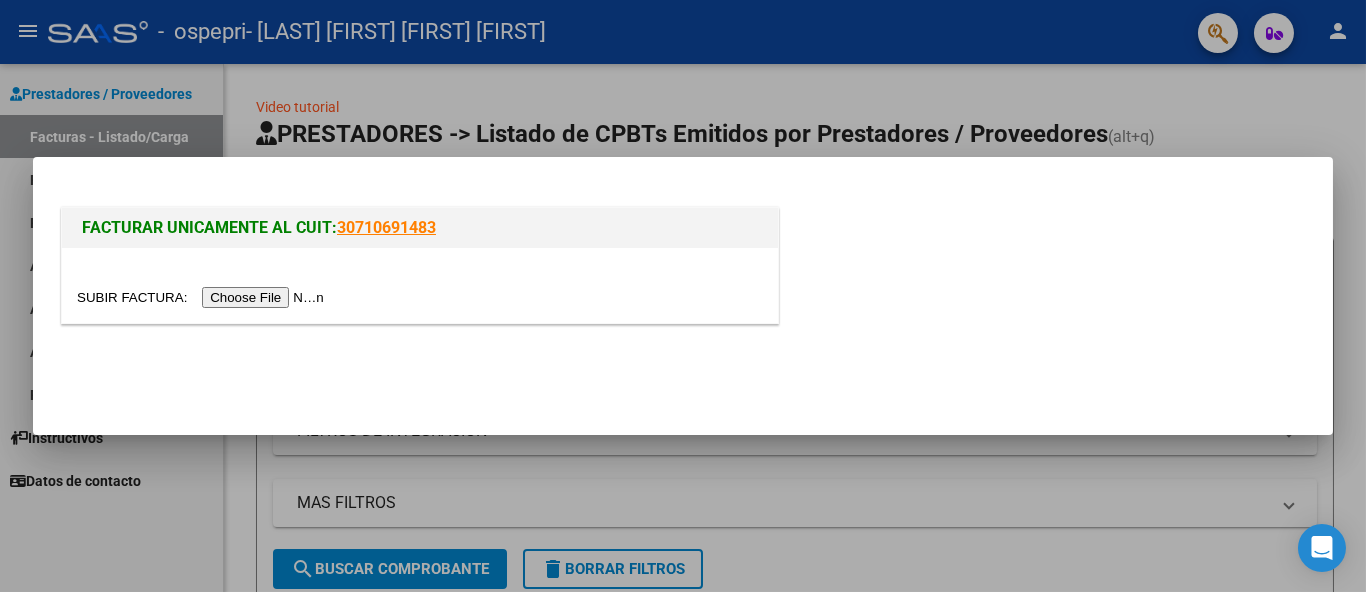 click at bounding box center [203, 297] 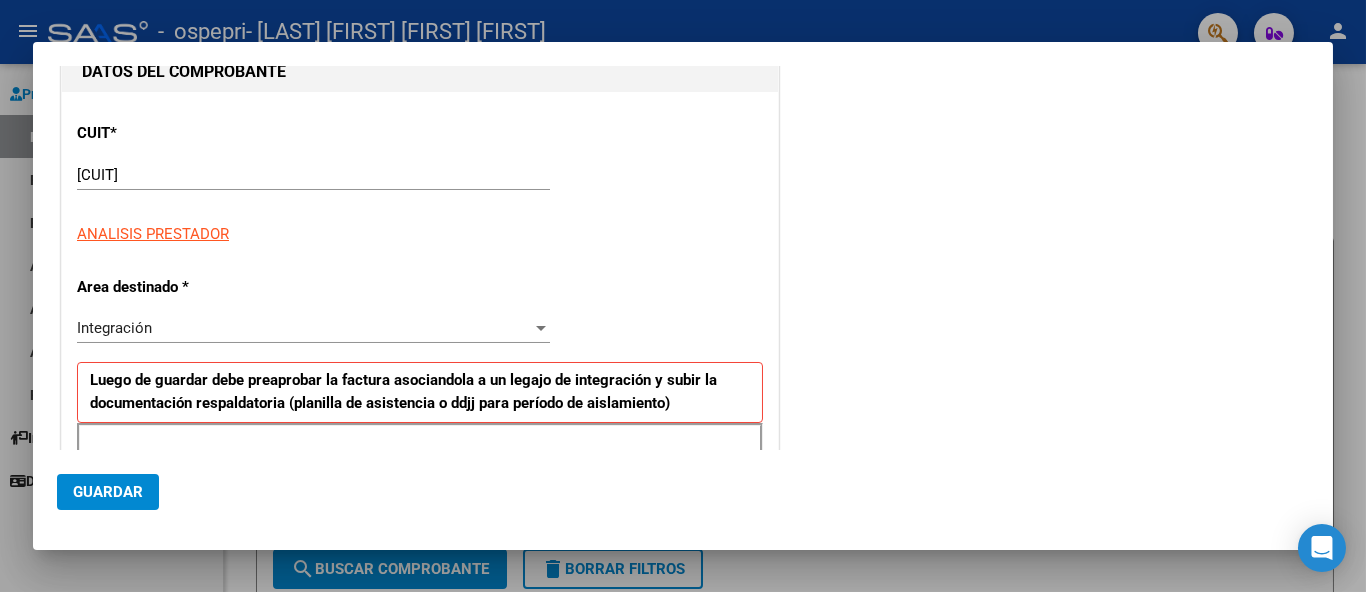 scroll, scrollTop: 333, scrollLeft: 0, axis: vertical 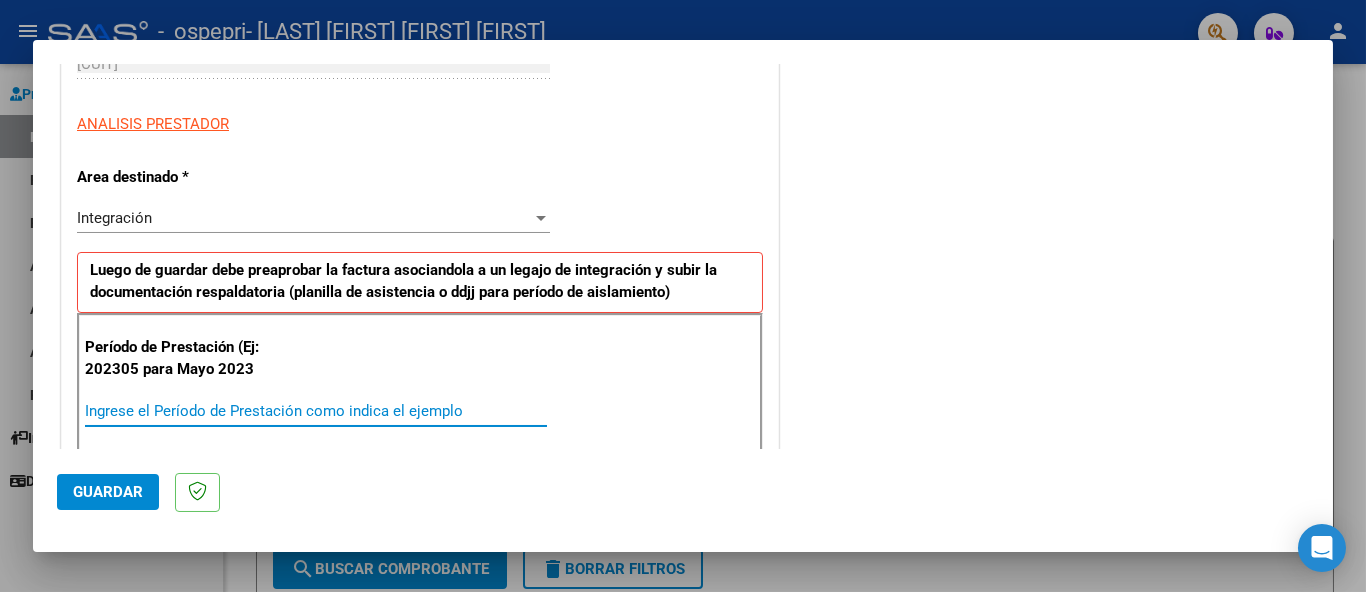 click on "Ingrese el Período de Prestación como indica el ejemplo" at bounding box center [316, 411] 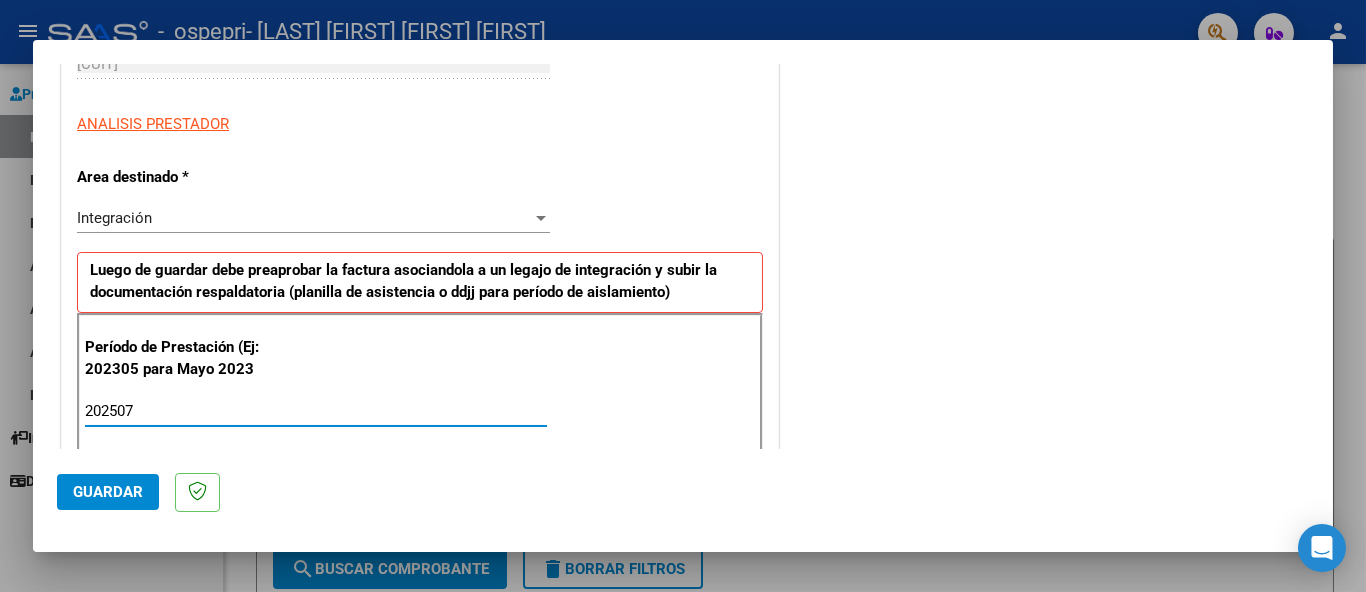 type on "202507" 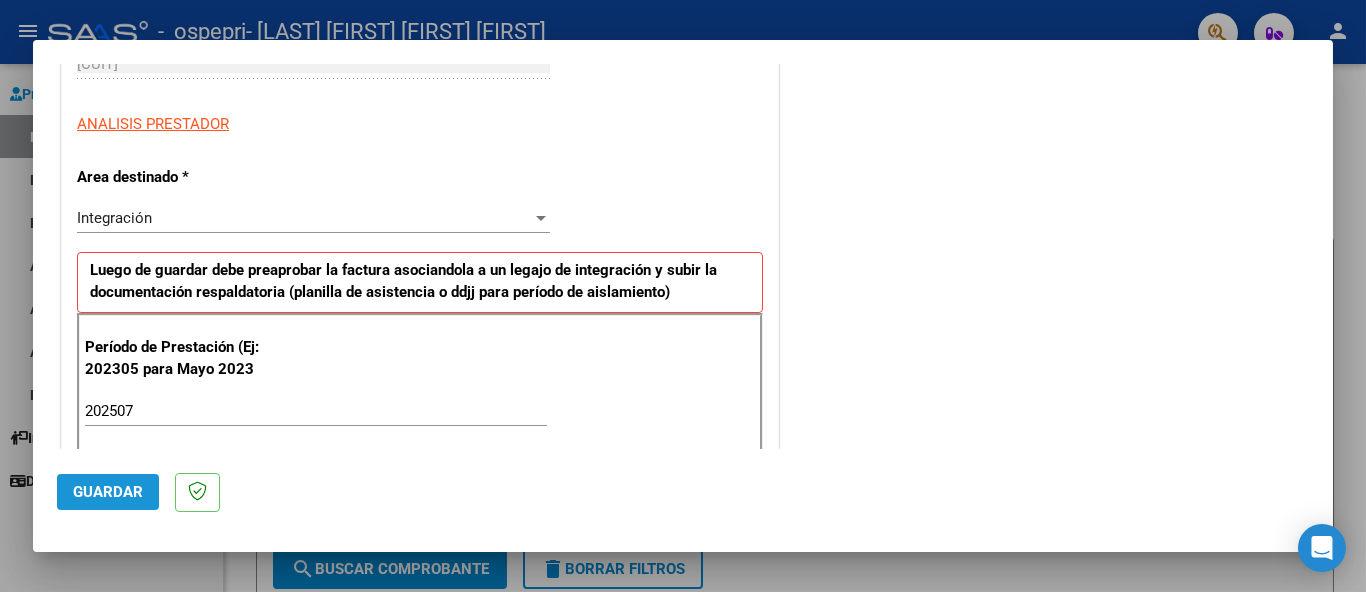 click on "Guardar" 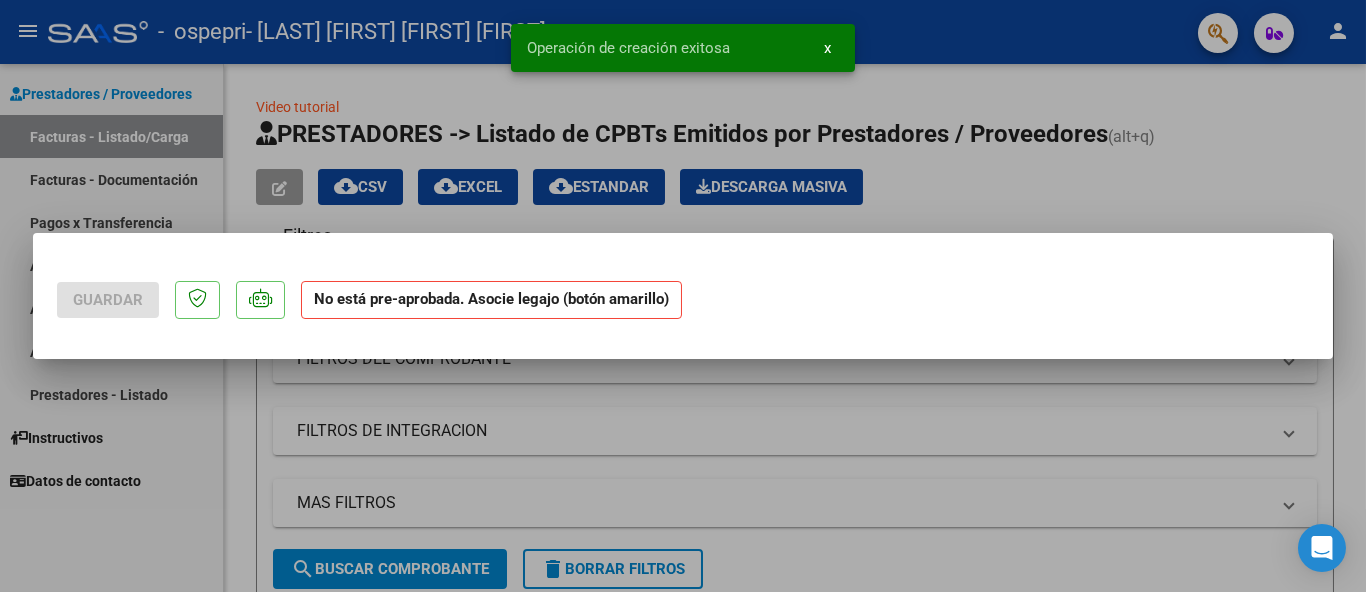 scroll, scrollTop: 0, scrollLeft: 0, axis: both 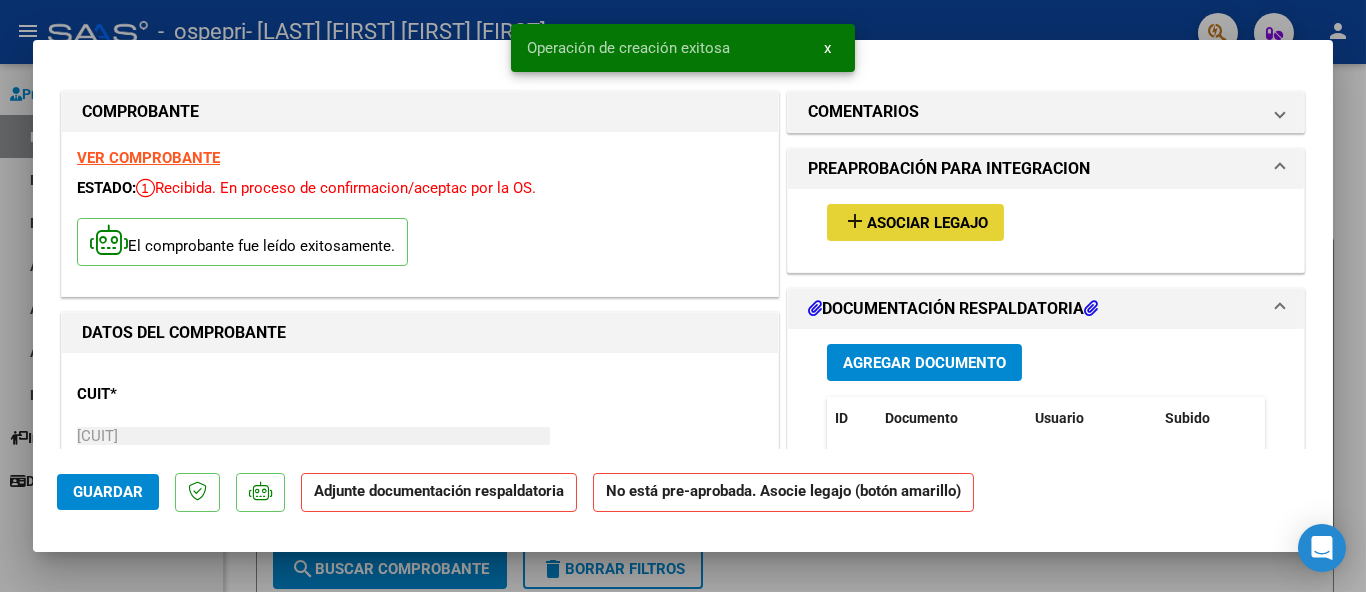 click on "Asociar Legajo" at bounding box center (927, 223) 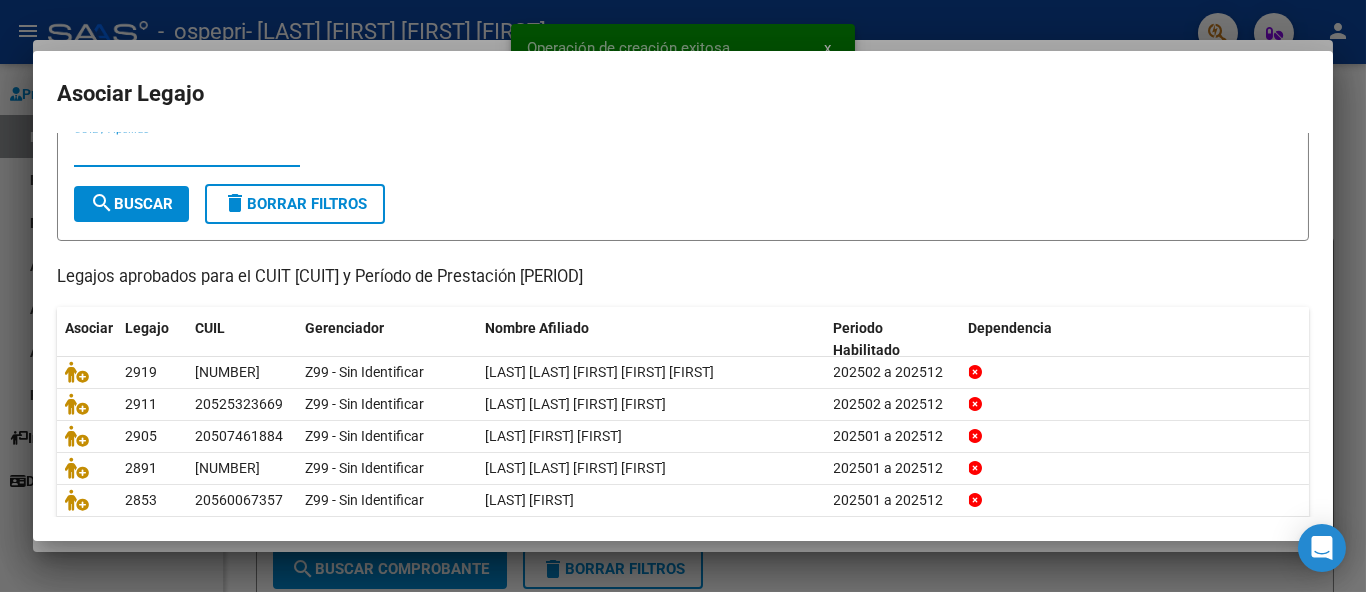 scroll, scrollTop: 110, scrollLeft: 0, axis: vertical 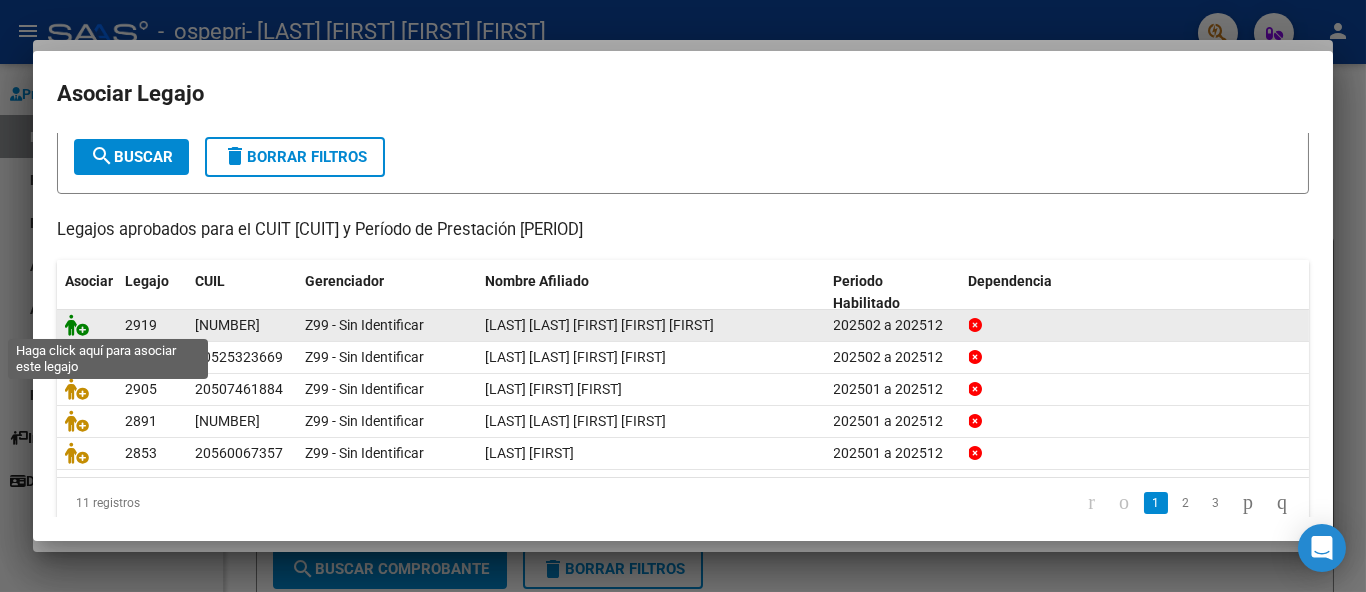click 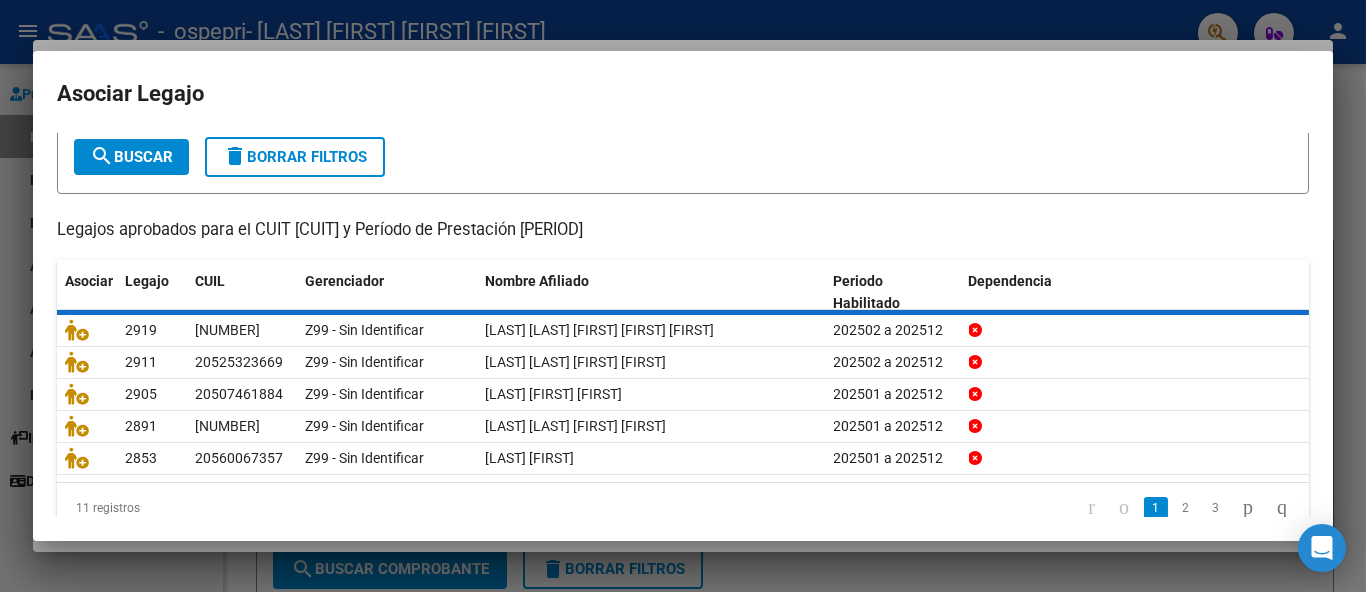 scroll, scrollTop: 0, scrollLeft: 0, axis: both 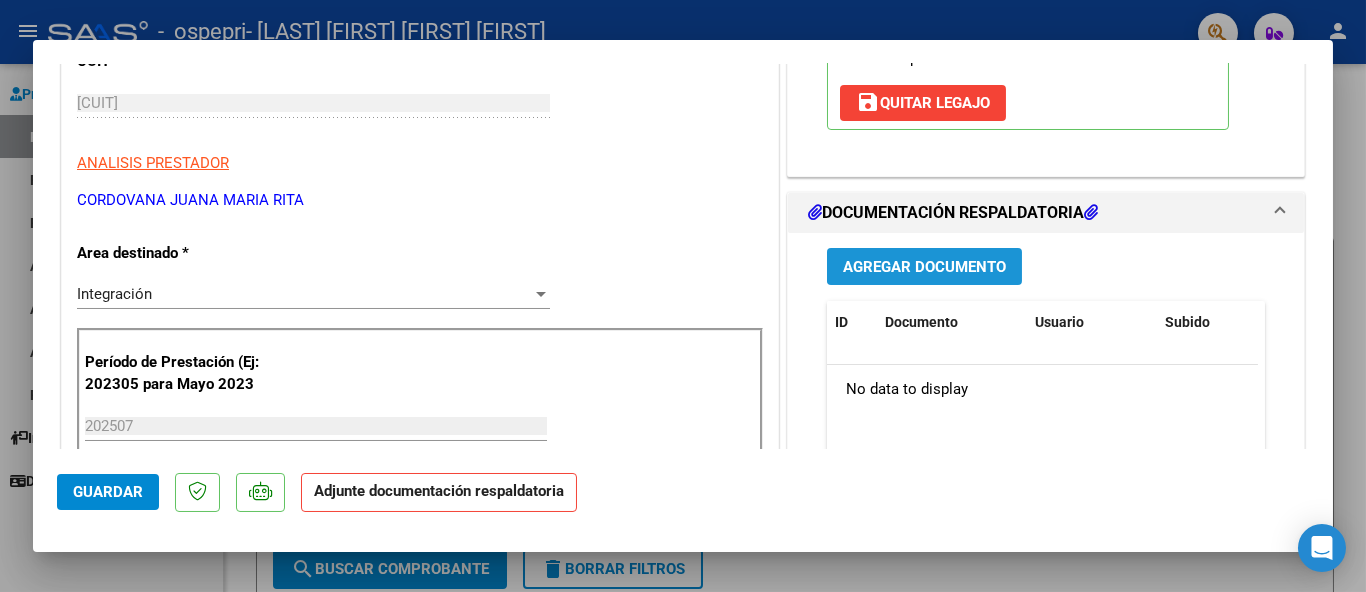 click on "Agregar Documento" at bounding box center (924, 267) 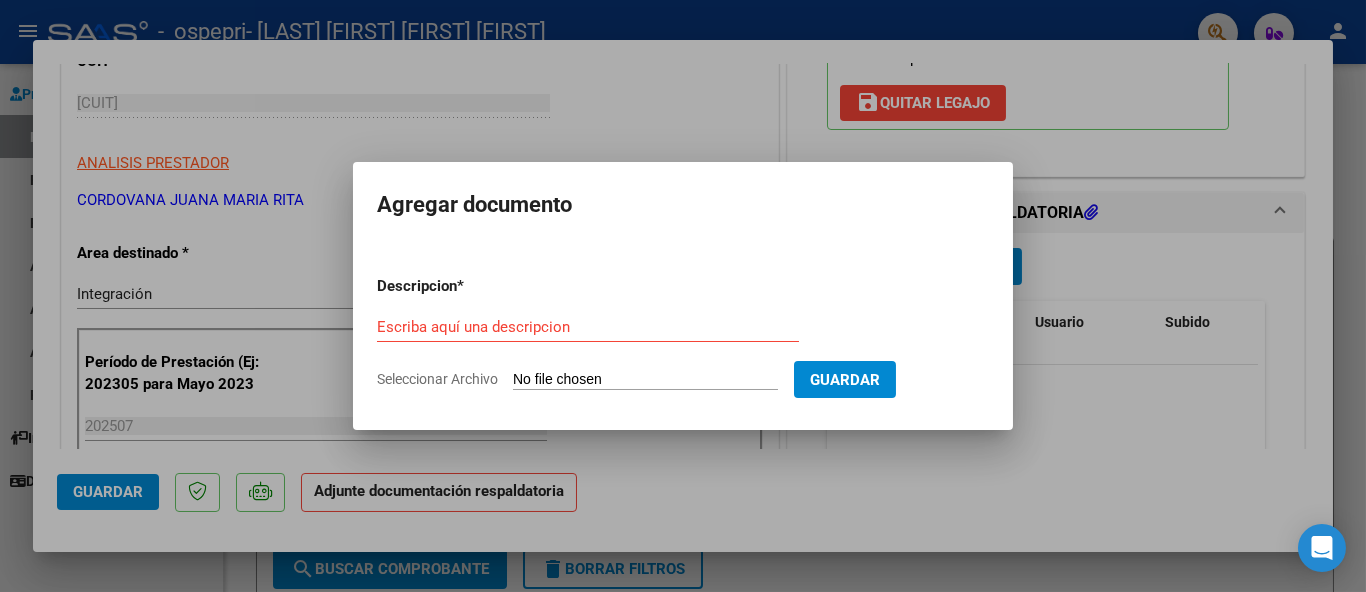 click on "Seleccionar Archivo" at bounding box center [645, 380] 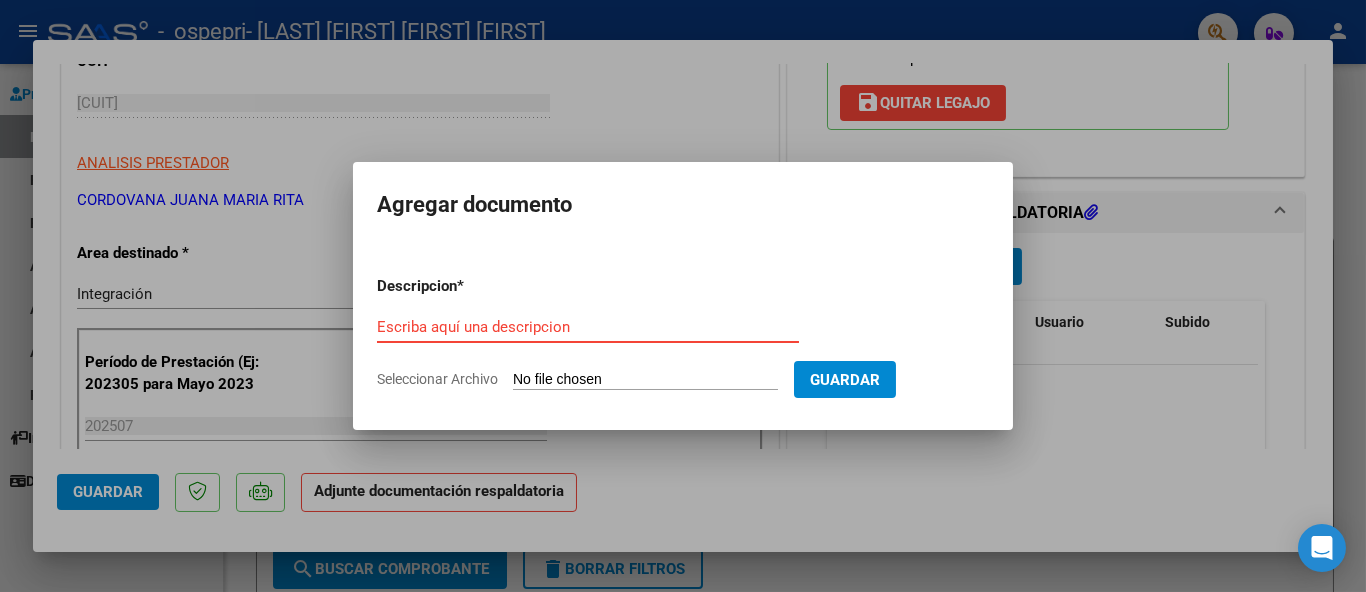 click on "Escriba aquí una descripcion" at bounding box center (588, 327) 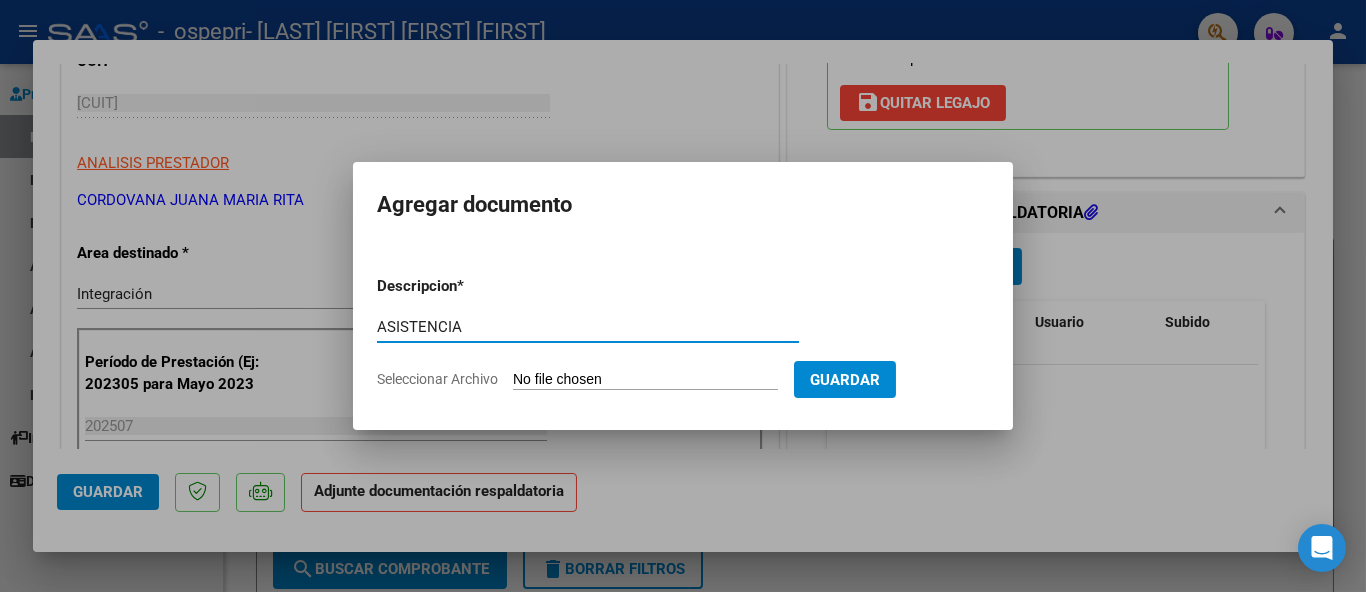 type on "ASISTENCIA" 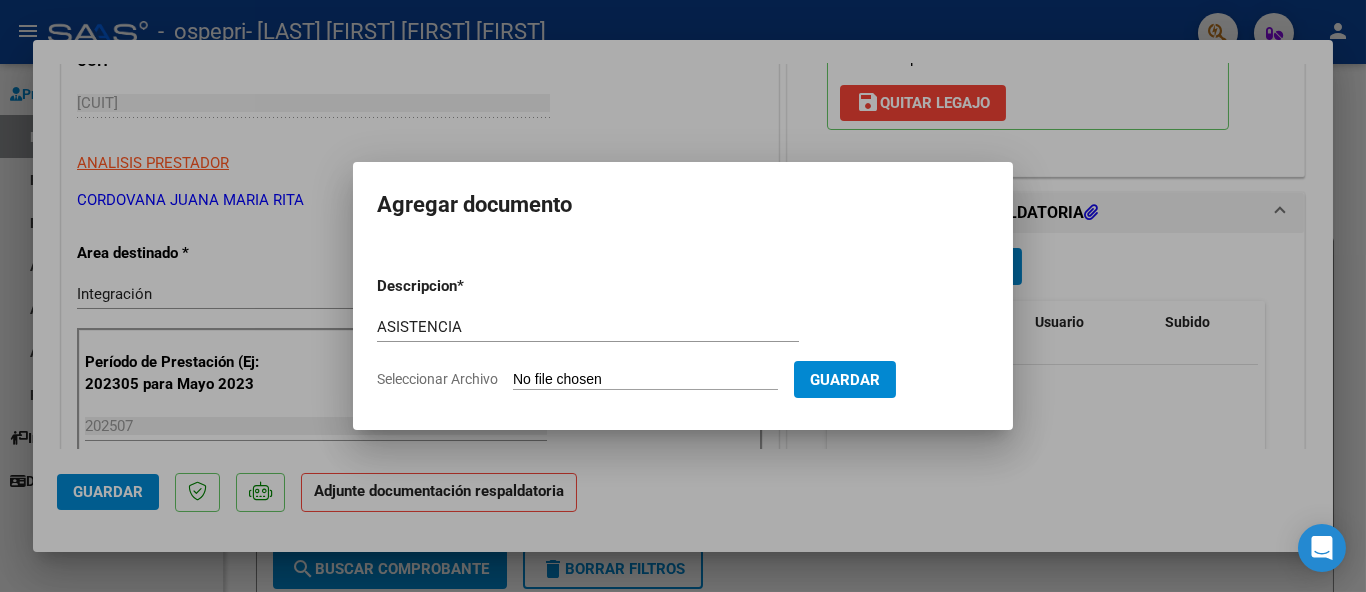 click on "Seleccionar Archivo" at bounding box center [645, 380] 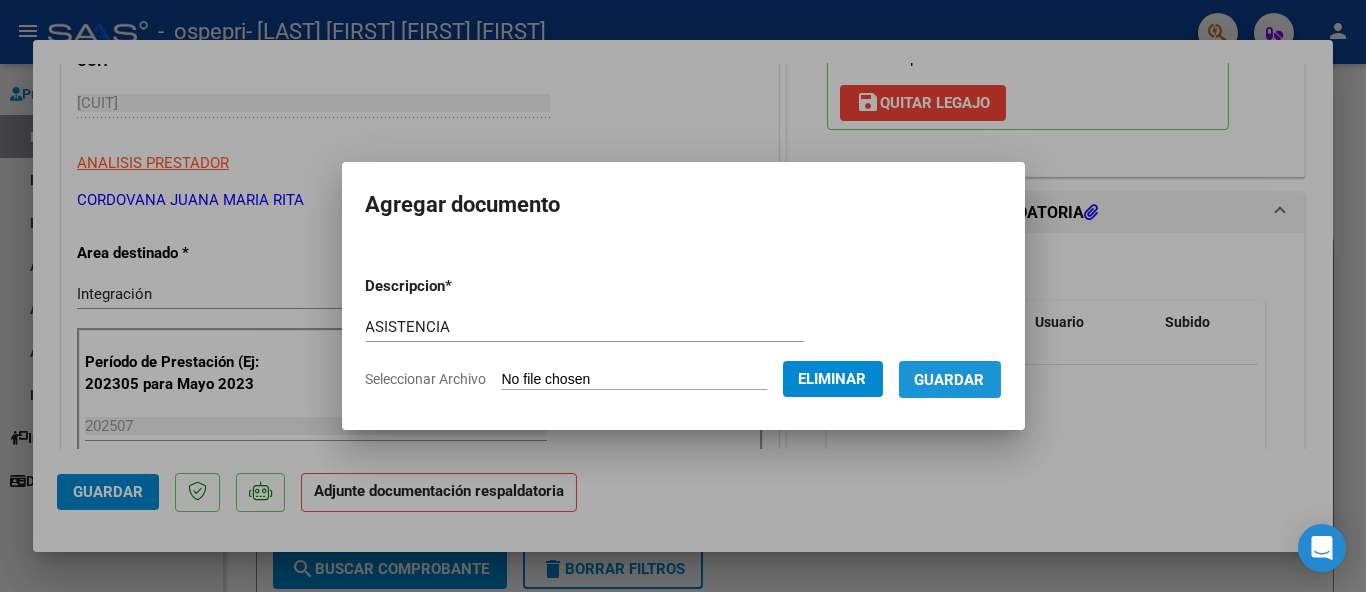 click on "Guardar" at bounding box center (950, 380) 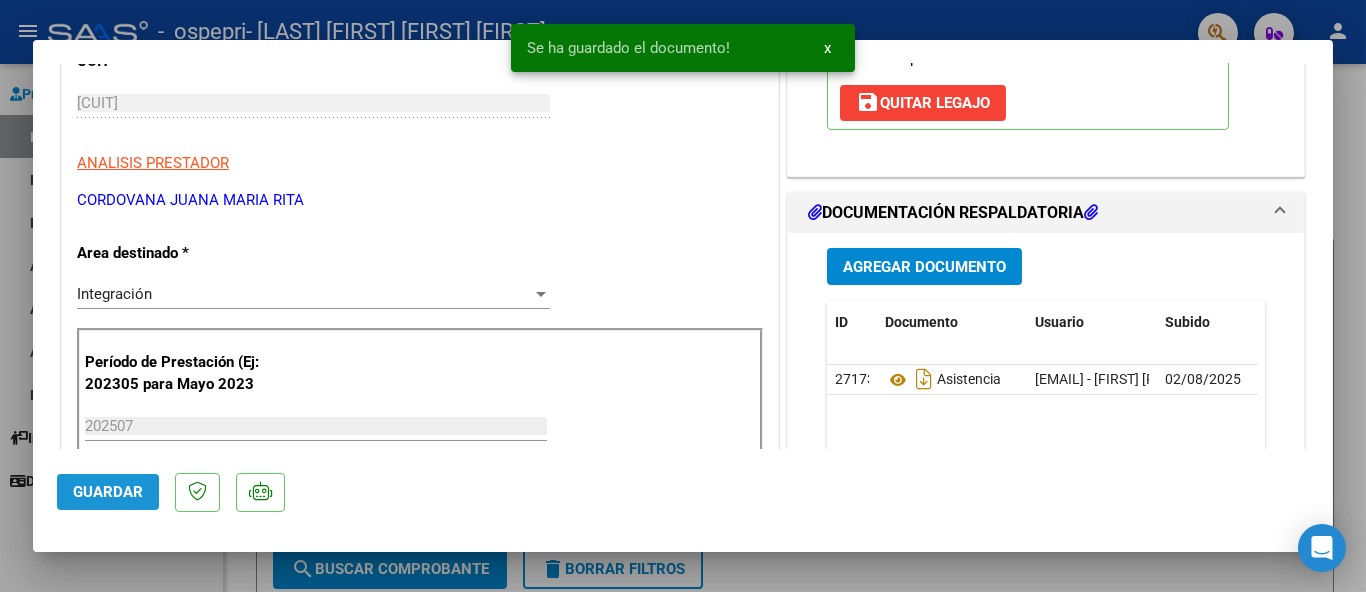 click on "Guardar" 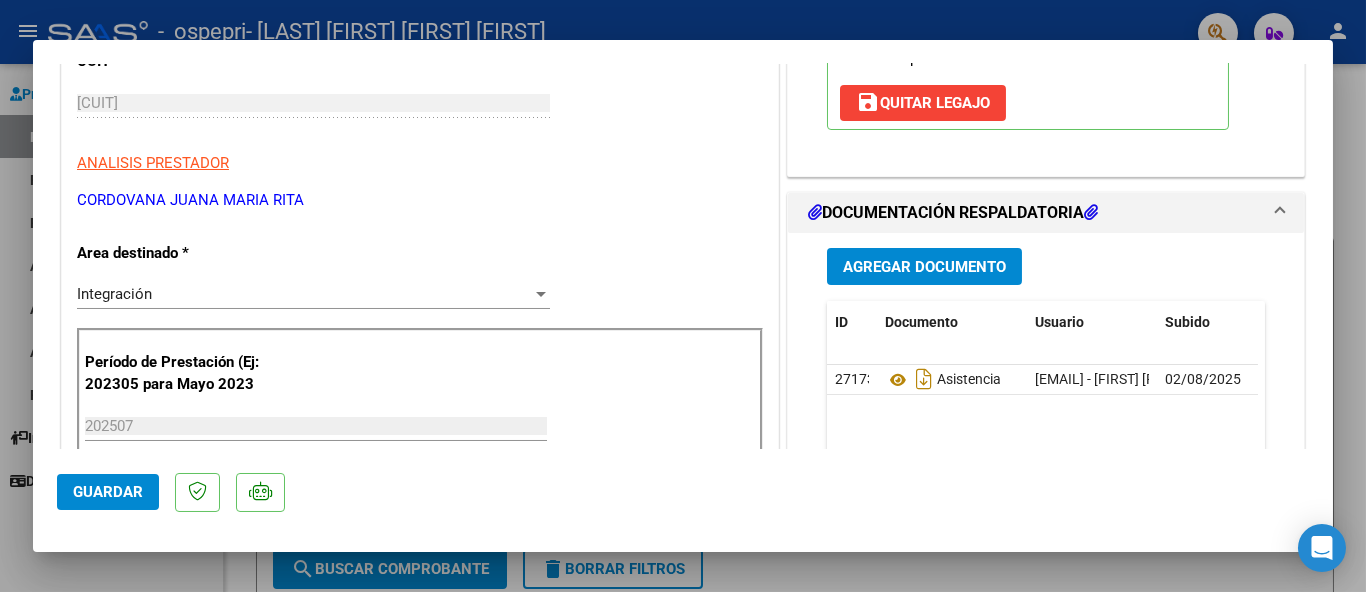 click at bounding box center [683, 296] 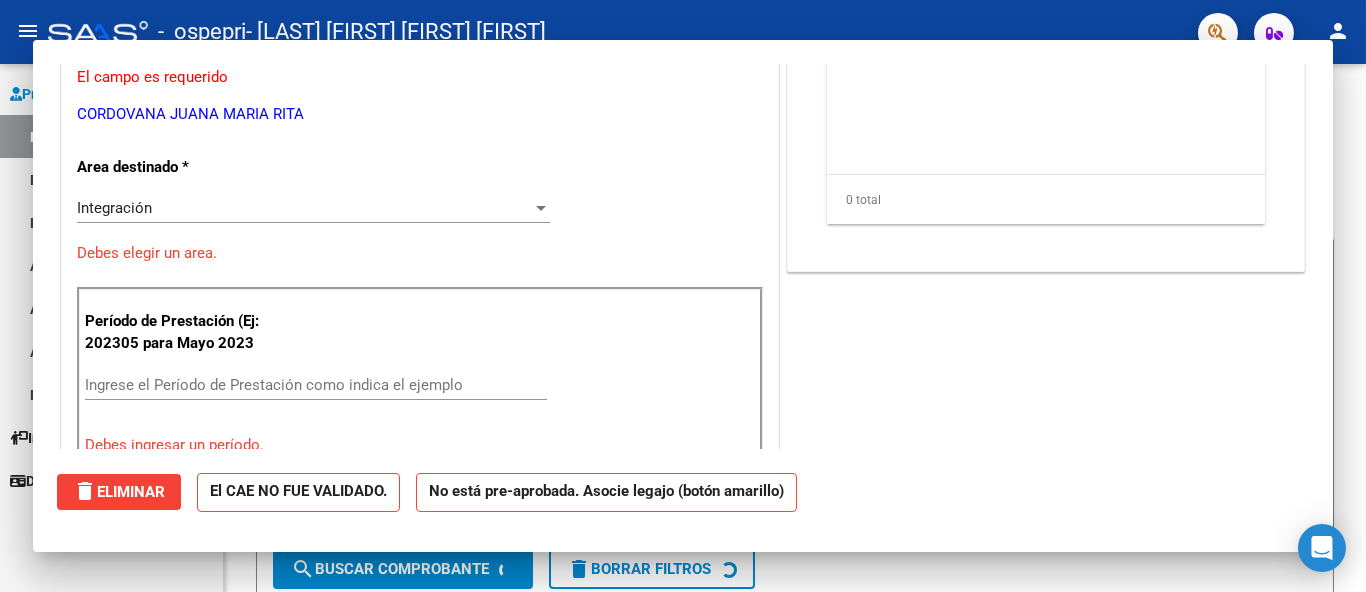 scroll, scrollTop: 273, scrollLeft: 0, axis: vertical 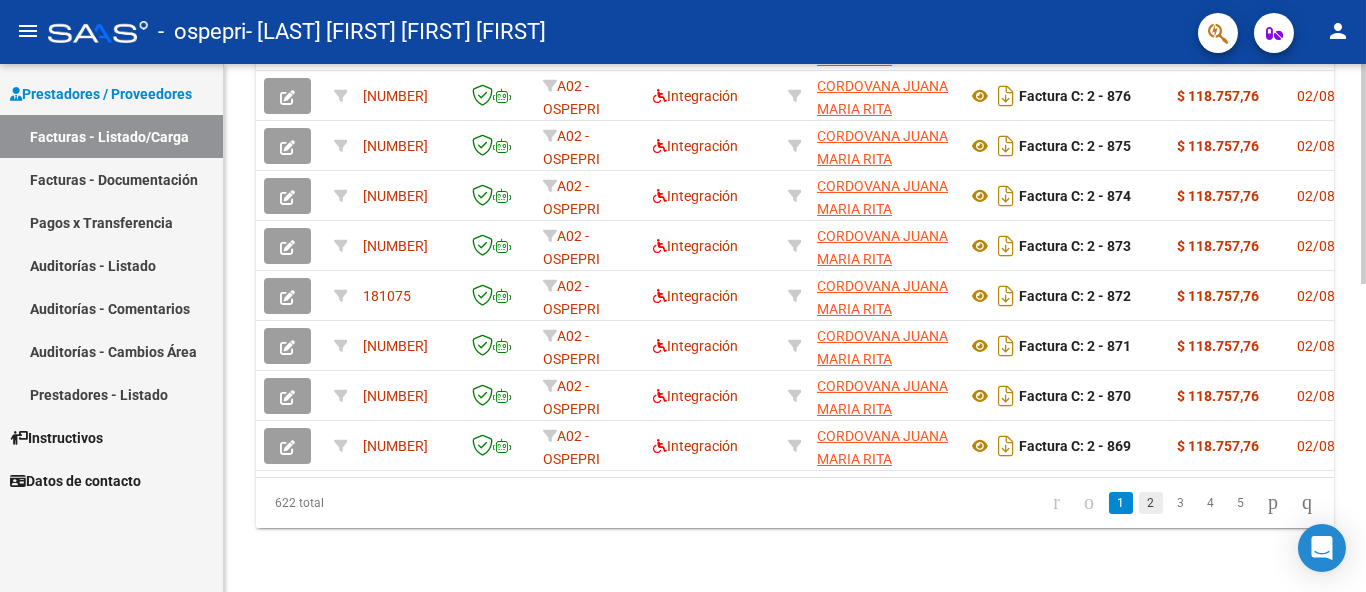 click on "2" 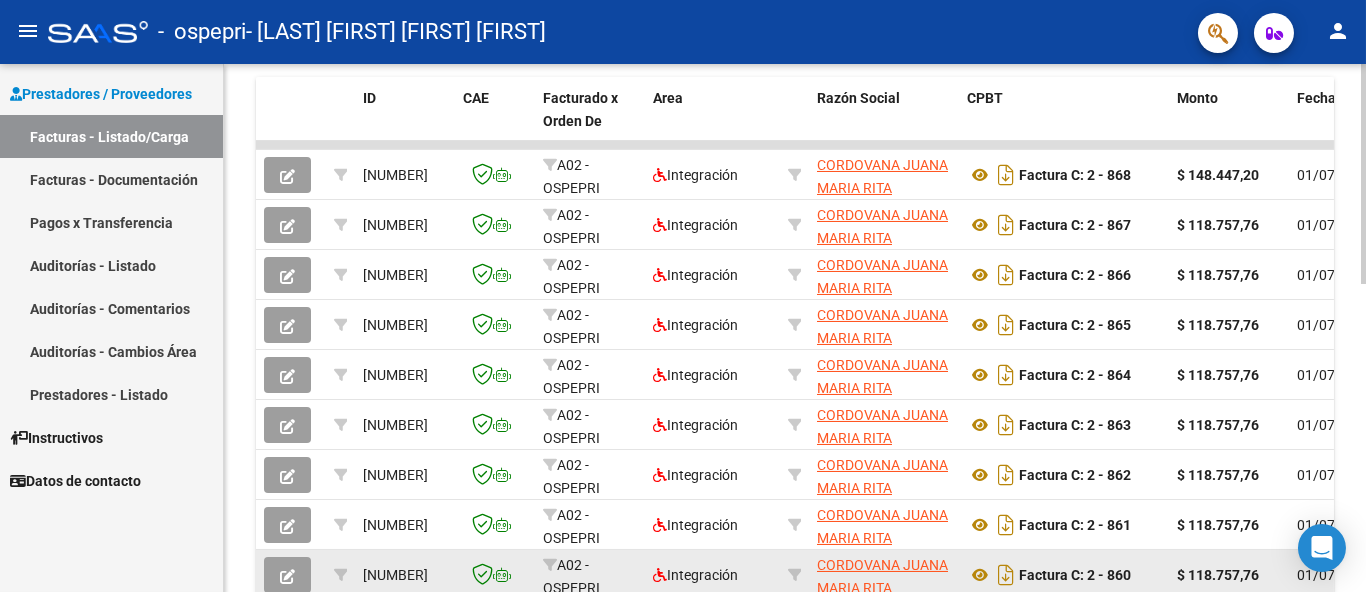 scroll, scrollTop: 518, scrollLeft: 0, axis: vertical 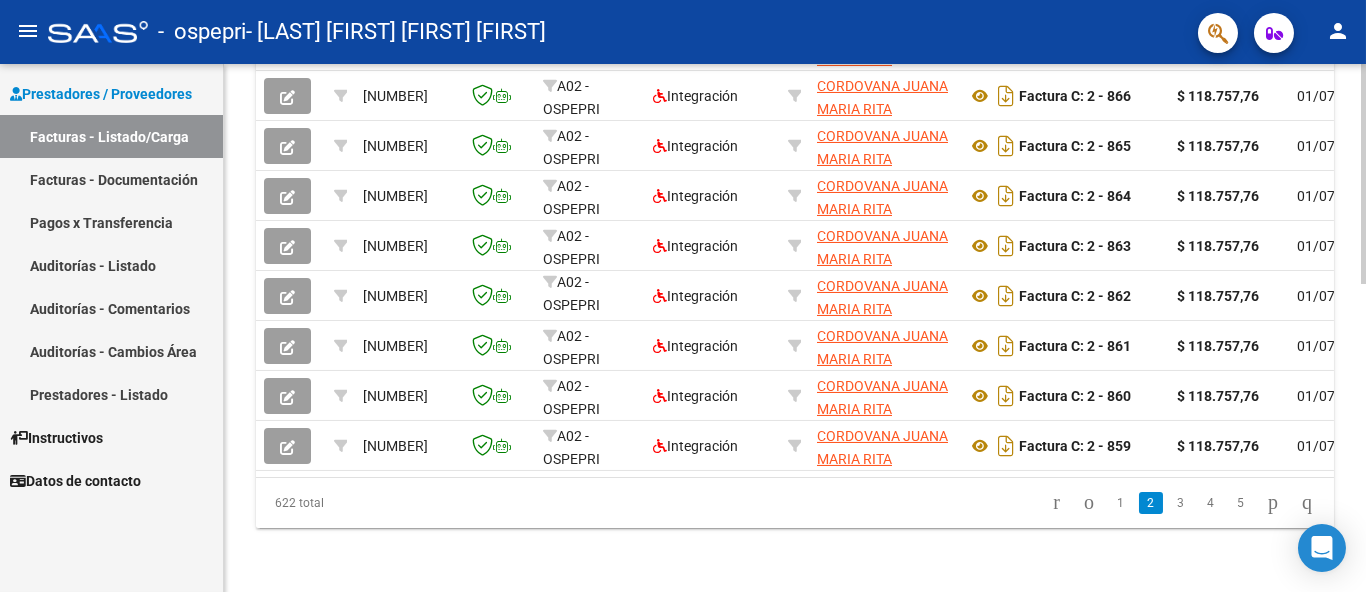 click on "Video tutorial   PRESTADORES -> Listado de CPBTs Emitidos por Prestadores / Proveedores (alt+q)   Cargar Comprobante
cloud_download  CSV  cloud_download  EXCEL  cloud_download  Estandar   Descarga Masiva
Filtros Id Area Area Todos Confirmado   Mostrar totalizadores   FILTROS DEL COMPROBANTE  Comprobante Tipo Comprobante Tipo Start date – End date Fec. Comprobante Desde / Hasta Días Emisión Desde(cant. días) Días Emisión Hasta(cant. días) CUIT / Razón Social Pto. Venta Nro. Comprobante Código SSS CAE Válido CAE Válido Todos Cargado Módulo Hosp. Todos Tiene facturacion Apócrifa Hospital Refes  FILTROS DE INTEGRACION  Período De Prestación Campos del Archivo de Rendición Devuelto x SSS (dr_envio) Todos Rendido x SSS (dr_envio) Tipo de Registro Tipo de Registro Período Presentación Período Presentación Campos del Legajo Asociado (preaprobación) Afiliado Legajo (cuil/nombre) Todos Solo facturas preaprobadas  MAS FILTROS  Todos Con Doc. Respaldatoria Todos Con Trazabilidad Todos – –" 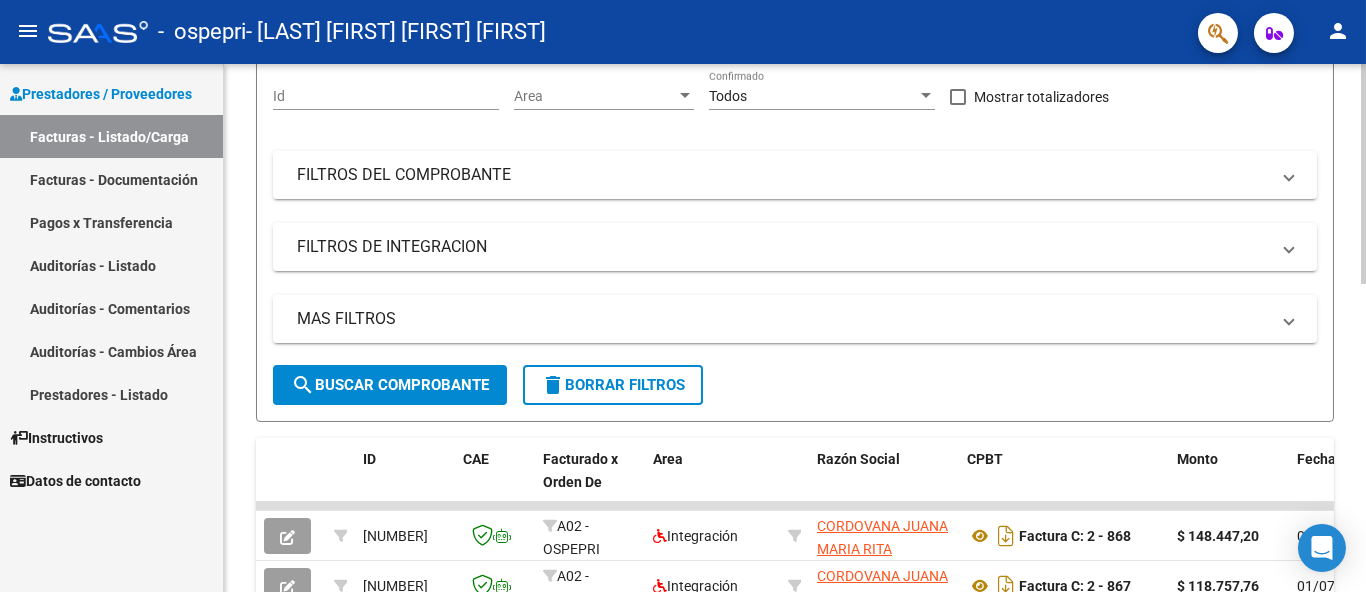 scroll, scrollTop: 73, scrollLeft: 0, axis: vertical 